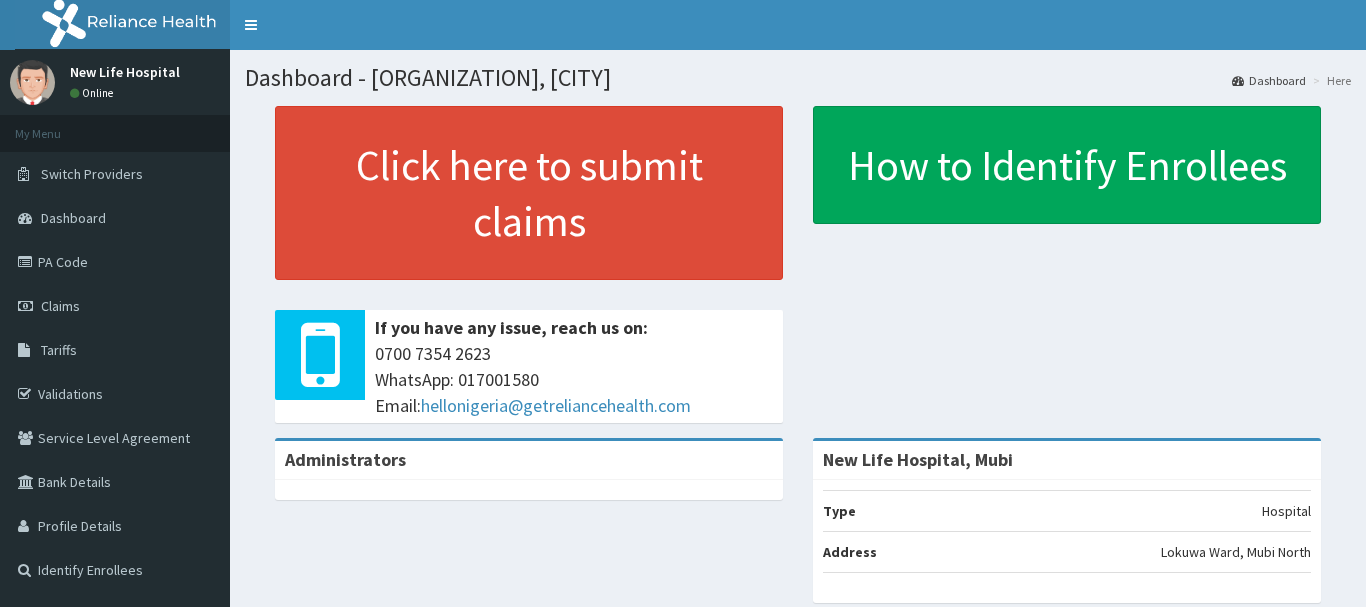 scroll, scrollTop: 0, scrollLeft: 0, axis: both 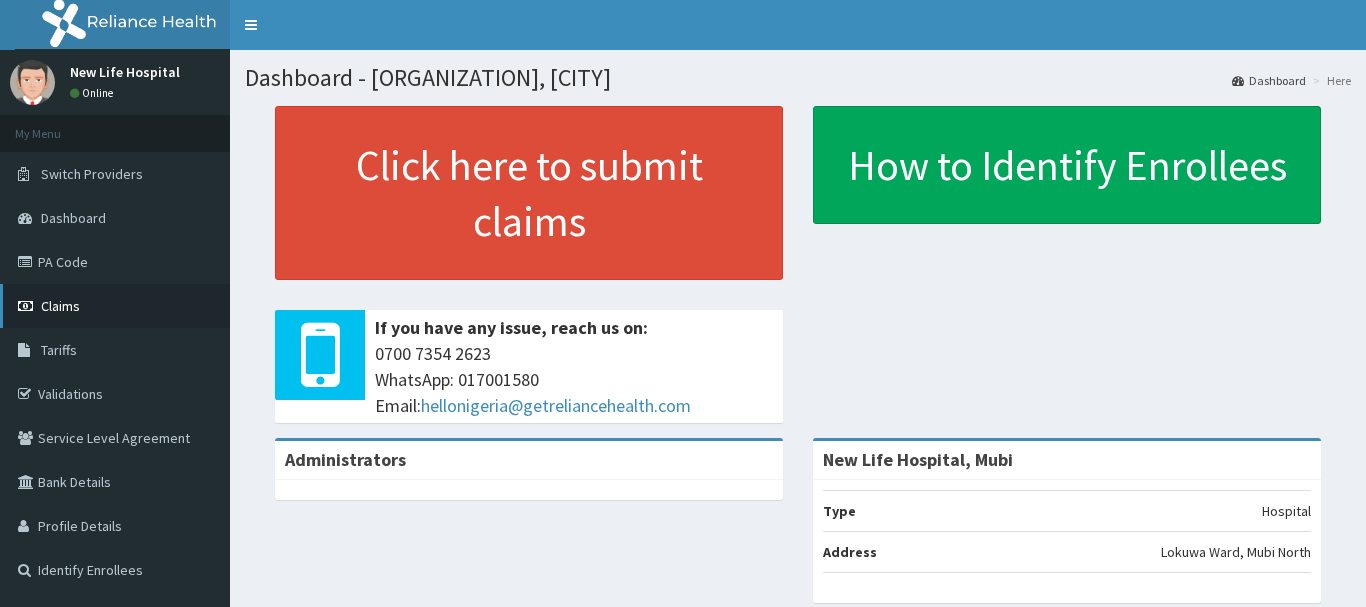 click on "Claims" at bounding box center (115, 306) 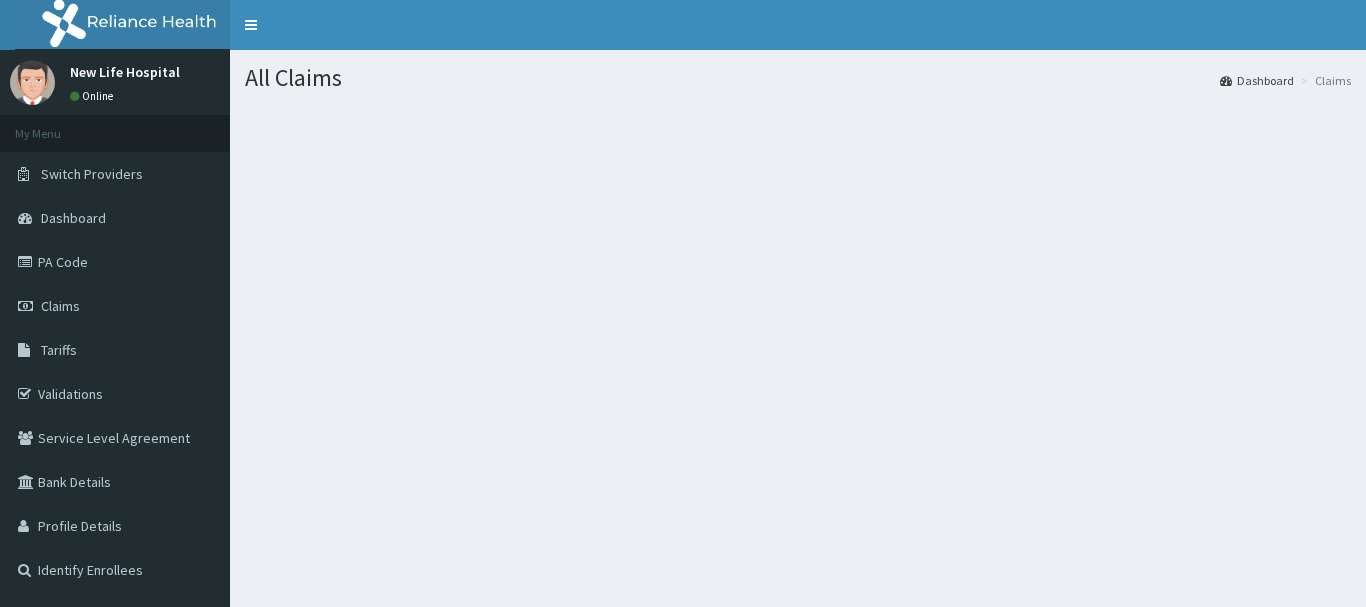 scroll, scrollTop: 0, scrollLeft: 0, axis: both 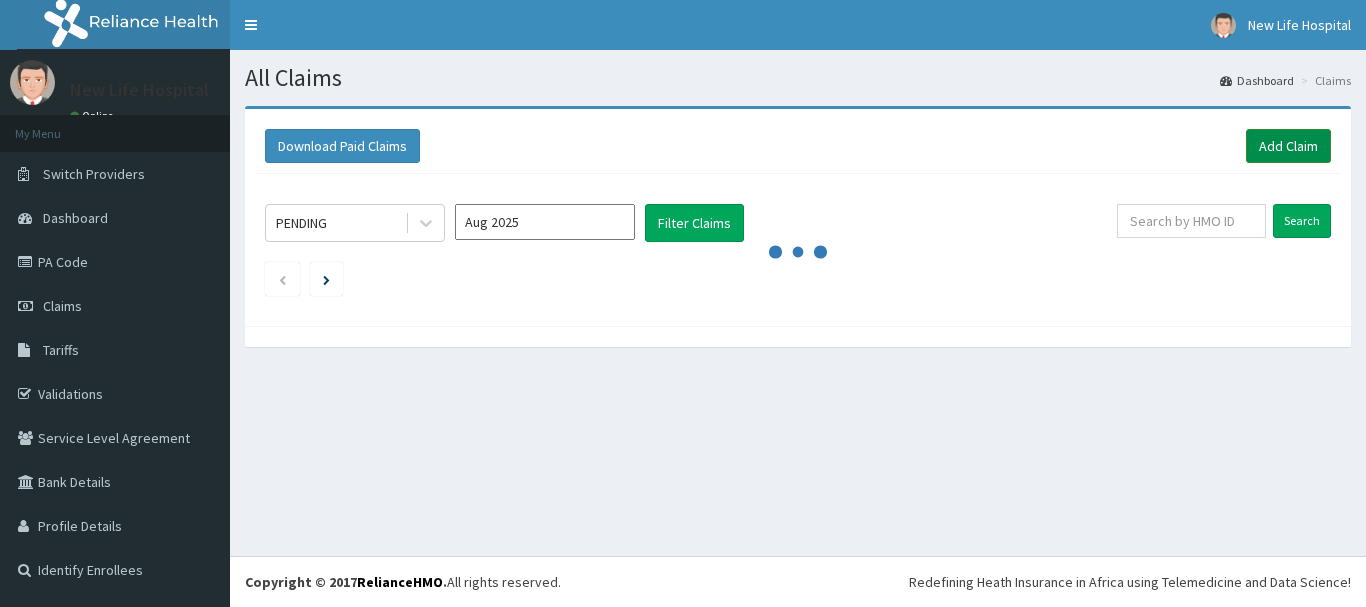 click on "Add Claim" at bounding box center (1288, 146) 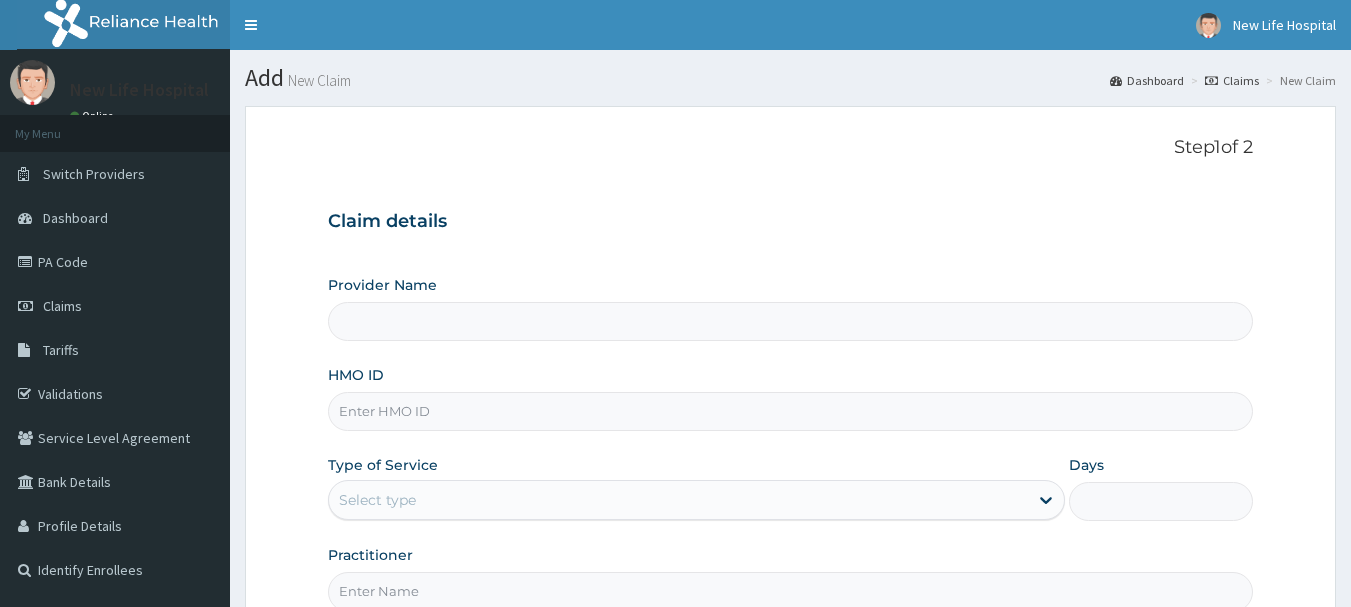 scroll, scrollTop: 82, scrollLeft: 0, axis: vertical 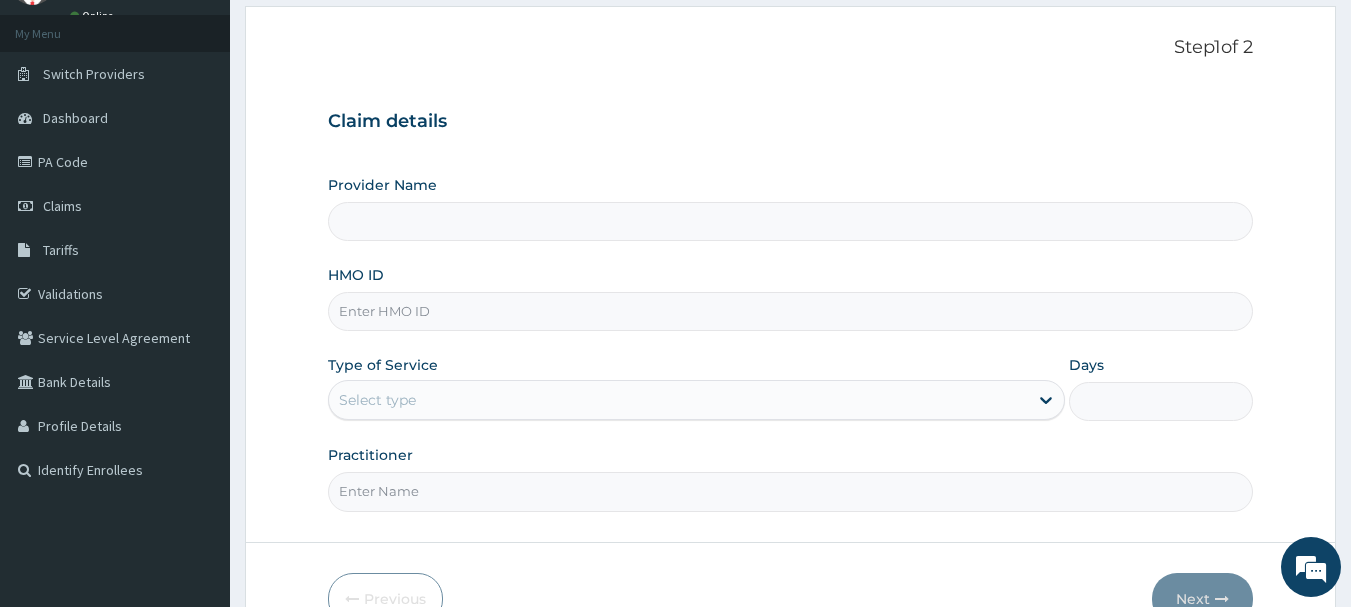 type on "New Life Hospital, Mubi" 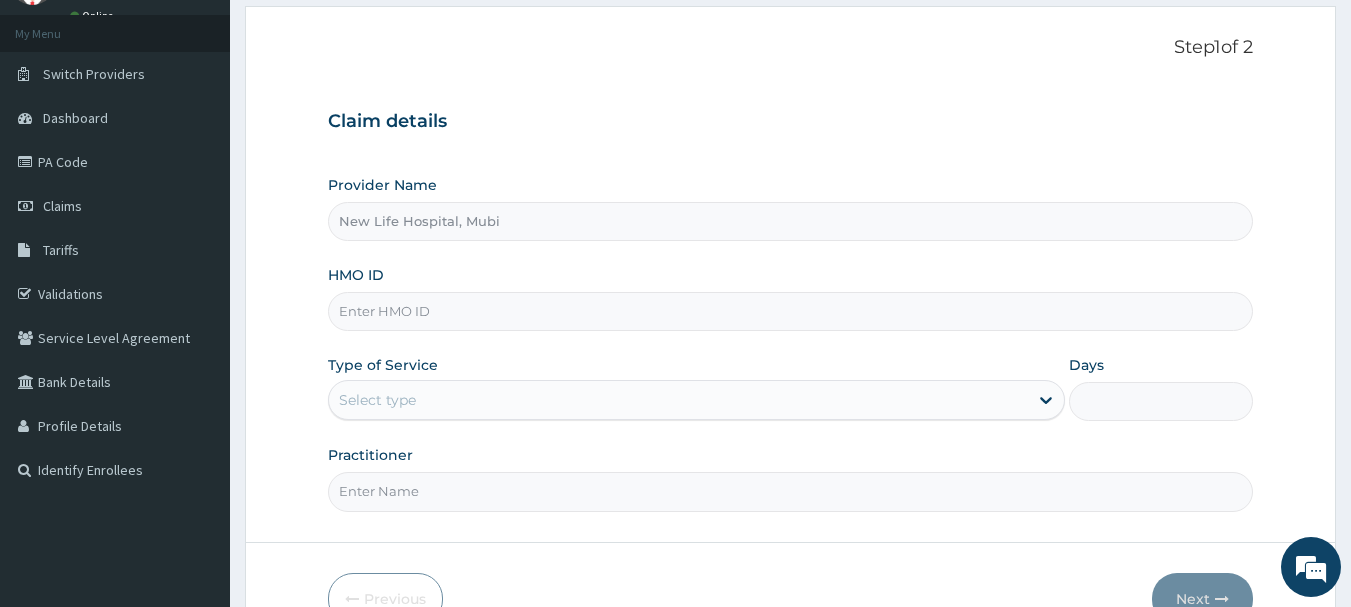 click on "HMO ID" at bounding box center [791, 311] 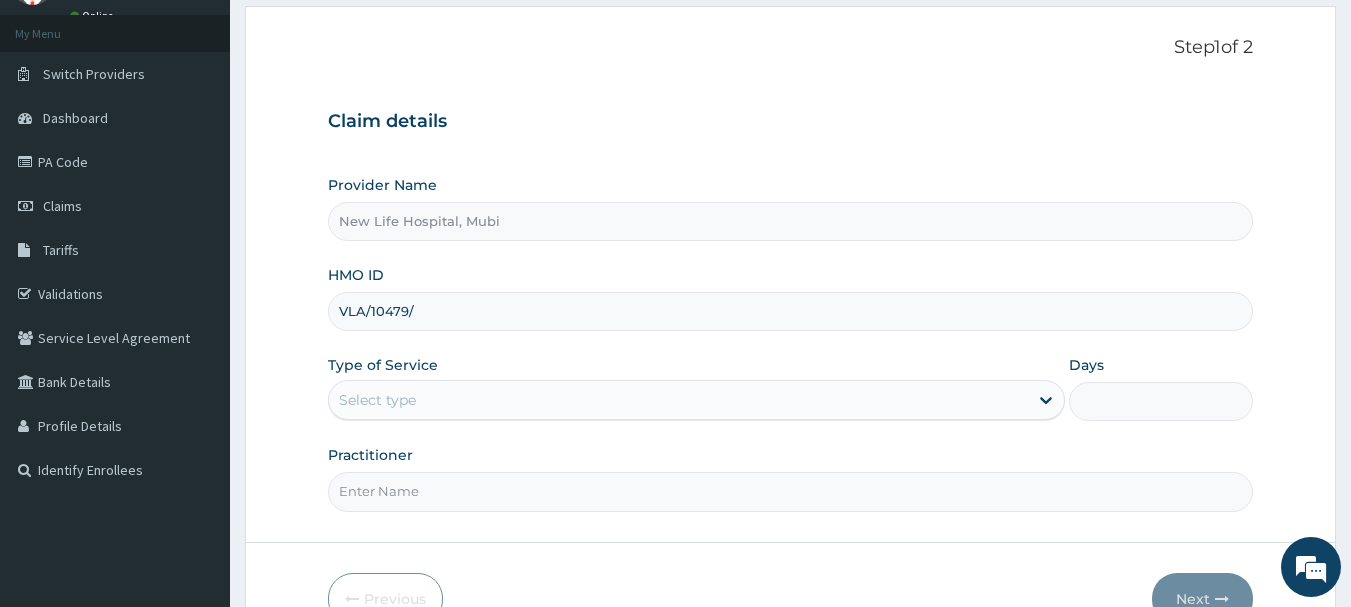 scroll, scrollTop: 0, scrollLeft: 0, axis: both 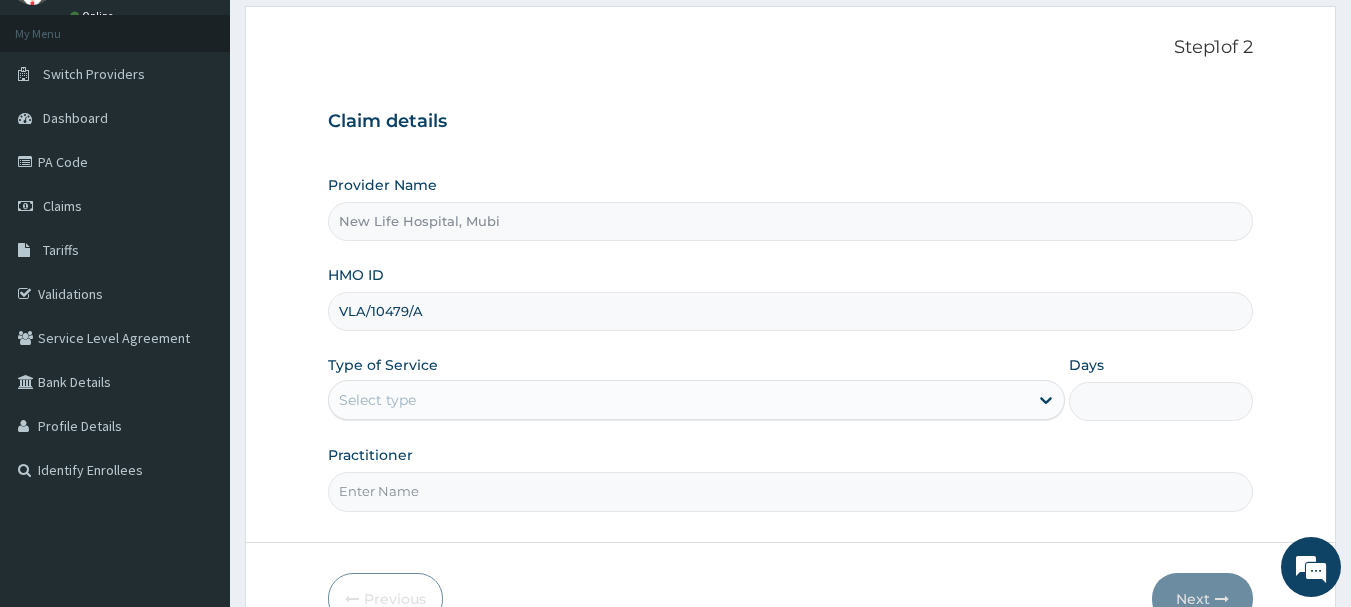 type on "VLA/10479/A" 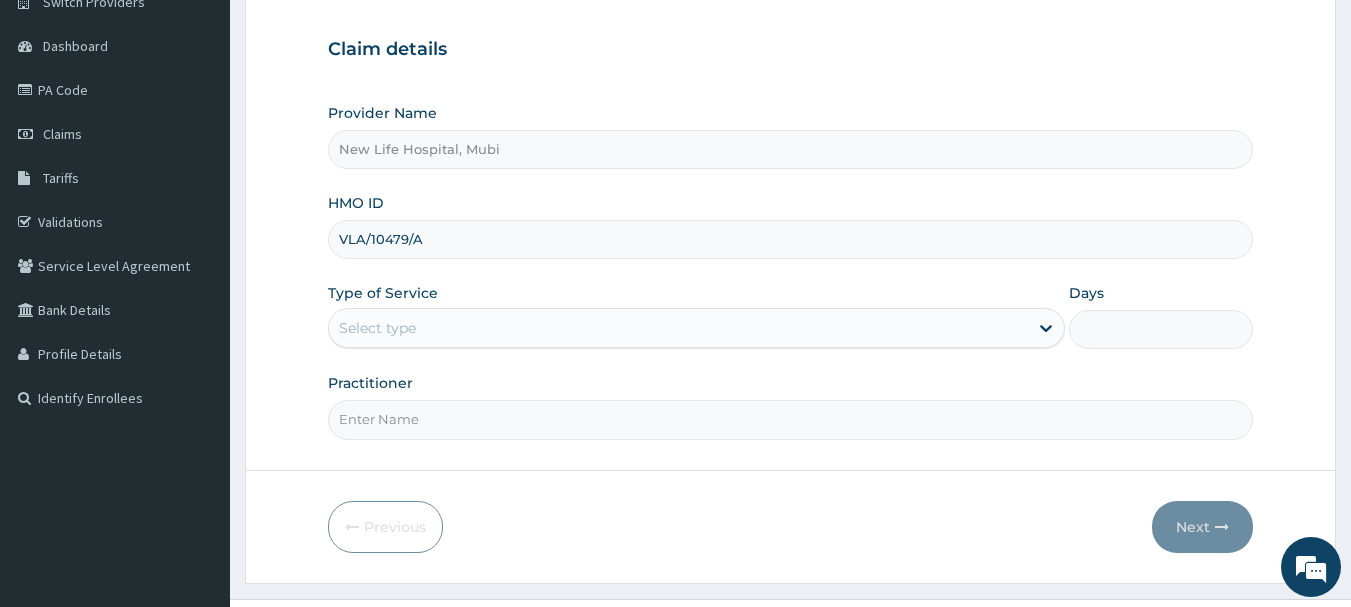 scroll, scrollTop: 215, scrollLeft: 0, axis: vertical 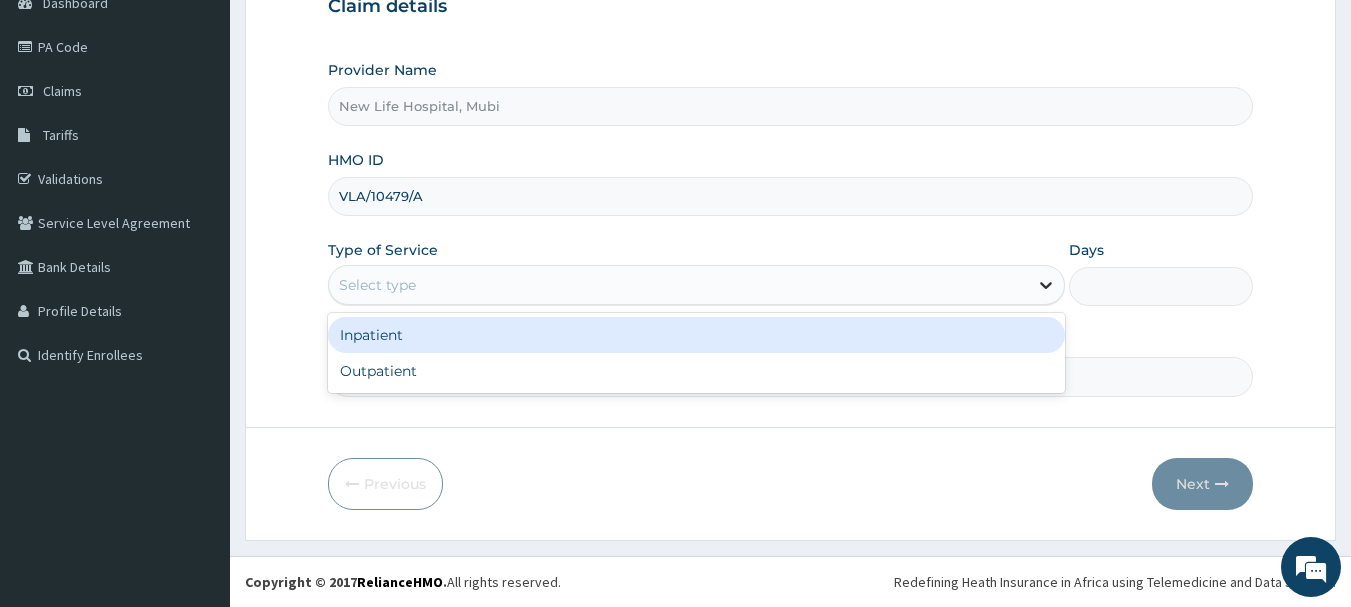 click 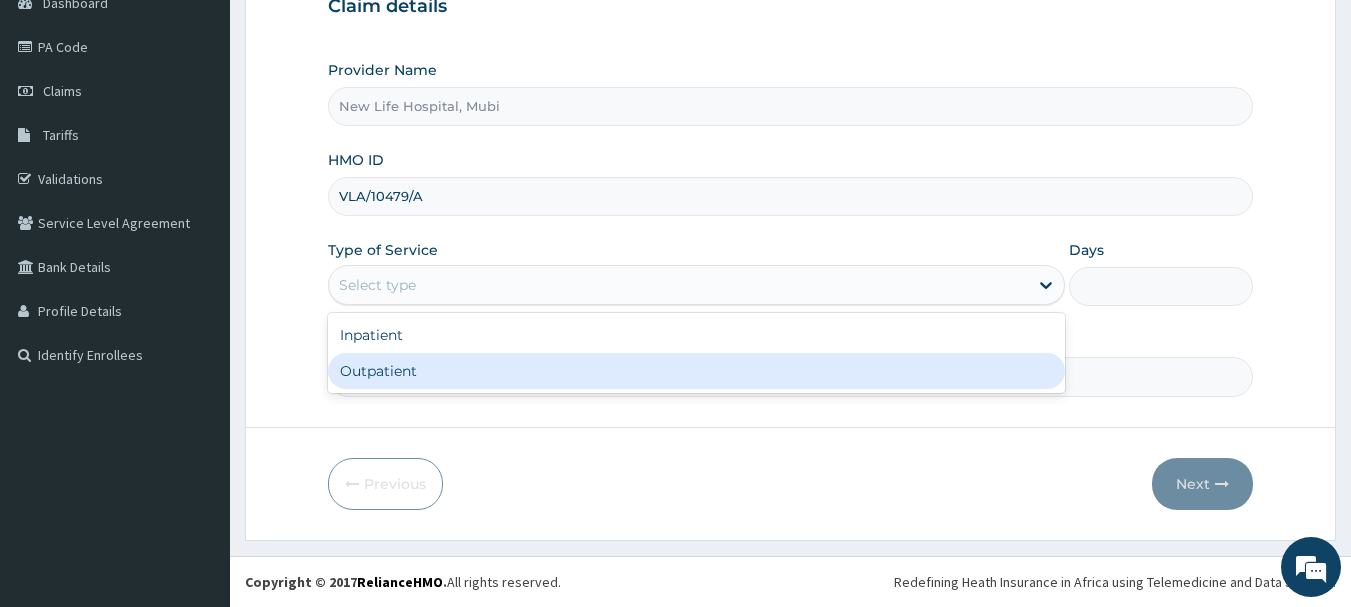 click on "Outpatient" at bounding box center (696, 371) 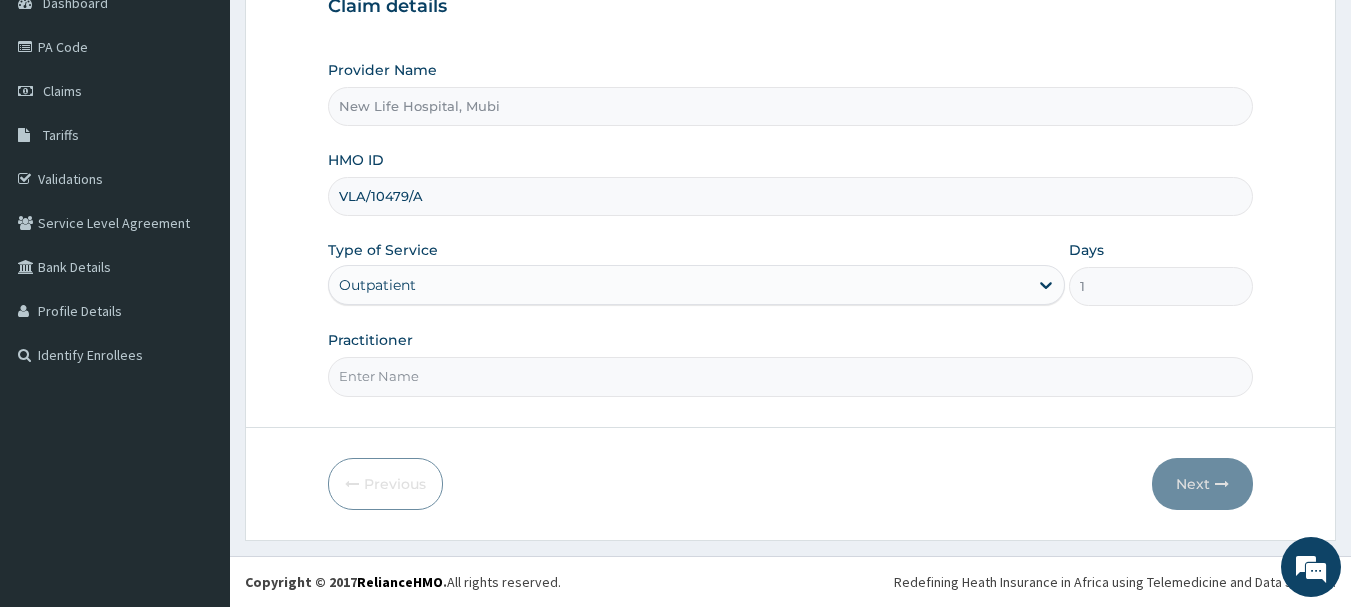 click on "Practitioner" at bounding box center [791, 376] 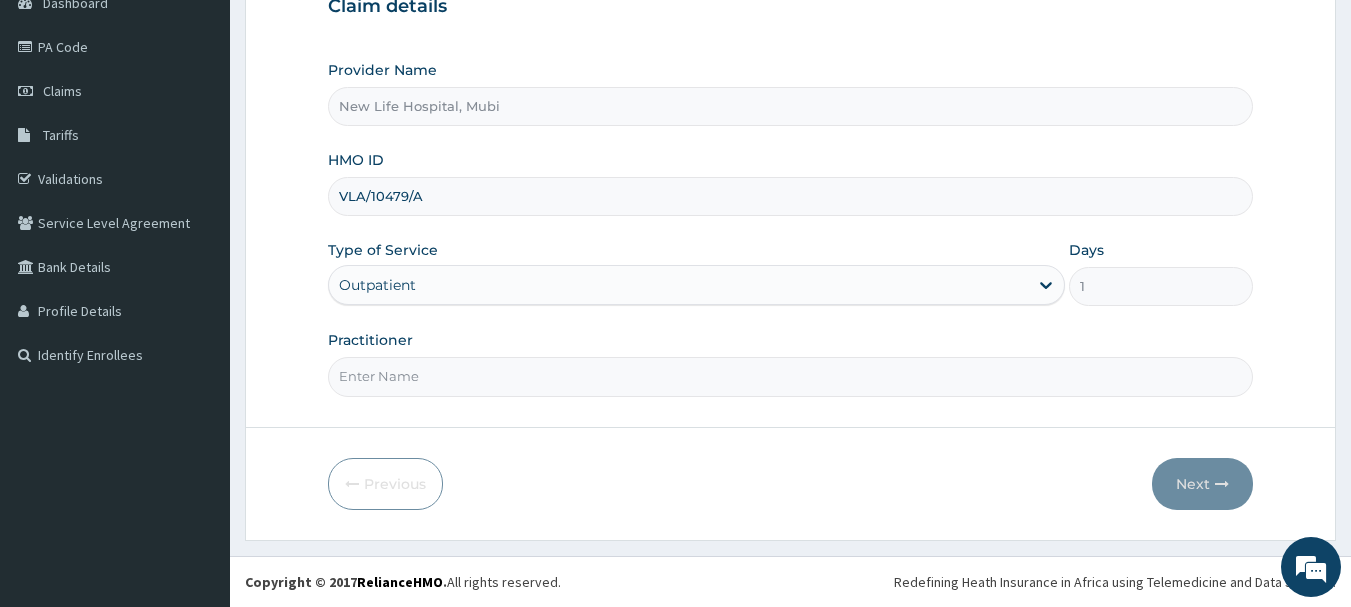 type on "[FIRST] [LAST]" 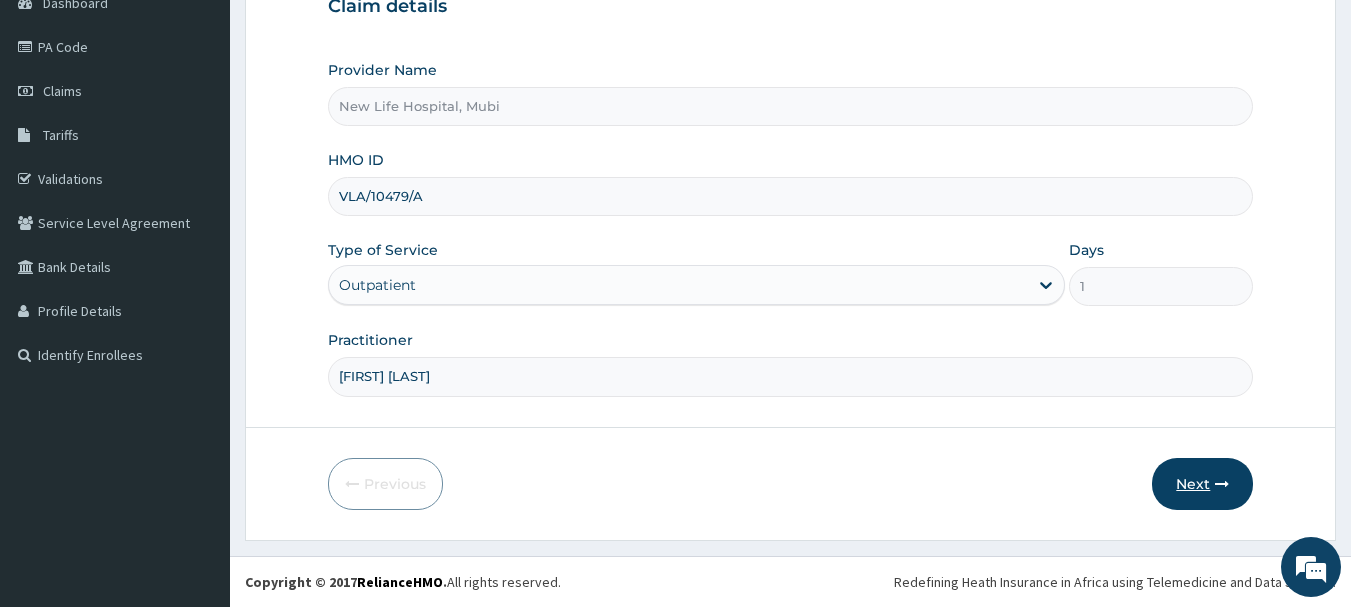 click on "Next" at bounding box center [1202, 484] 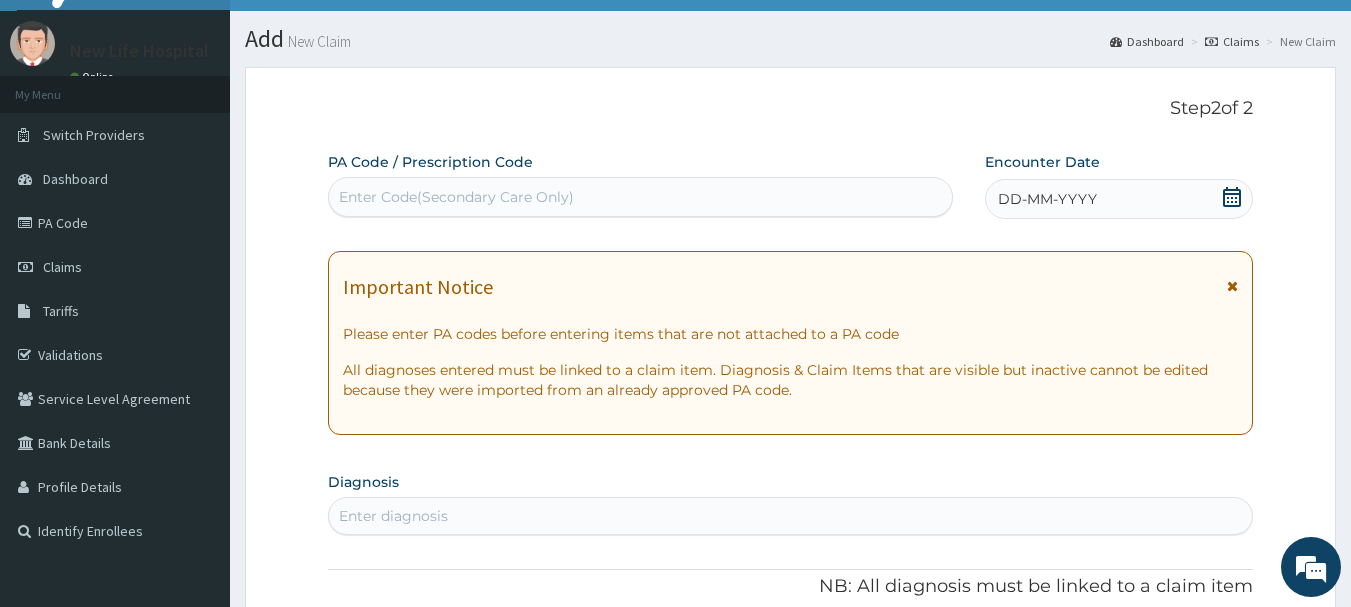scroll, scrollTop: 35, scrollLeft: 0, axis: vertical 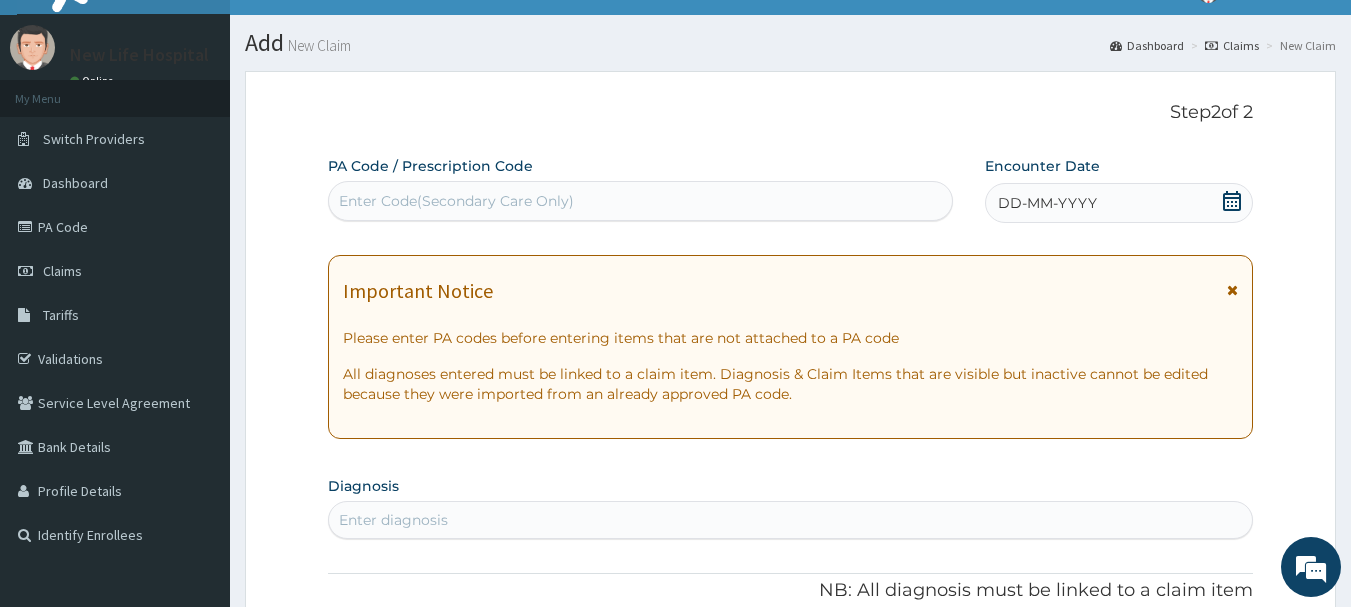 click on "Enter Code(Secondary Care Only)" at bounding box center [641, 201] 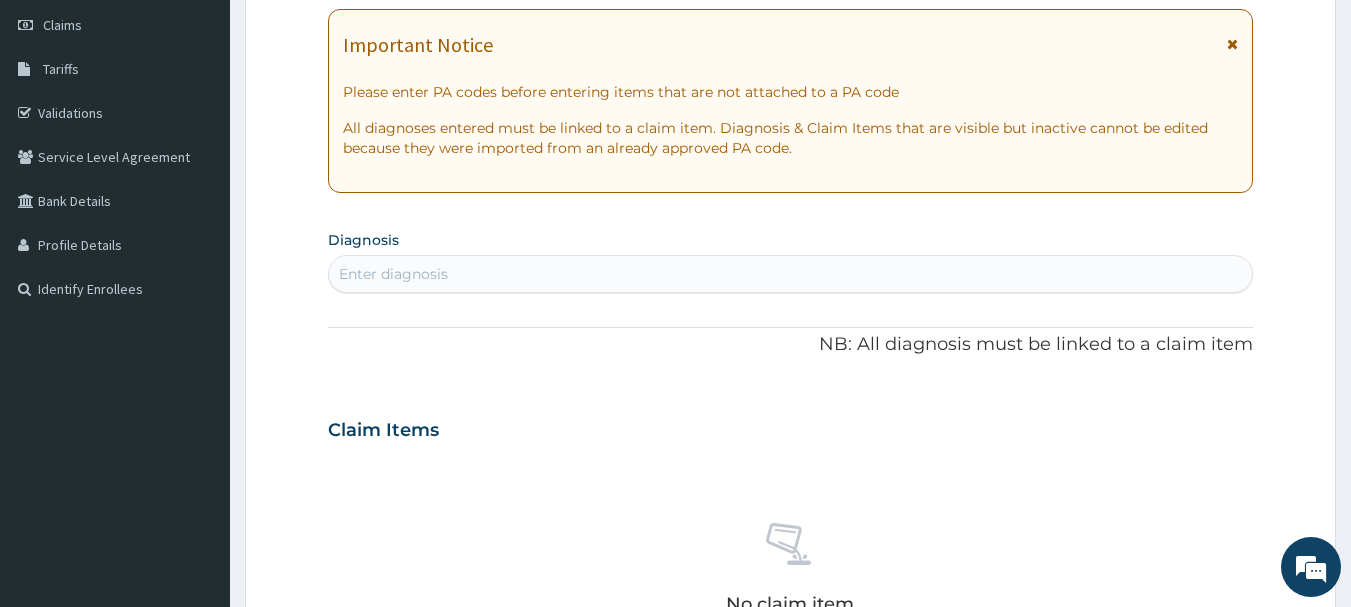 scroll, scrollTop: 315, scrollLeft: 0, axis: vertical 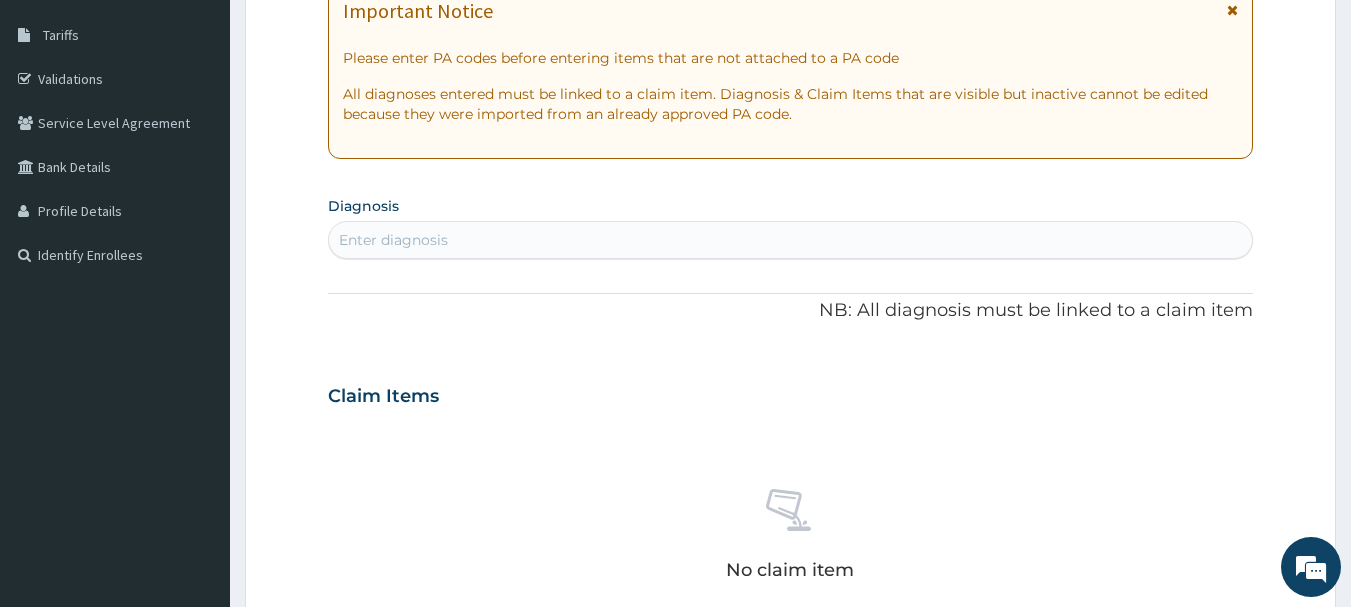 click on "Enter diagnosis" at bounding box center [791, 240] 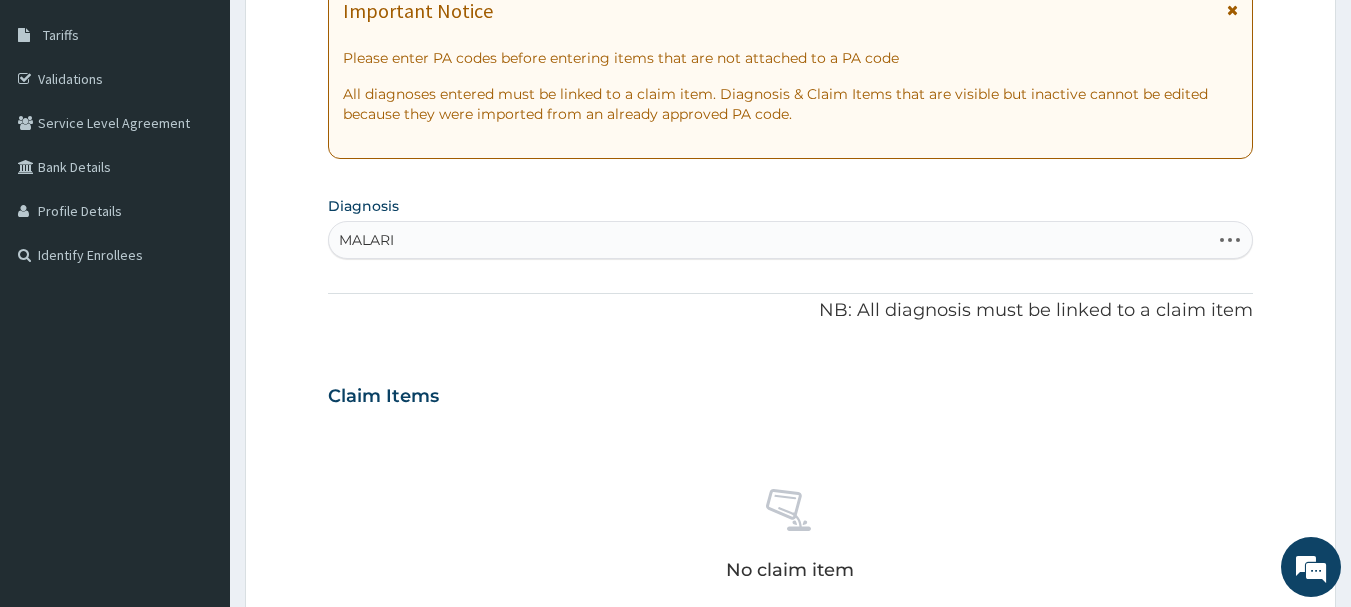 type on "MALARIA" 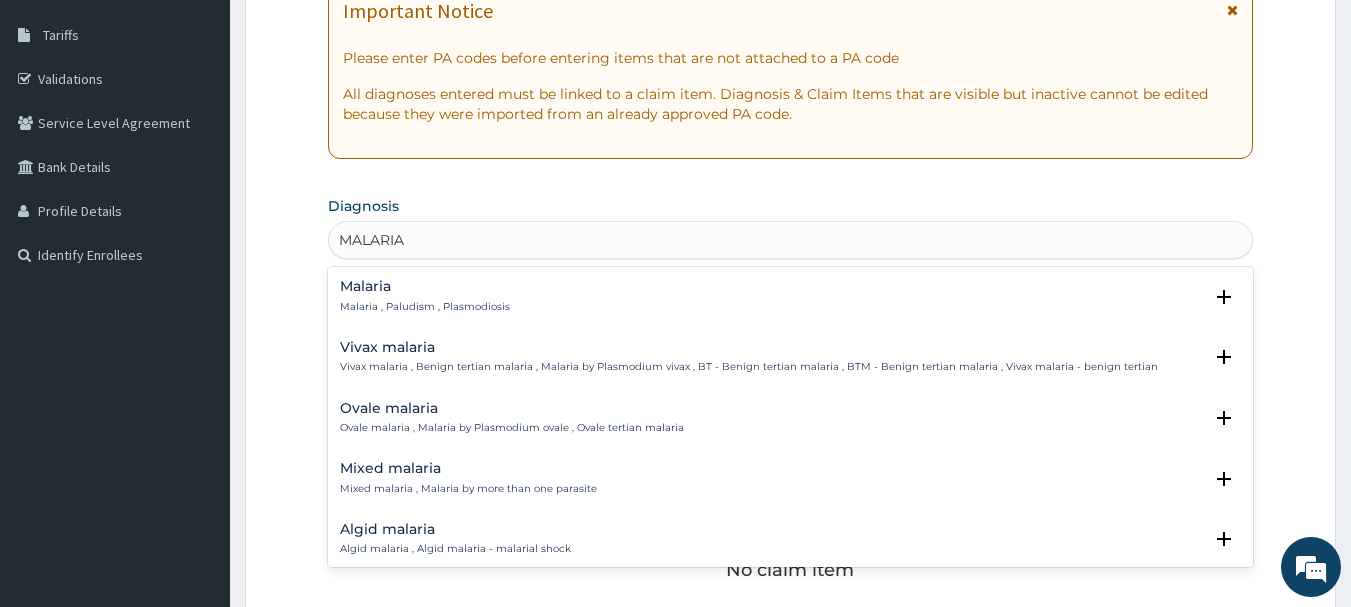 click on "Malaria Malaria , Paludism , Plasmodiosis" at bounding box center [791, 296] 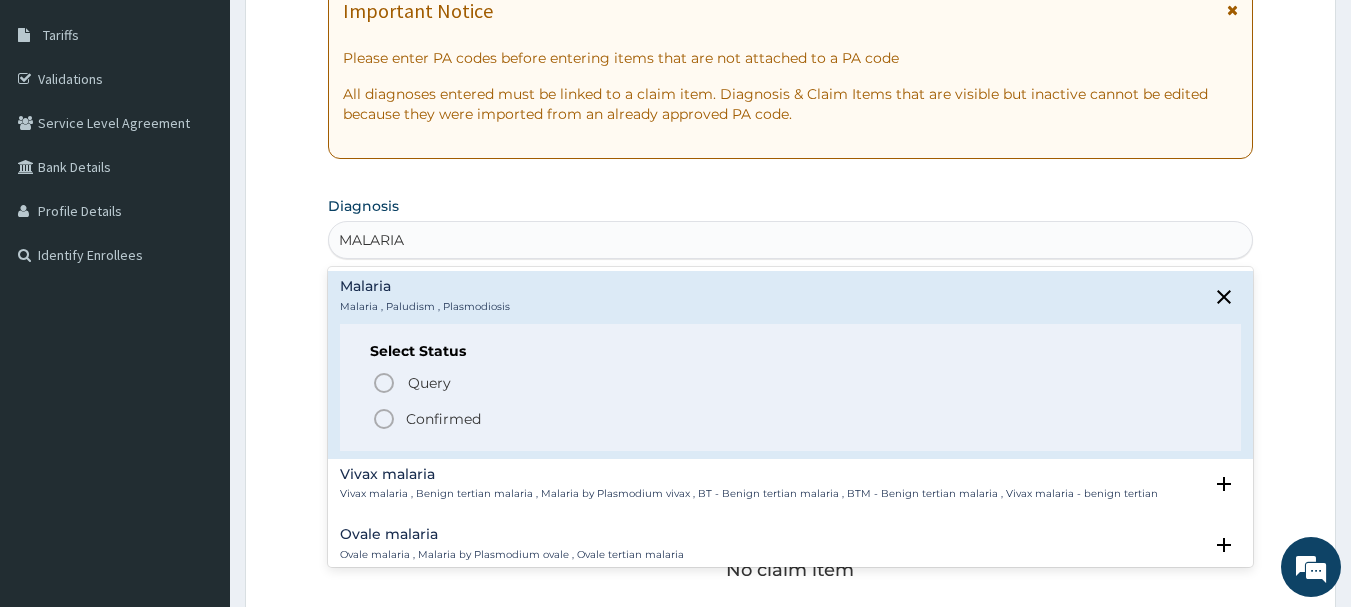 click on "Confirmed" at bounding box center (443, 419) 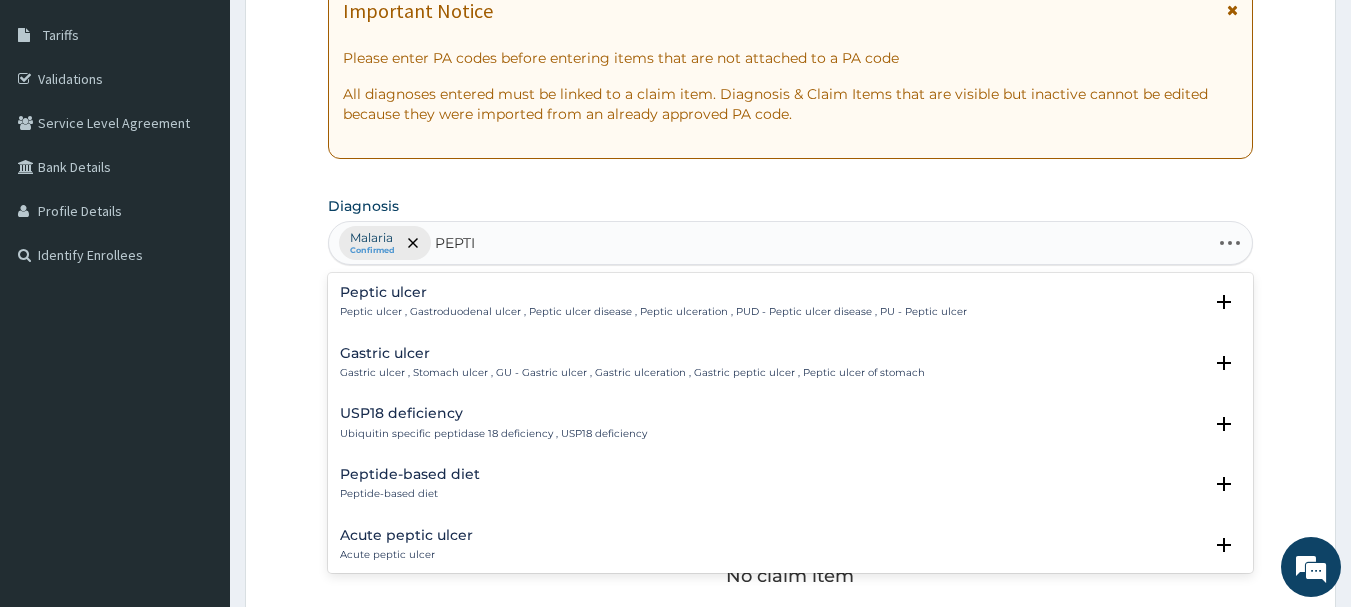type on "PEPTIC" 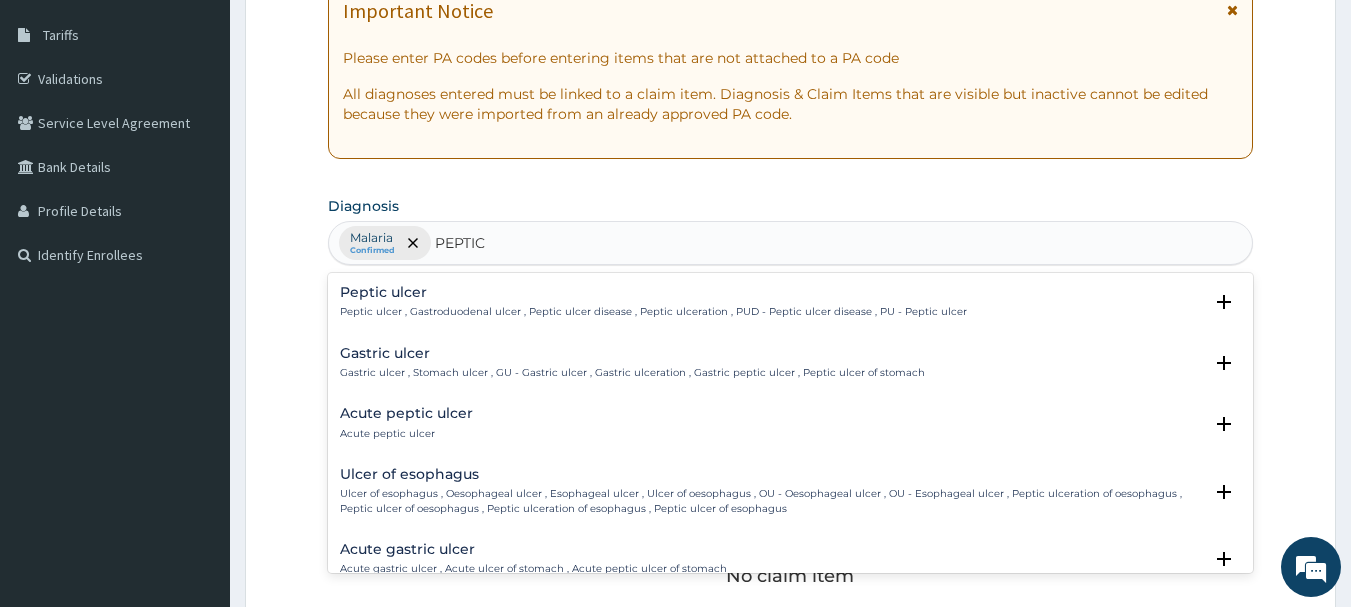 click on "Peptic ulcer Peptic ulcer , Gastroduodenal ulcer , Peptic ulcer disease , Peptic ulceration , PUD - Peptic ulcer disease , PU - Peptic ulcer Select Status Query Query covers suspected (?), Keep in view (kiv), Ruled out (r/o) Confirmed" at bounding box center (791, 307) 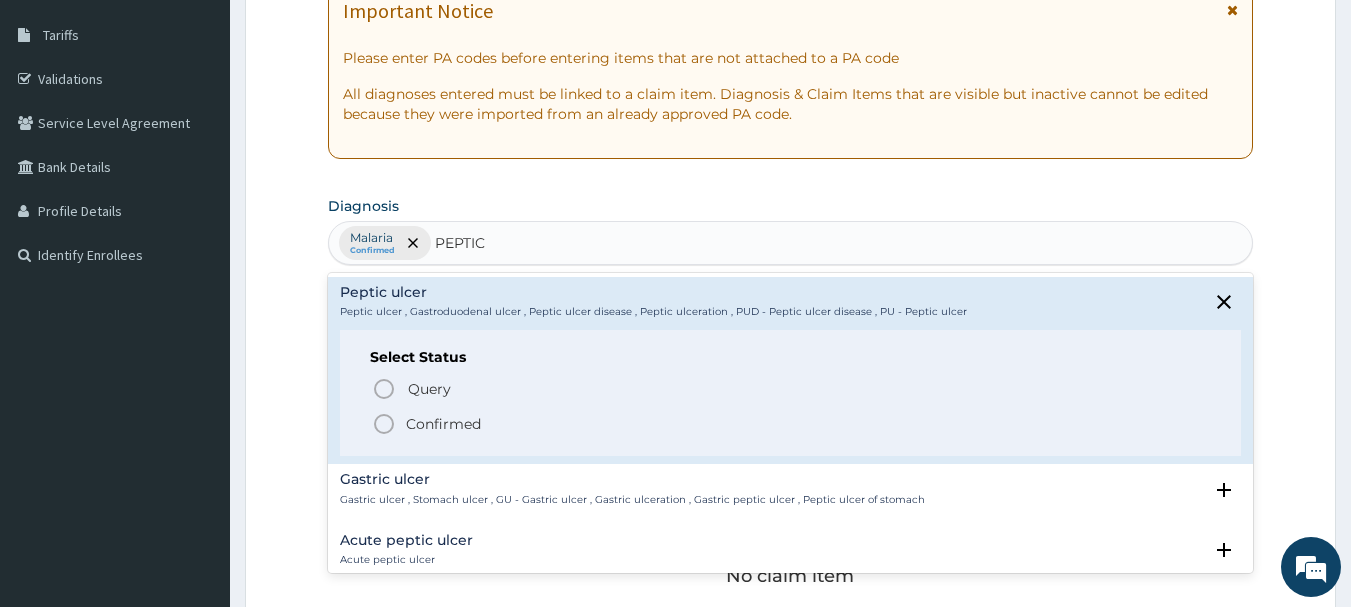 click on "Confirmed" at bounding box center [443, 424] 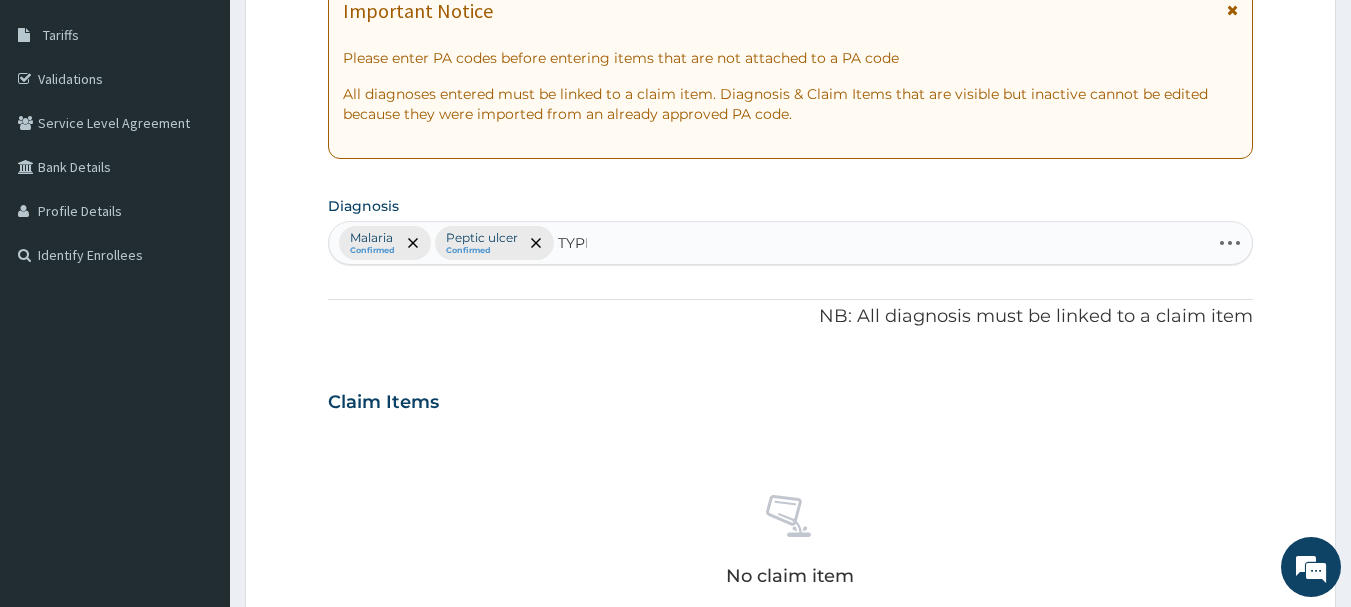 type on "TYPHO" 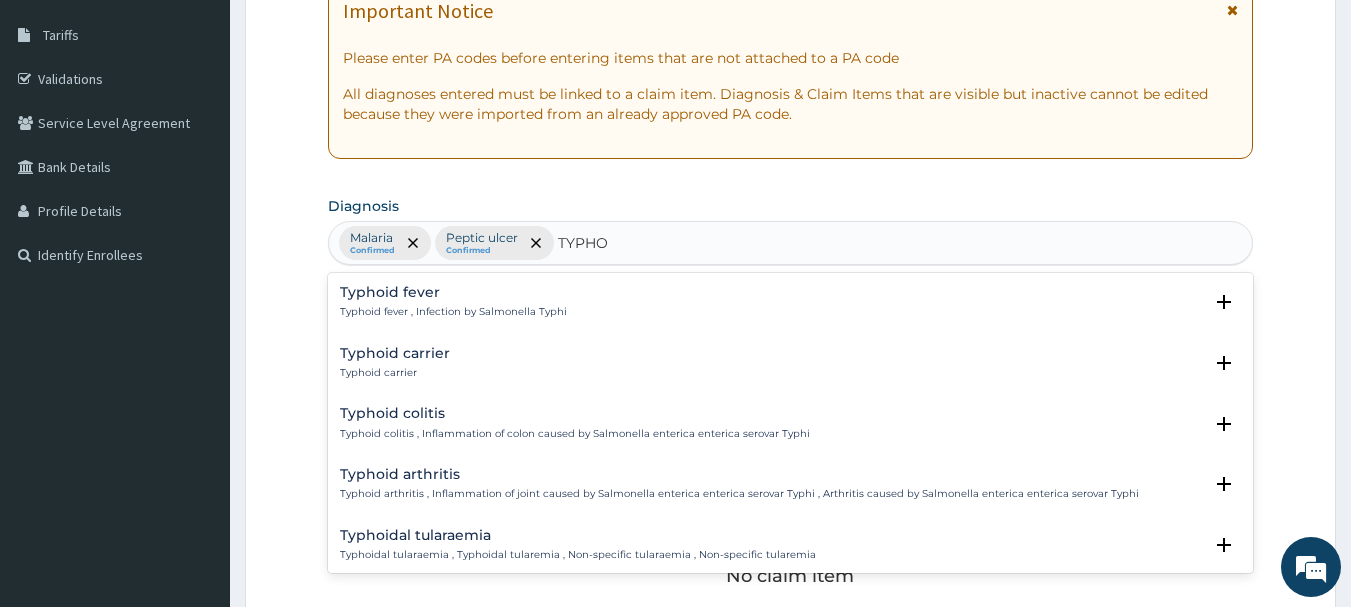 click on "Typhoid fever" at bounding box center (453, 292) 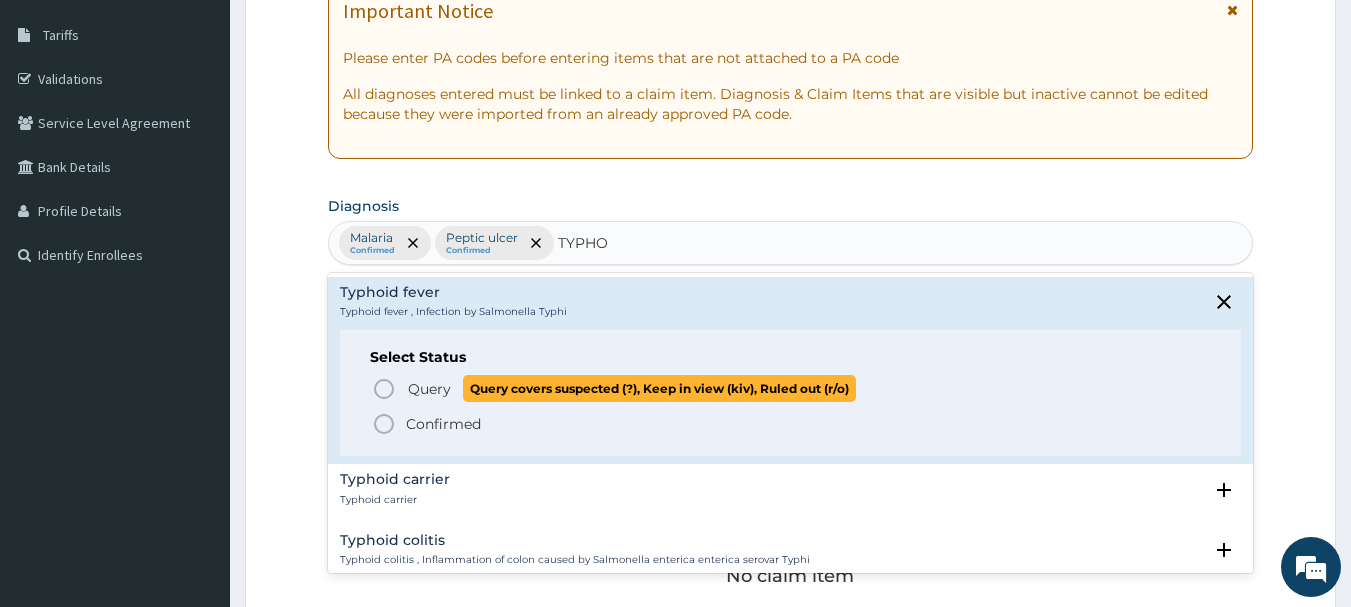 click on "Query" at bounding box center [429, 389] 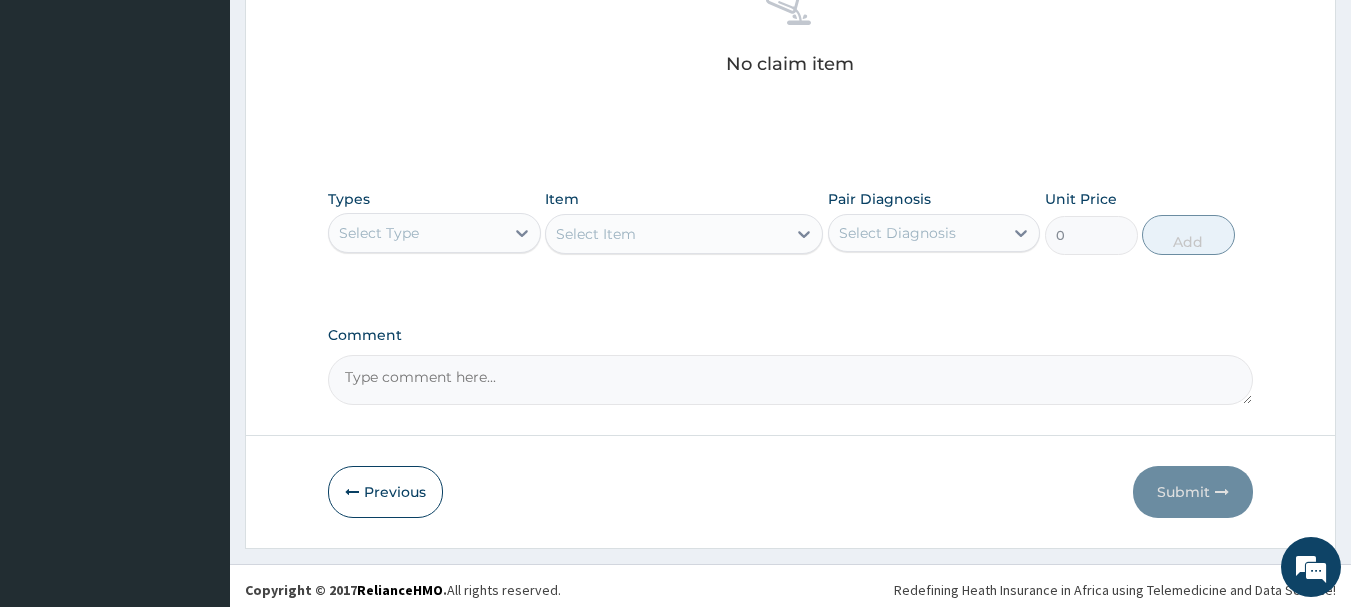scroll, scrollTop: 835, scrollLeft: 0, axis: vertical 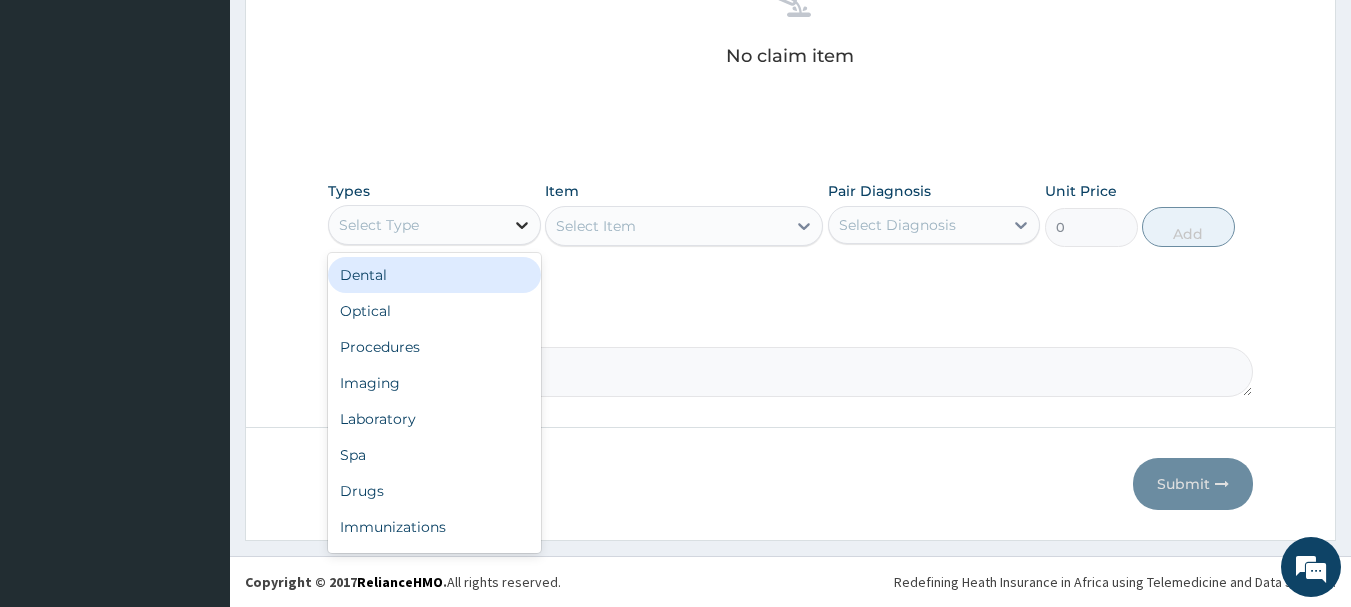 click 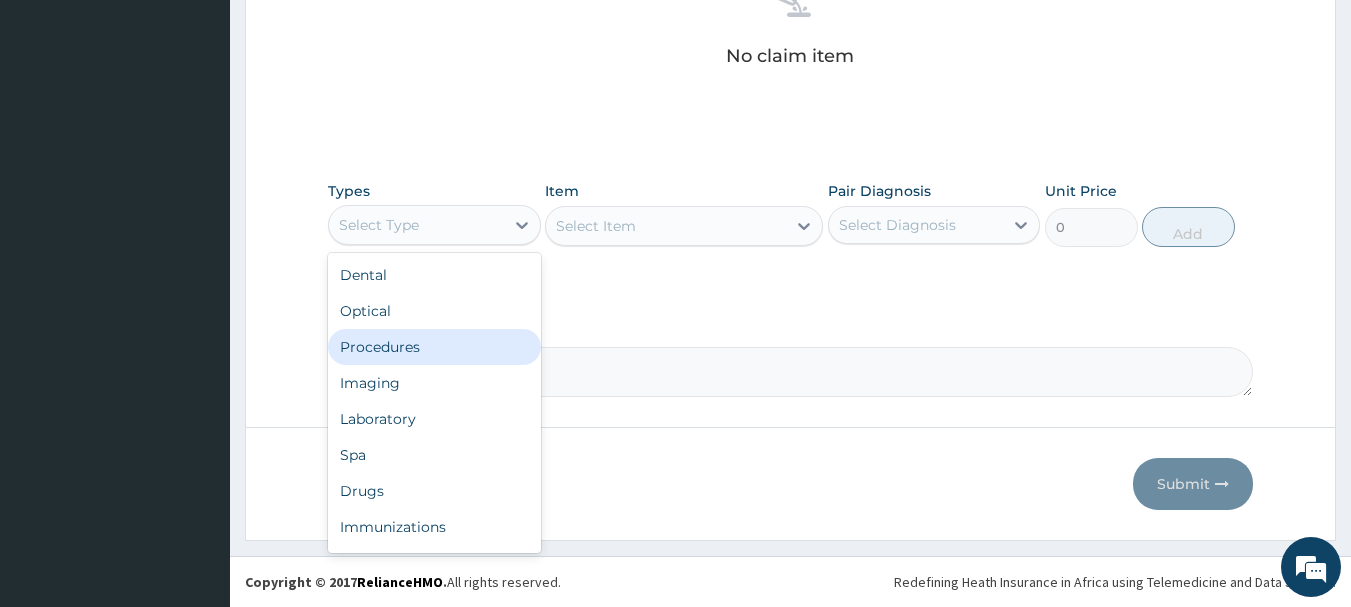 click on "Procedures" at bounding box center (434, 347) 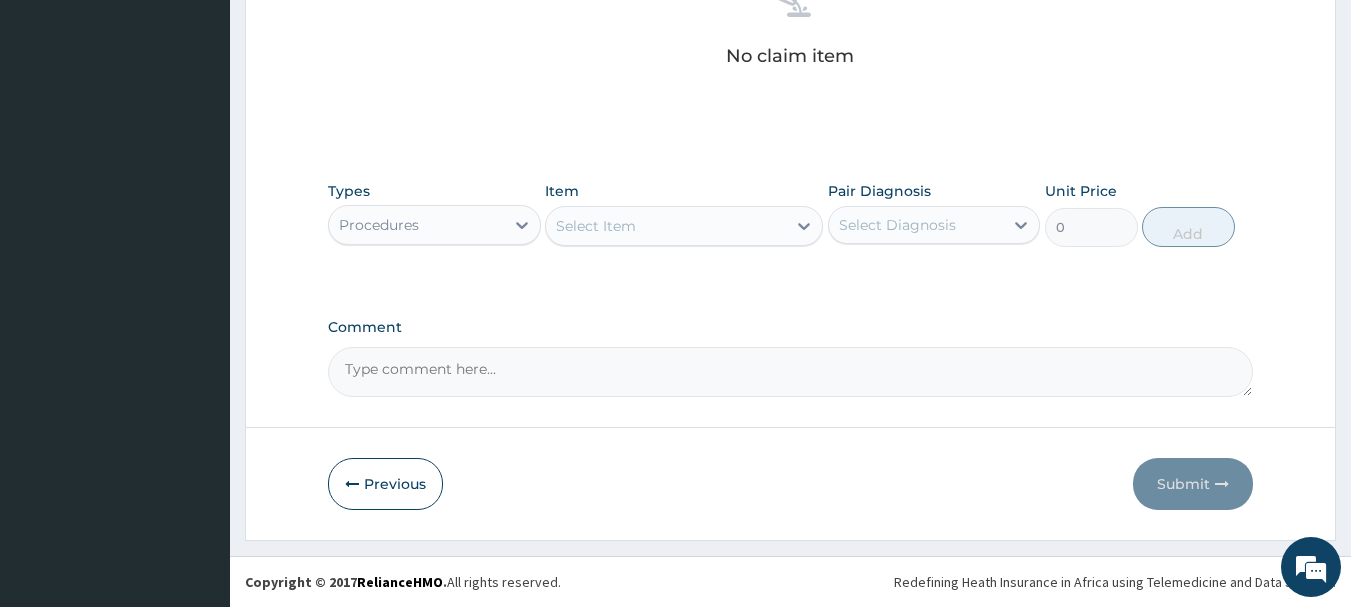 click on "Select Item" at bounding box center (666, 226) 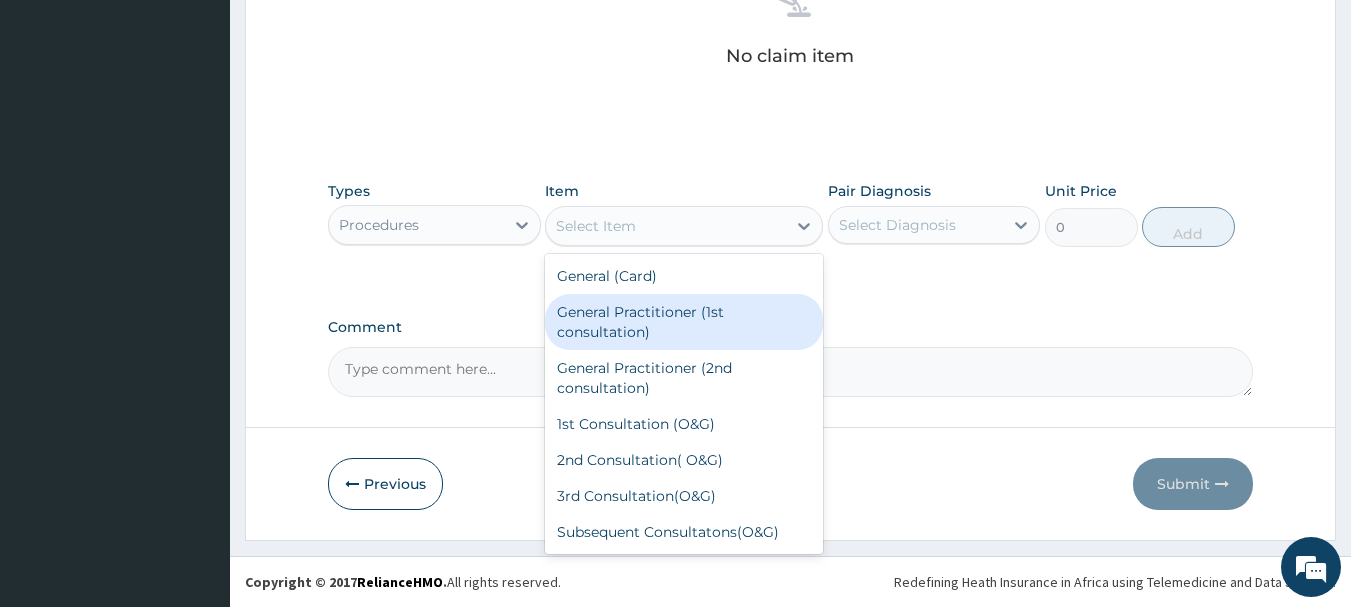 click on "General Practitioner (1st consultation)" at bounding box center (684, 322) 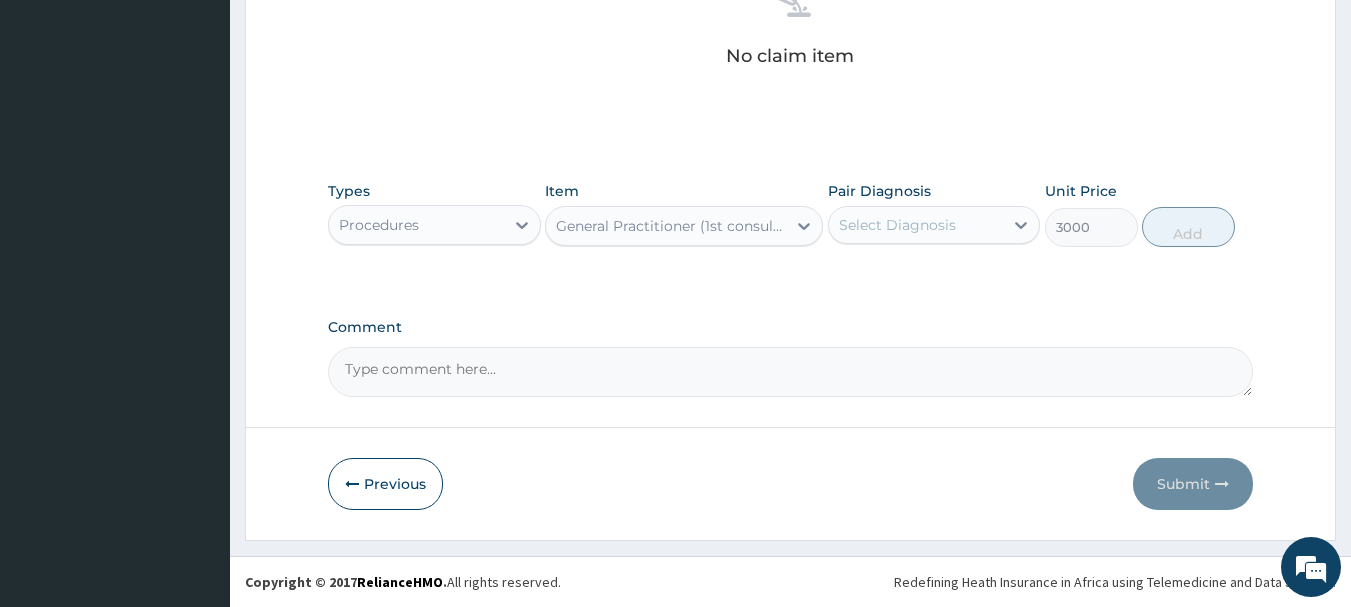 click on "Select Diagnosis" at bounding box center (897, 225) 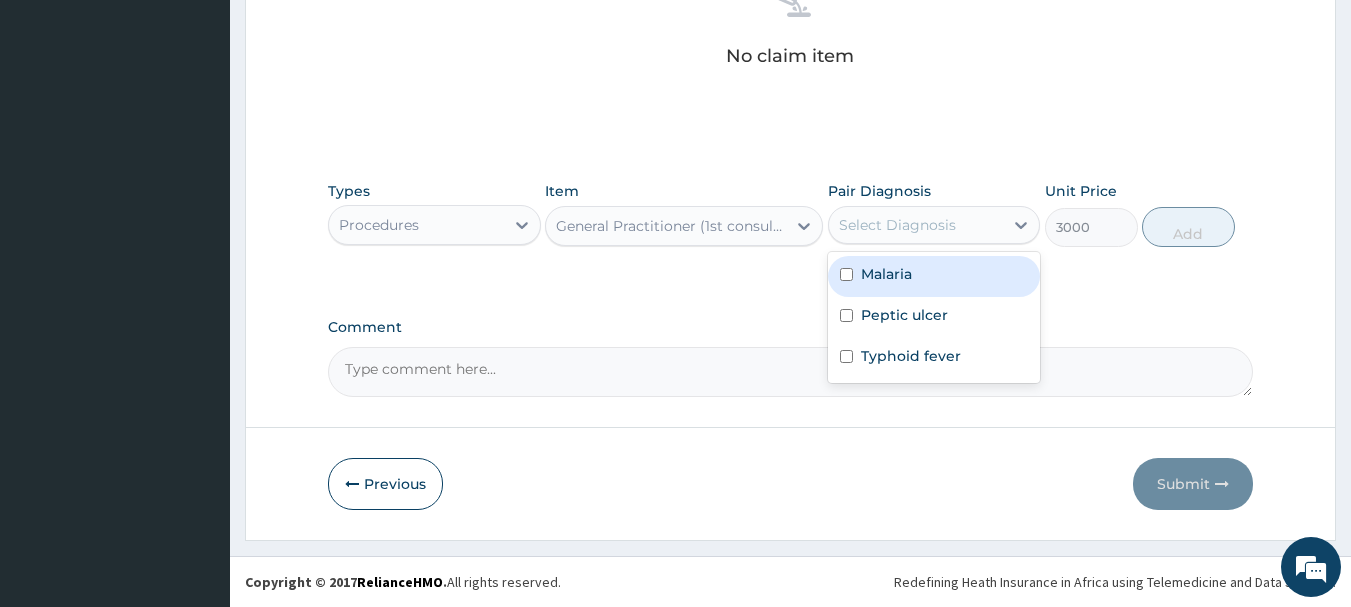 click on "Malaria" at bounding box center [934, 276] 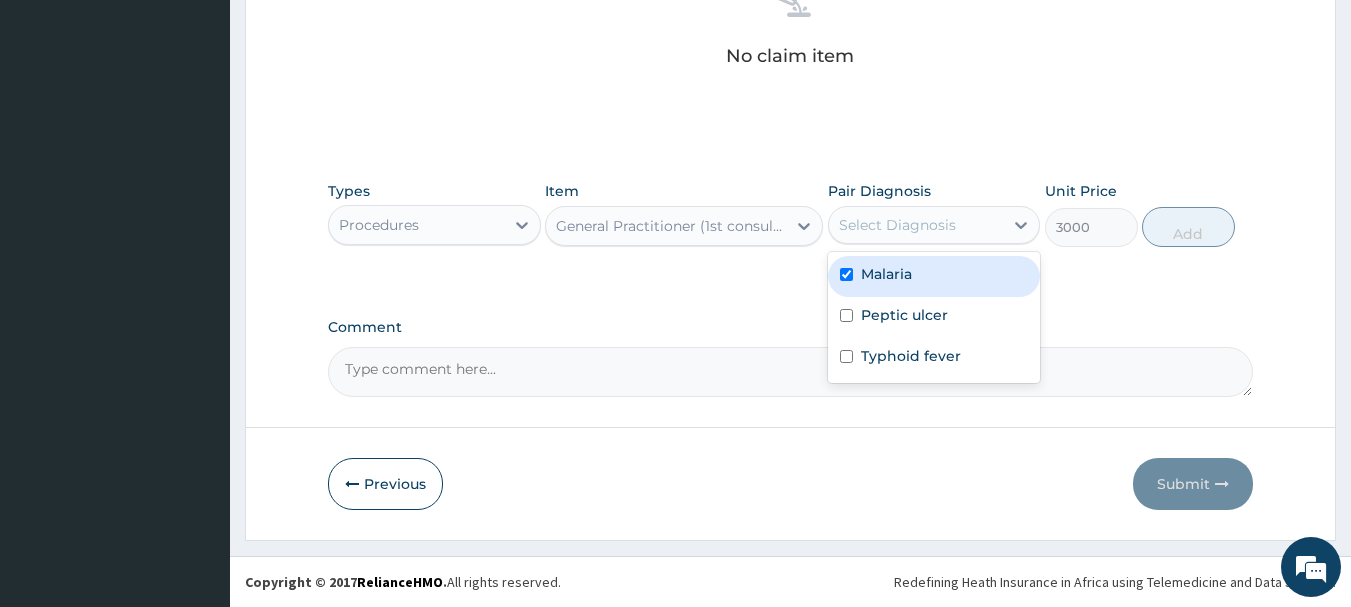 checkbox on "true" 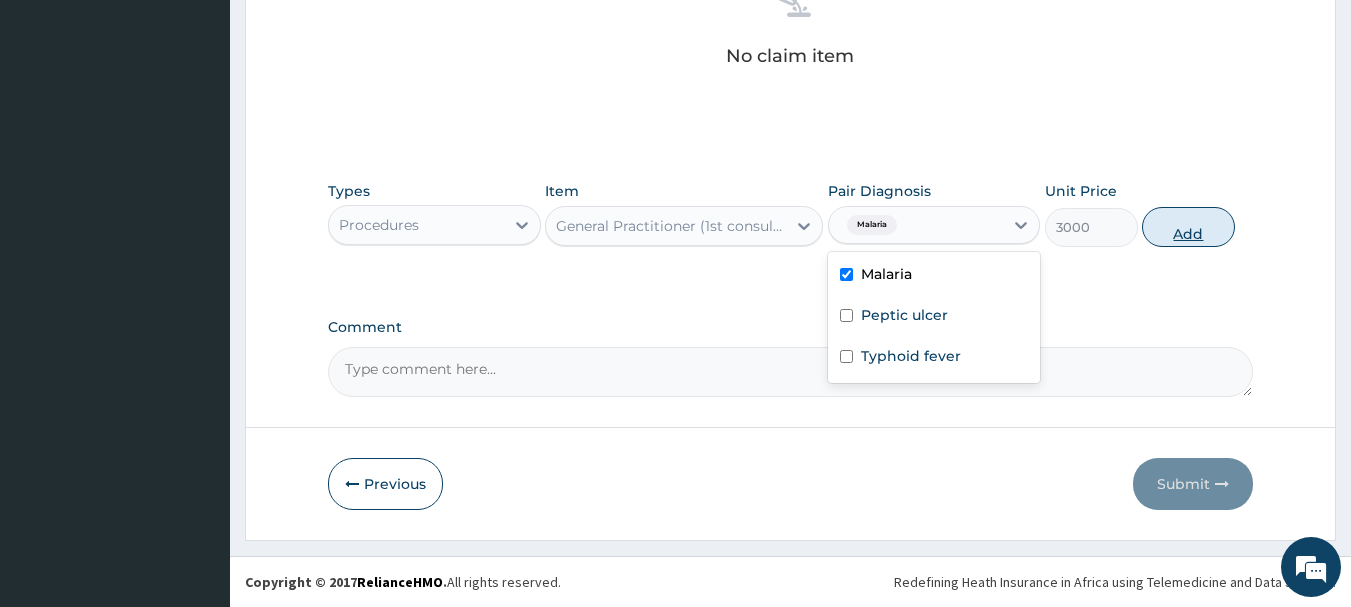 click on "Add" at bounding box center [1188, 227] 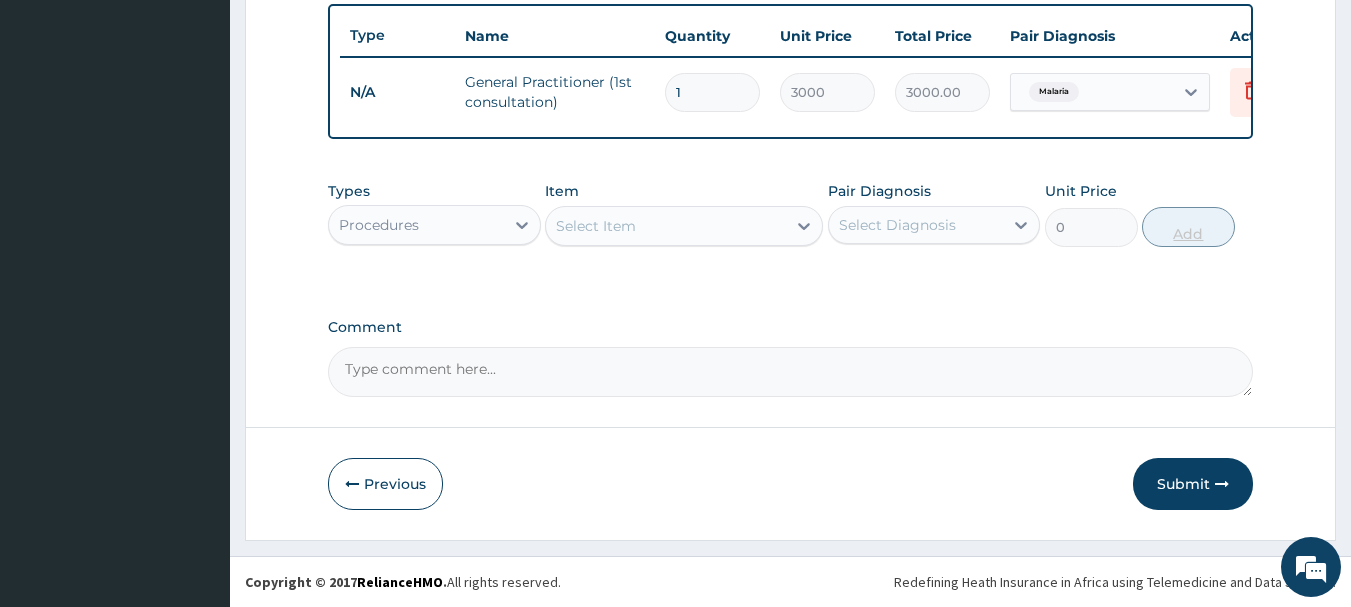 scroll, scrollTop: 755, scrollLeft: 0, axis: vertical 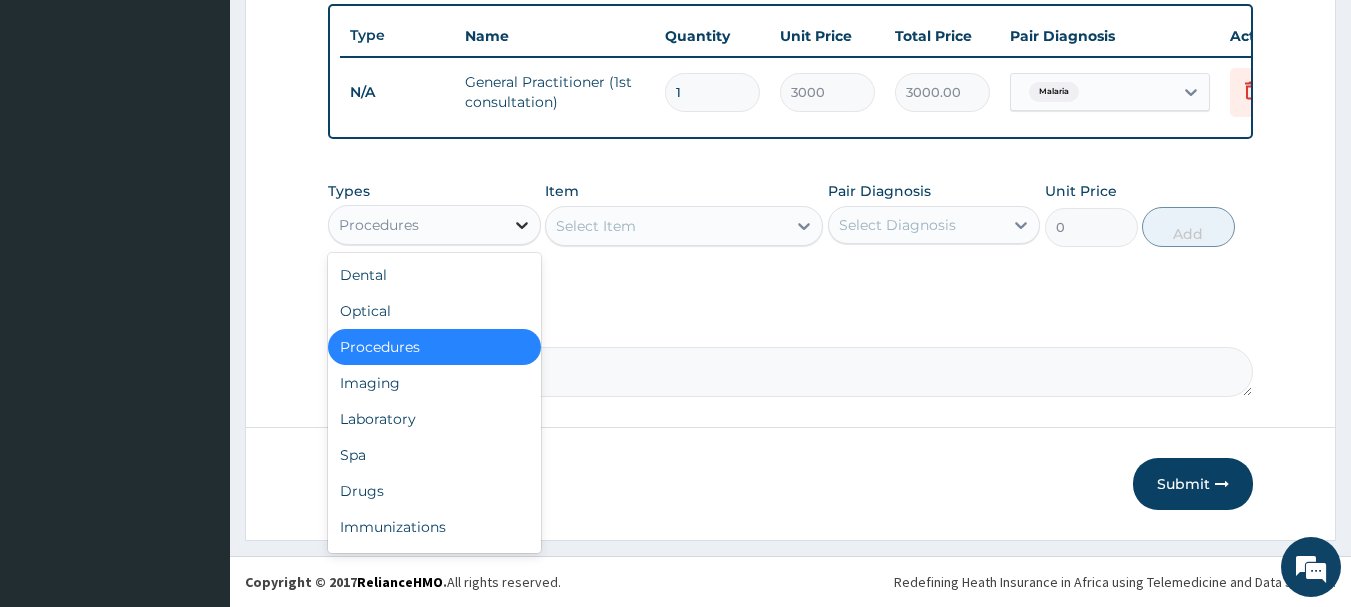 click 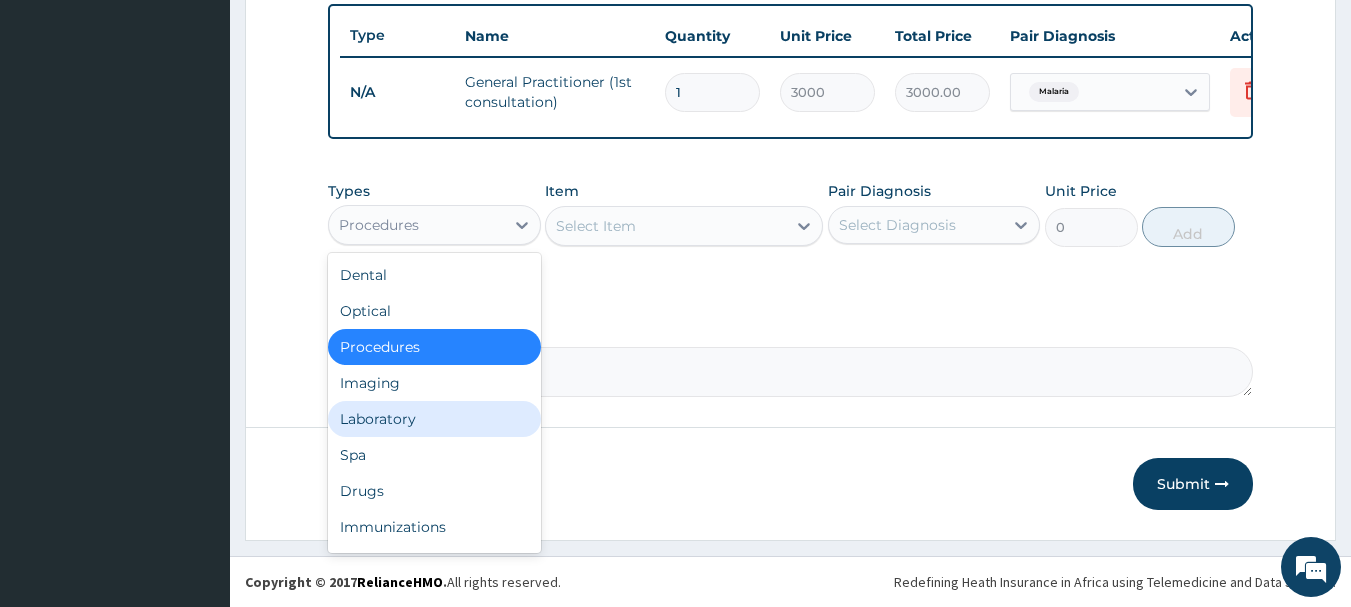 click on "Laboratory" at bounding box center (434, 419) 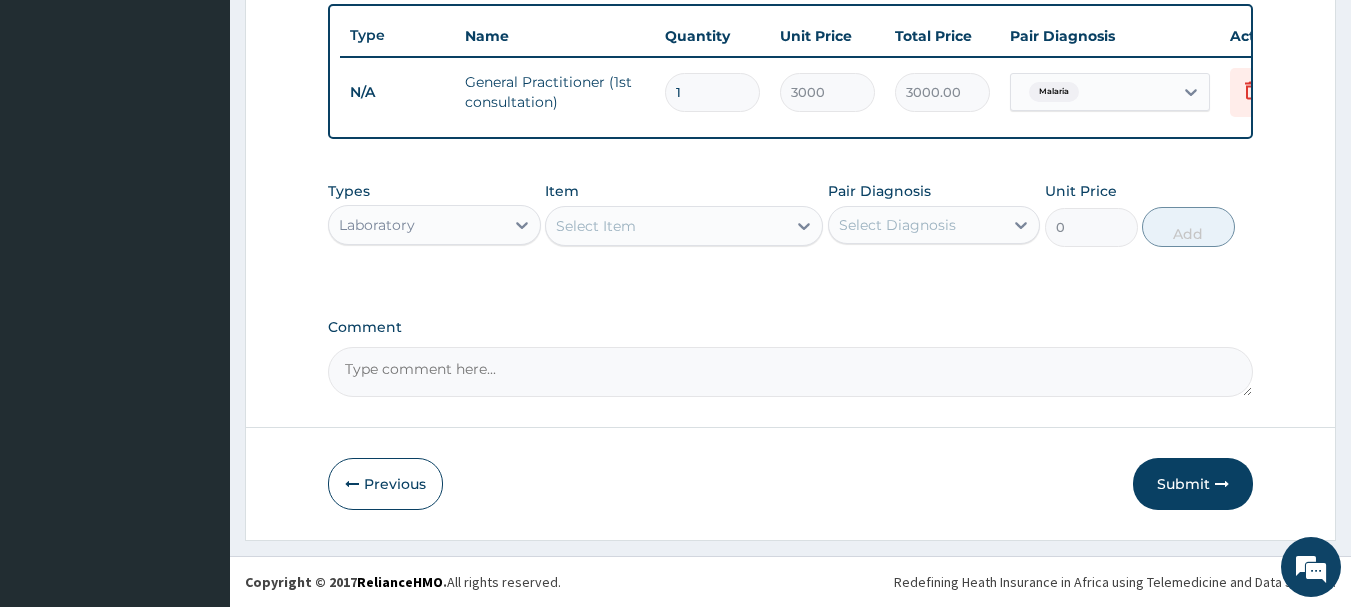 click on "Select Item" at bounding box center (666, 226) 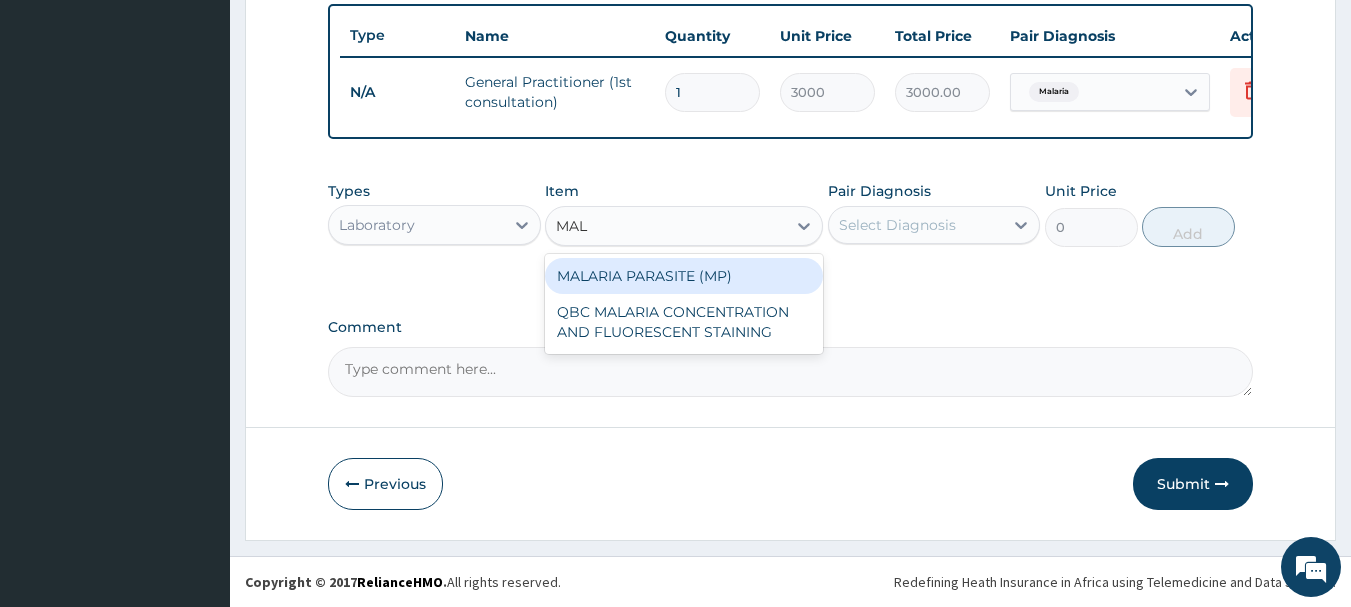 type on "MALA" 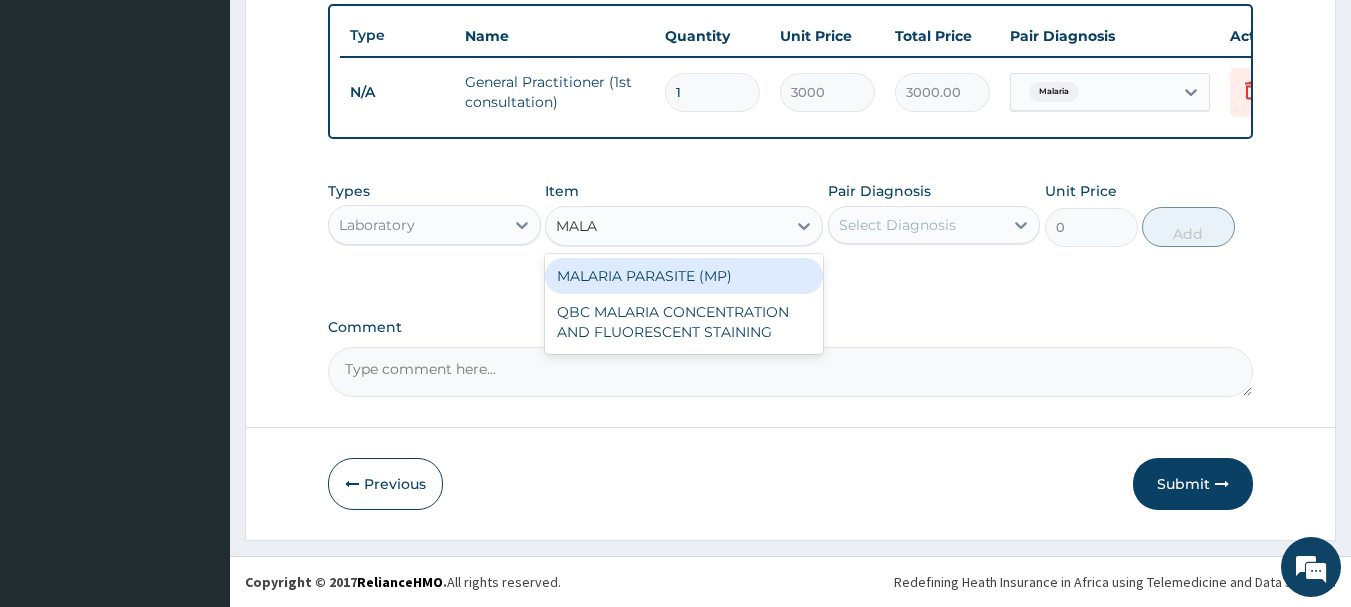 click on "MALARIA PARASITE (MP)" at bounding box center [684, 276] 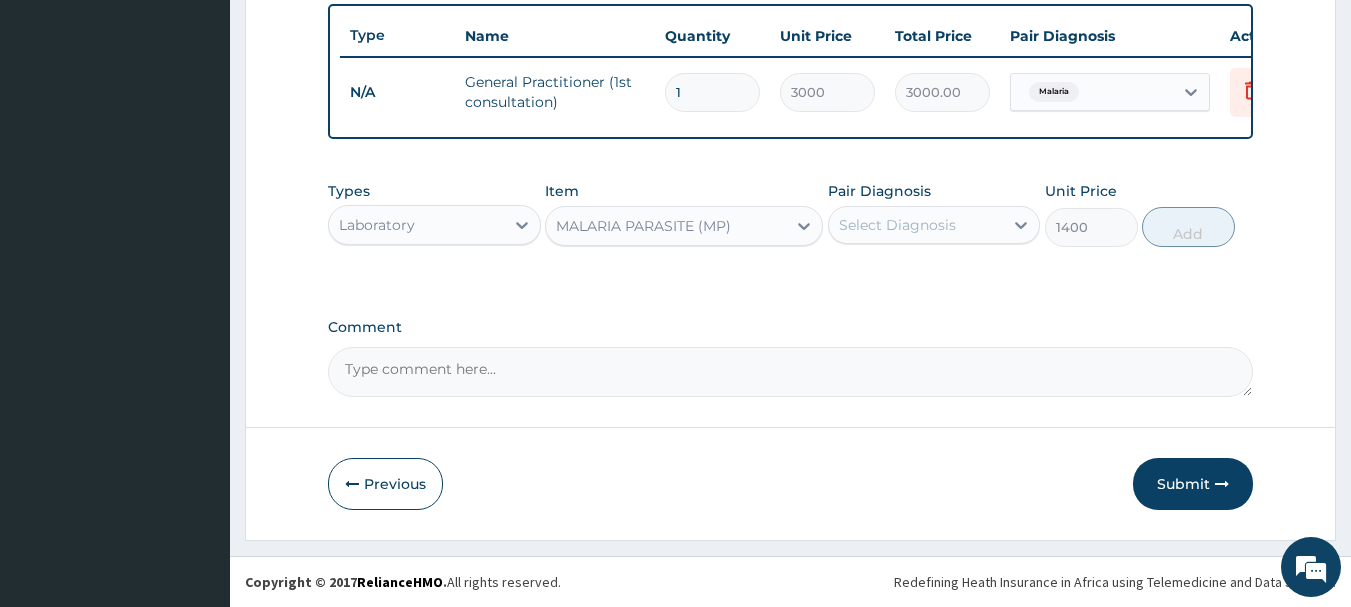 click on "Select Diagnosis" at bounding box center [916, 225] 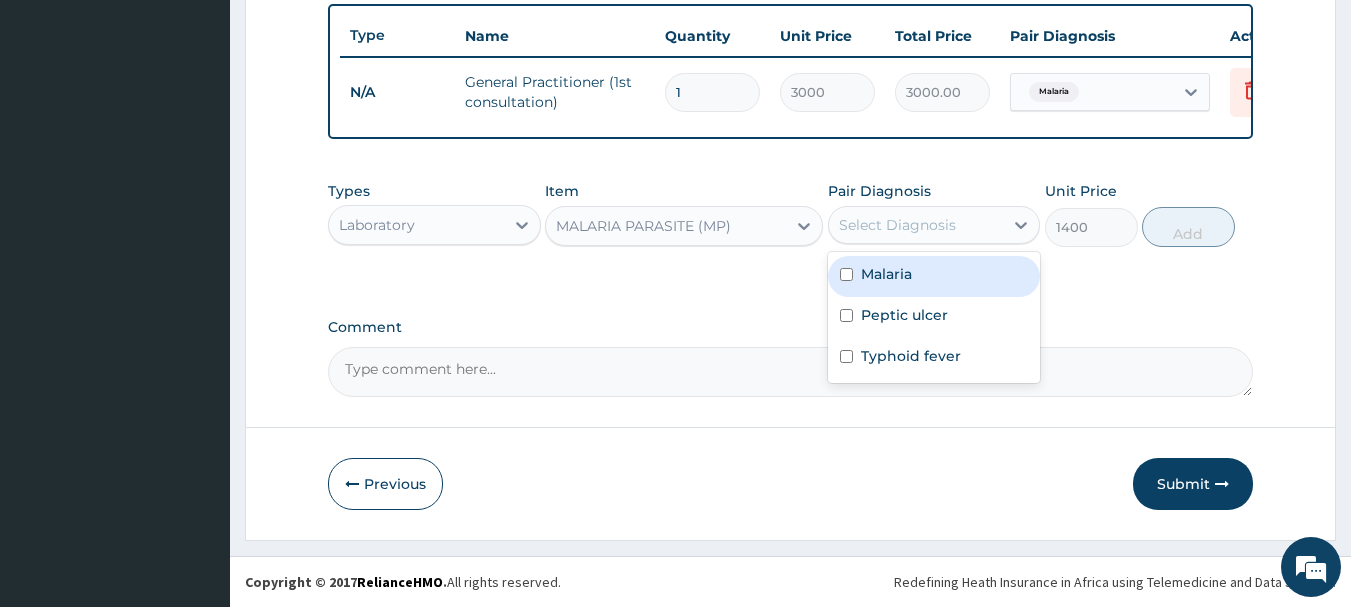 click on "Malaria" at bounding box center [934, 276] 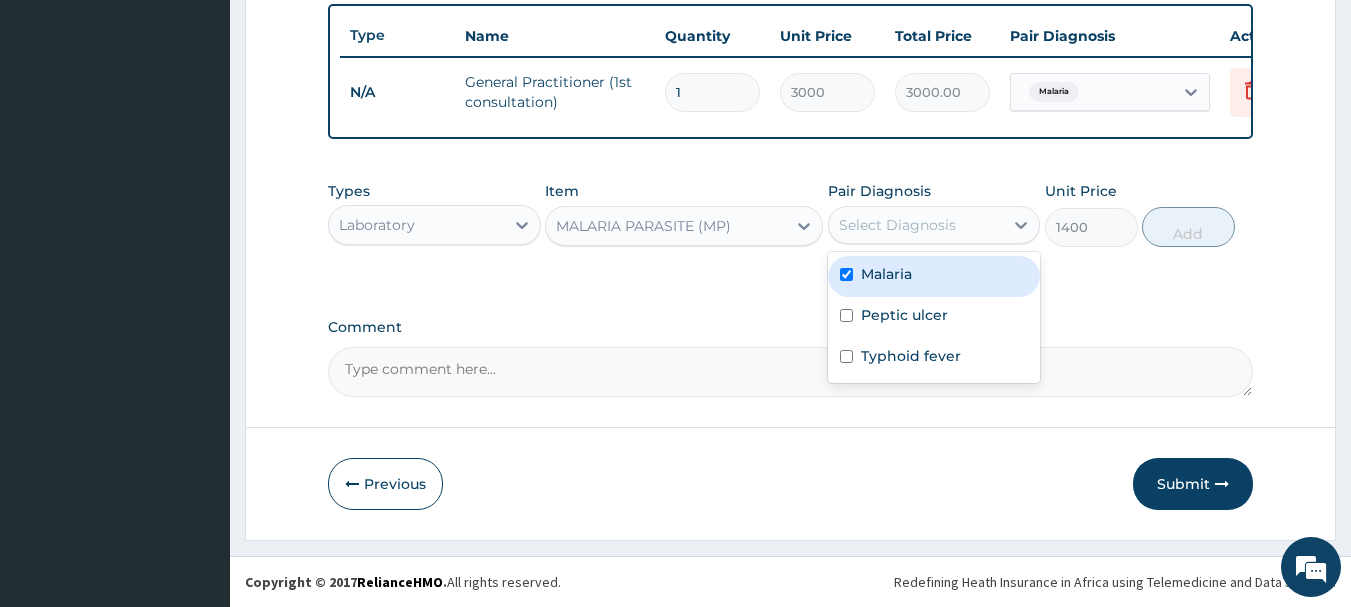 checkbox on "true" 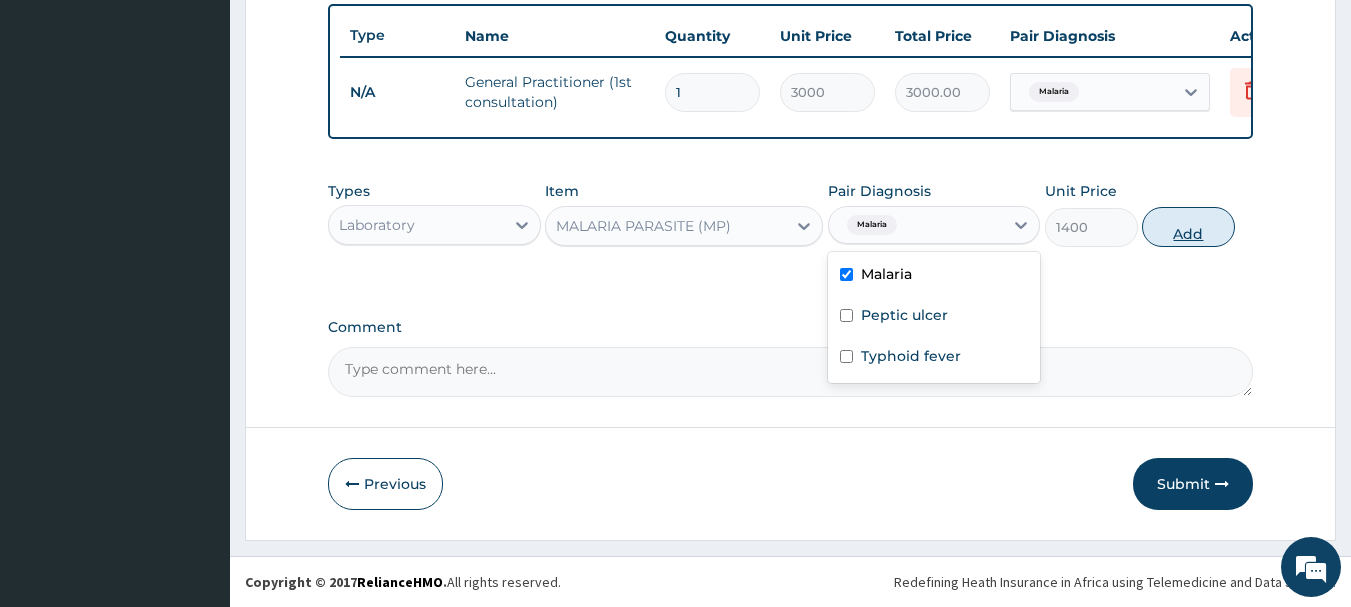 click on "Add" at bounding box center [1188, 227] 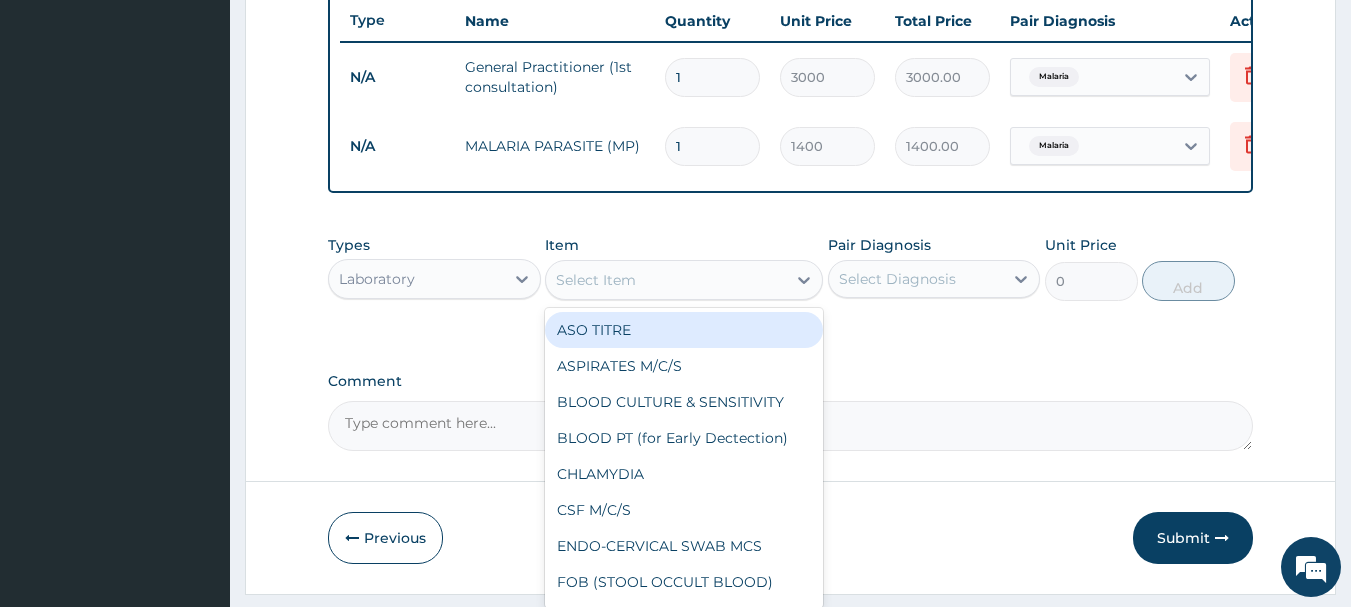 click on "Select Item" at bounding box center (596, 280) 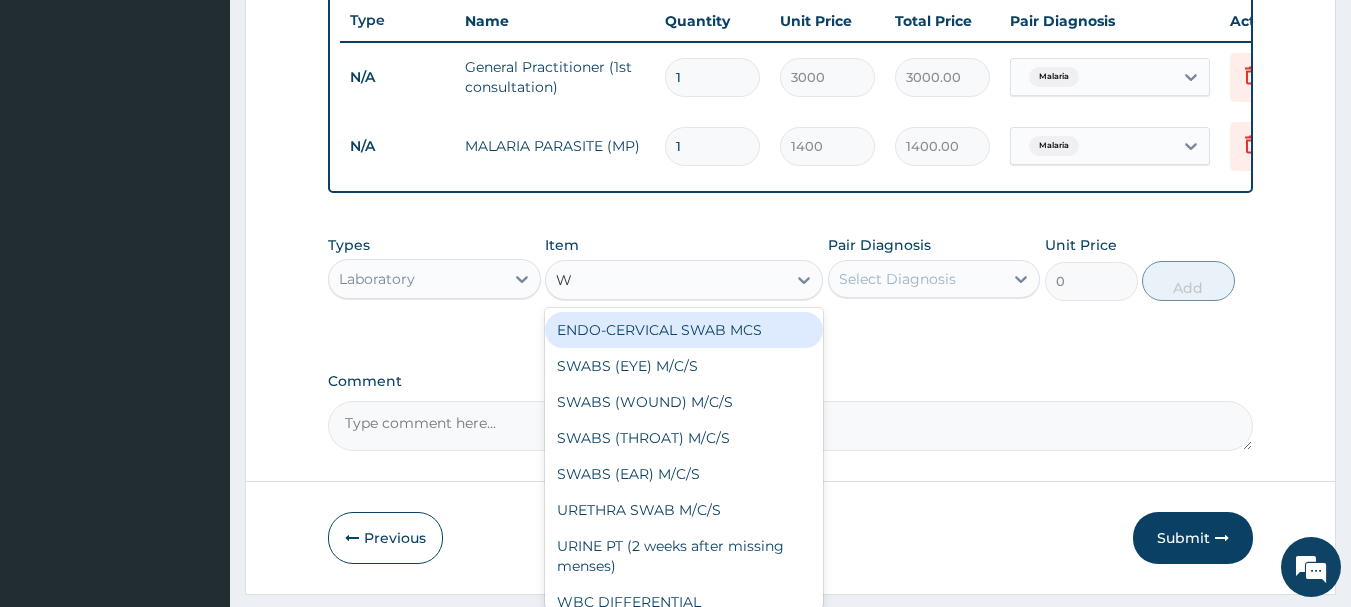 type on "WI" 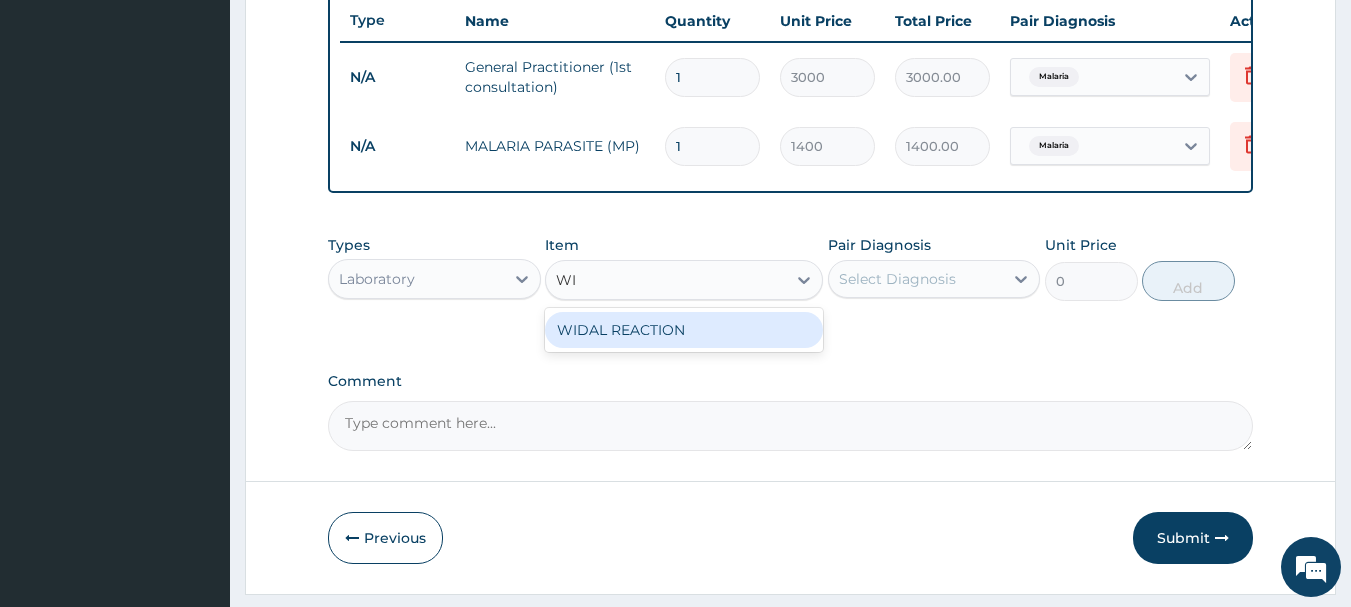 click on "WIDAL REACTION" at bounding box center [684, 330] 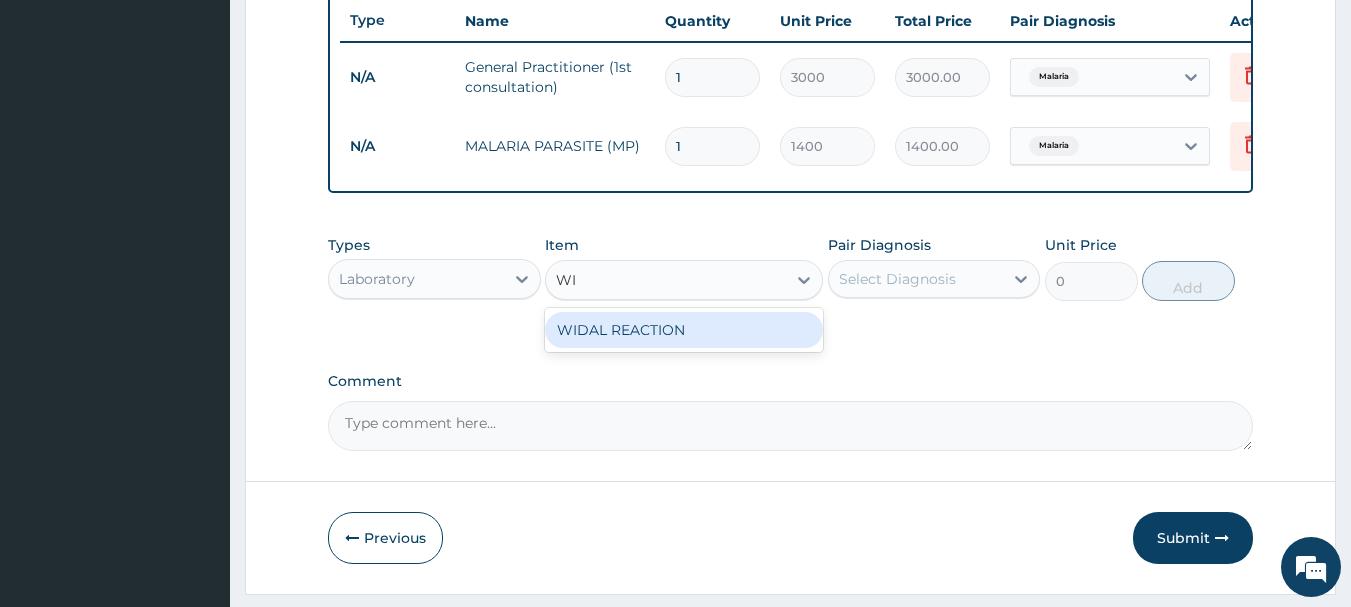 type 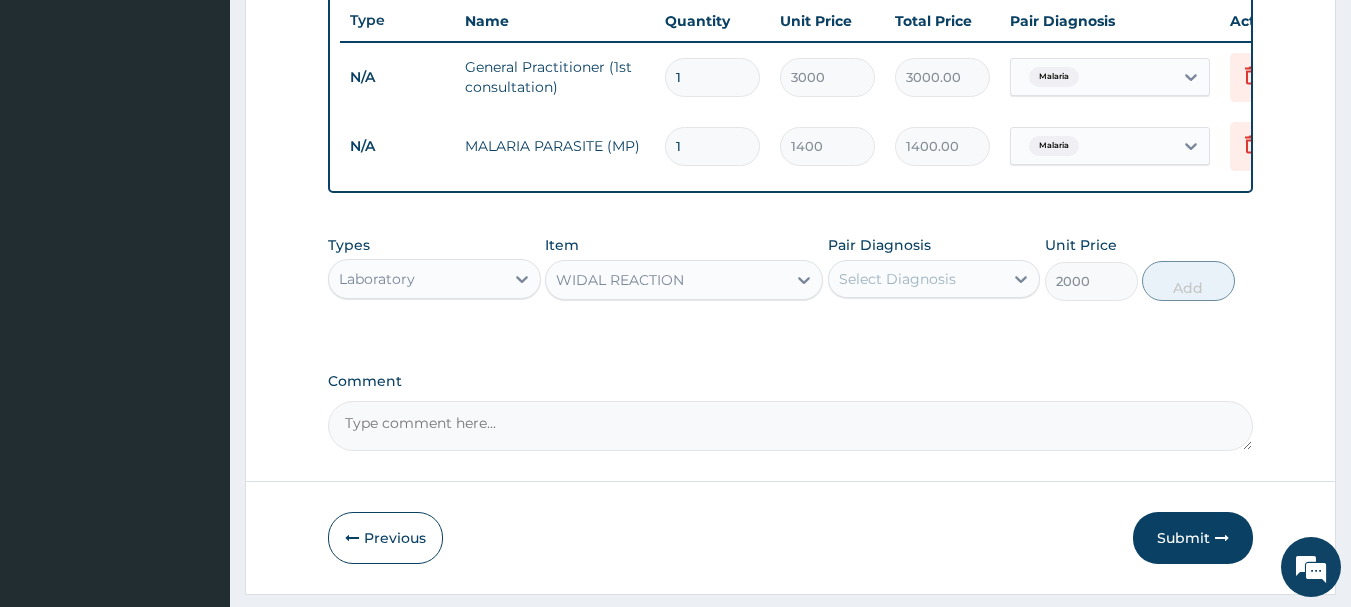 click on "Select Diagnosis" at bounding box center [897, 279] 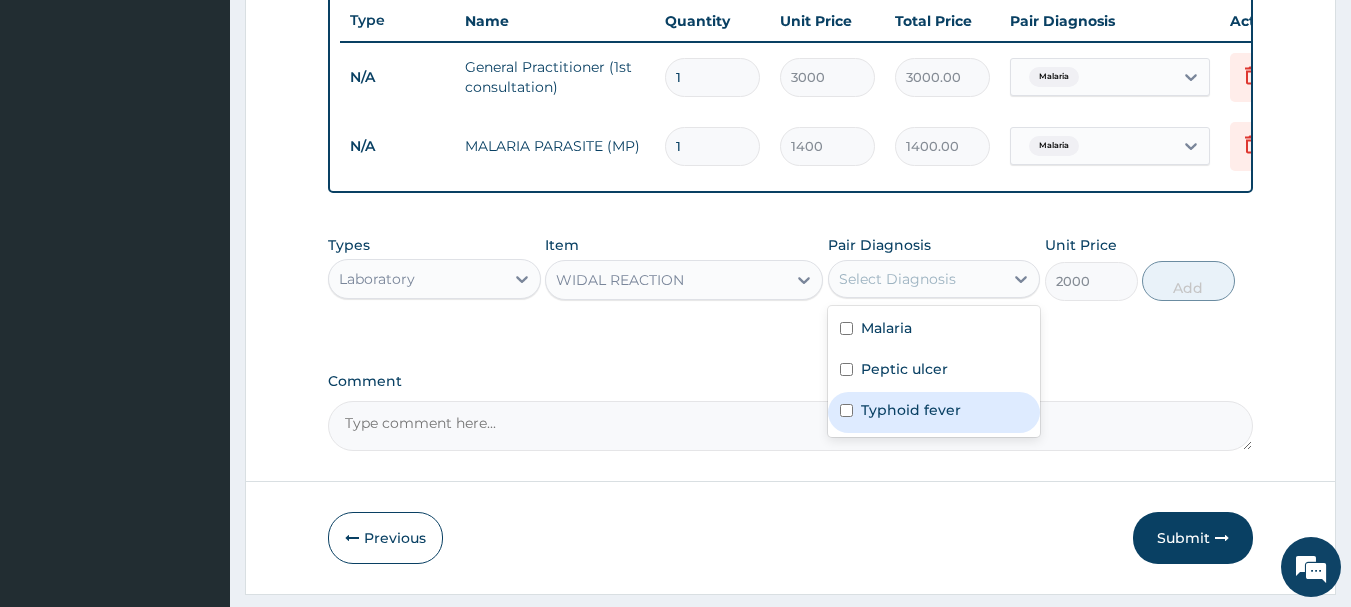 click on "Typhoid fever" at bounding box center (911, 410) 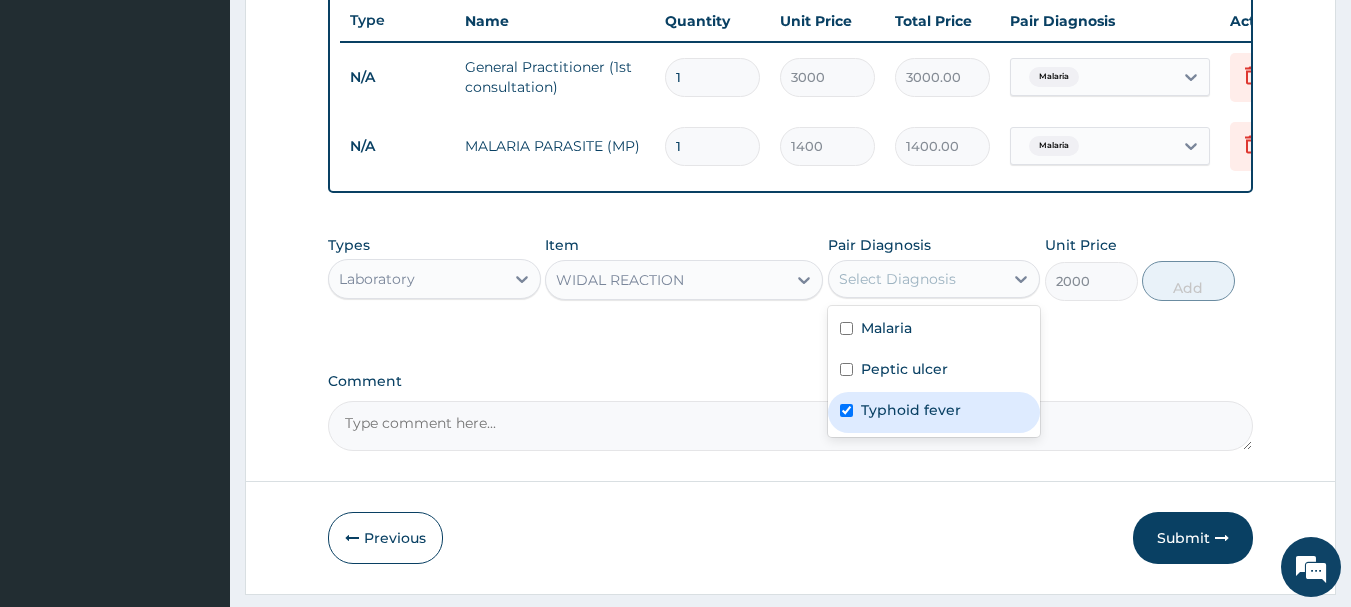 checkbox on "true" 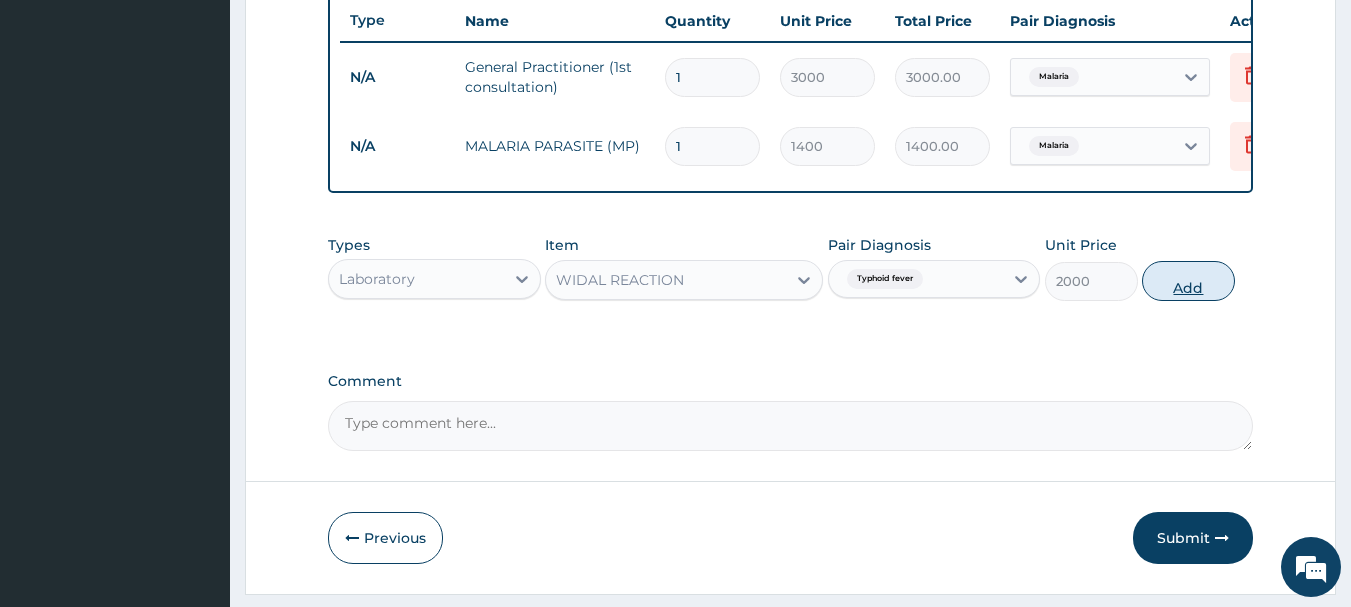 click on "Add" at bounding box center (1188, 281) 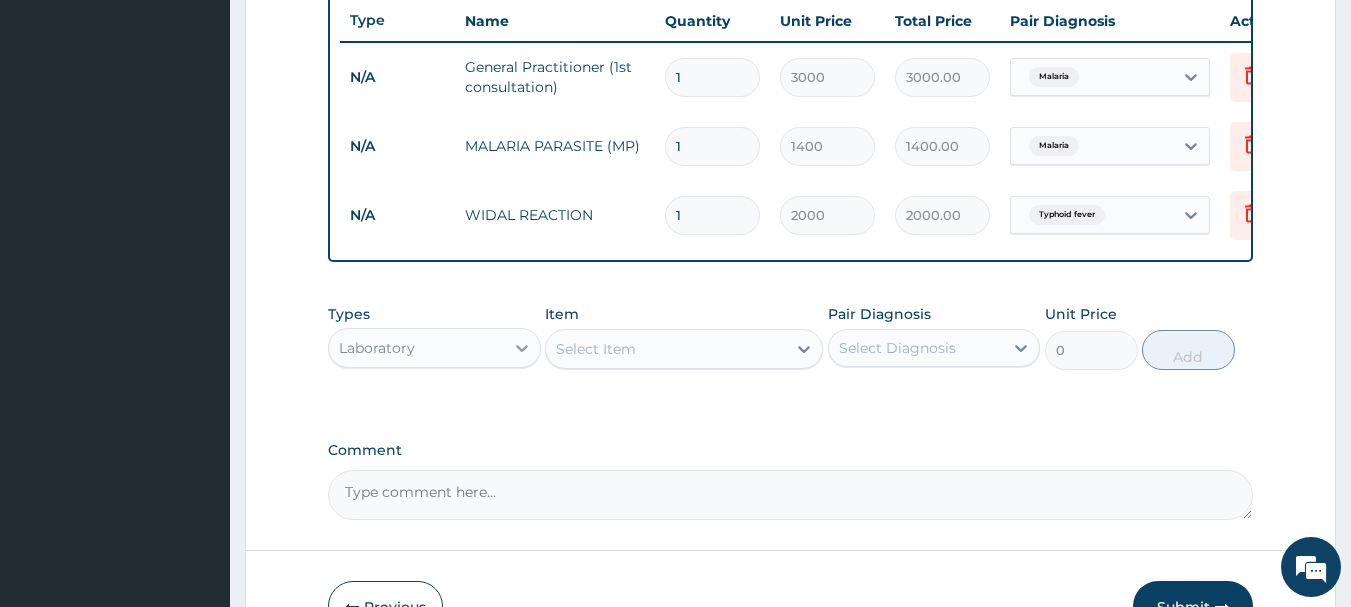 click 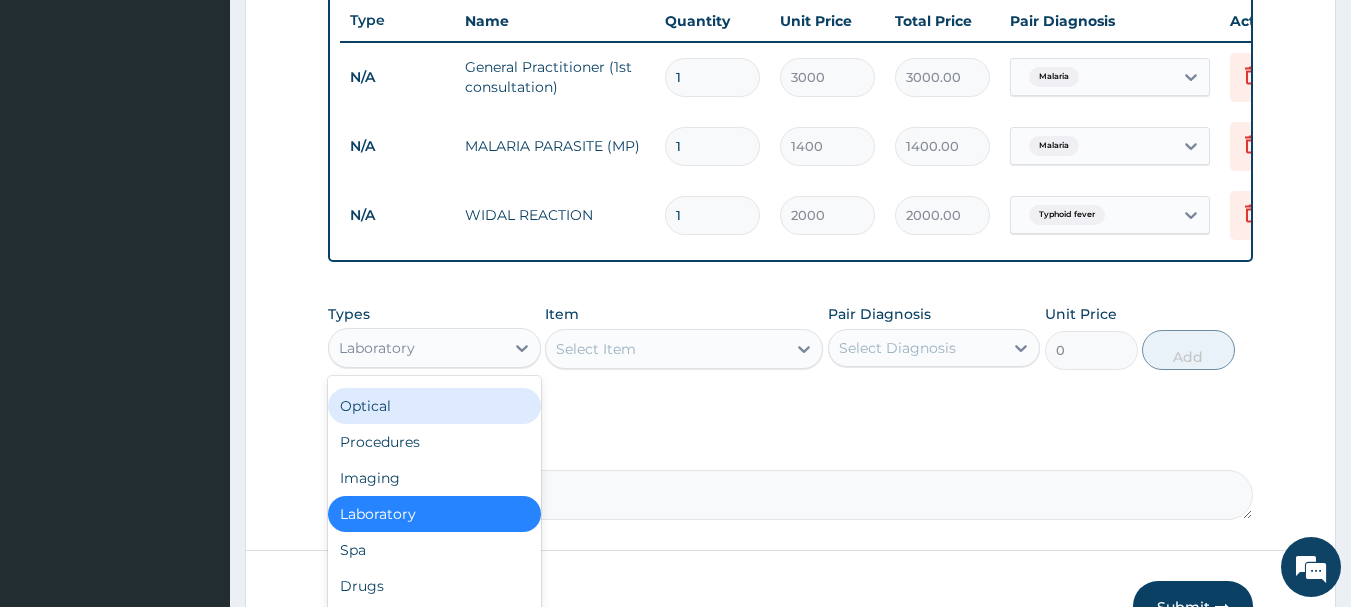 scroll, scrollTop: 68, scrollLeft: 0, axis: vertical 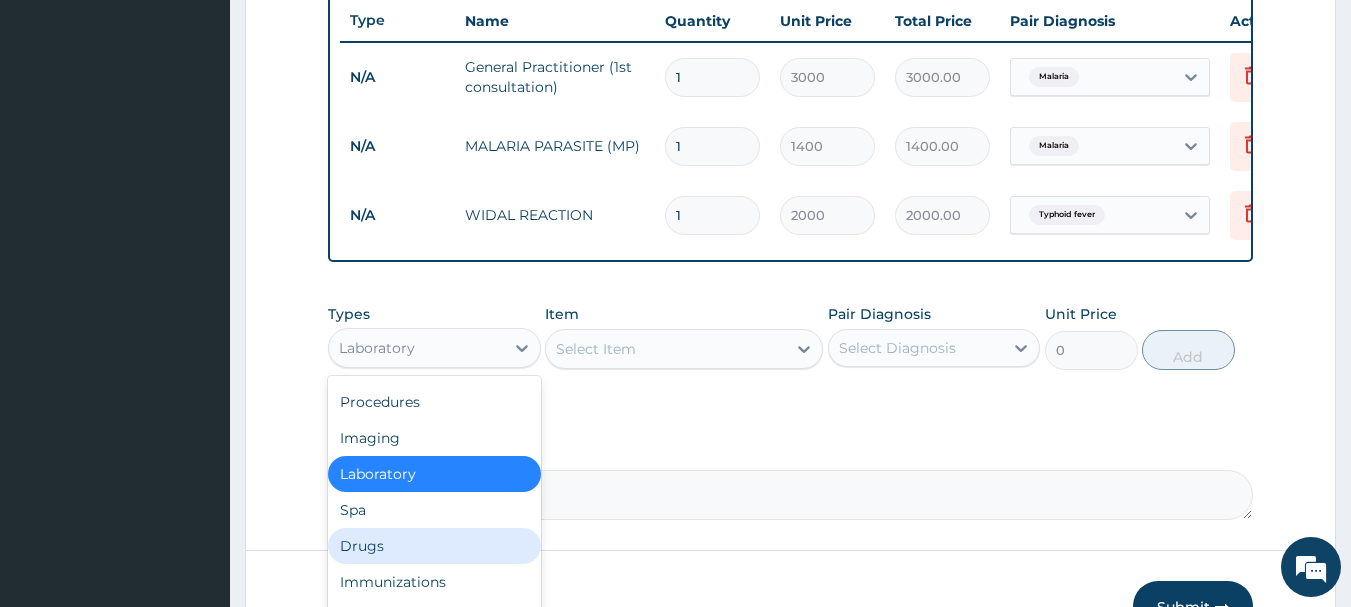 click on "Drugs" at bounding box center (434, 546) 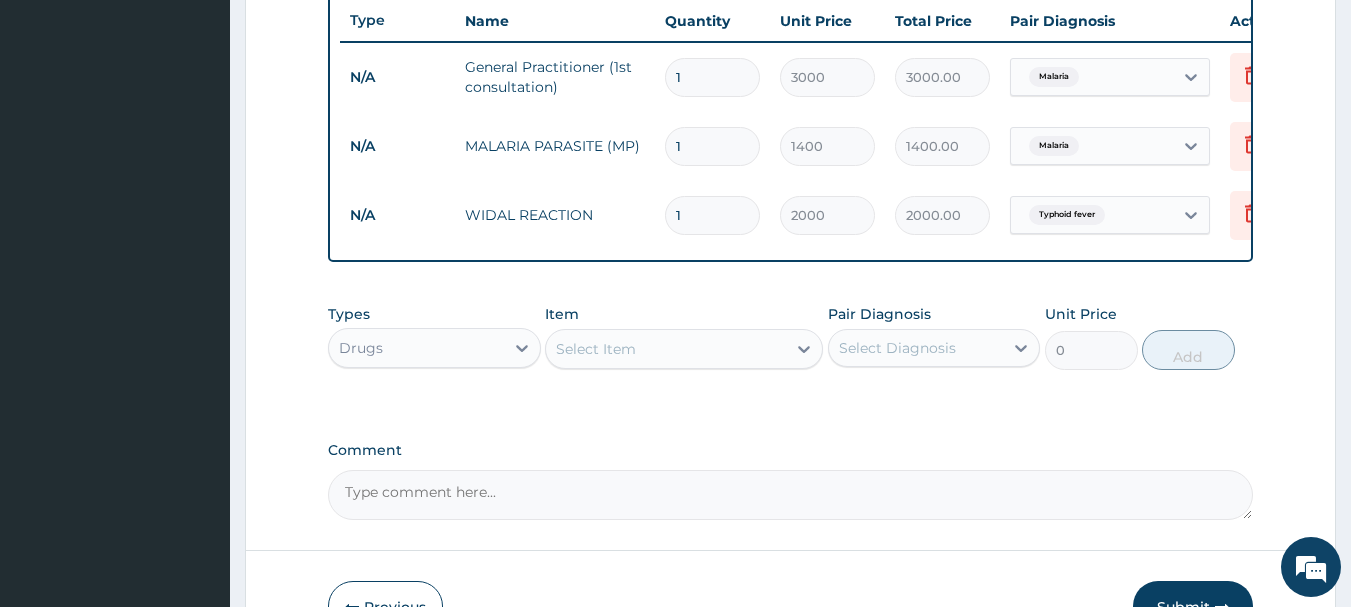 click on "Select Item" at bounding box center [666, 349] 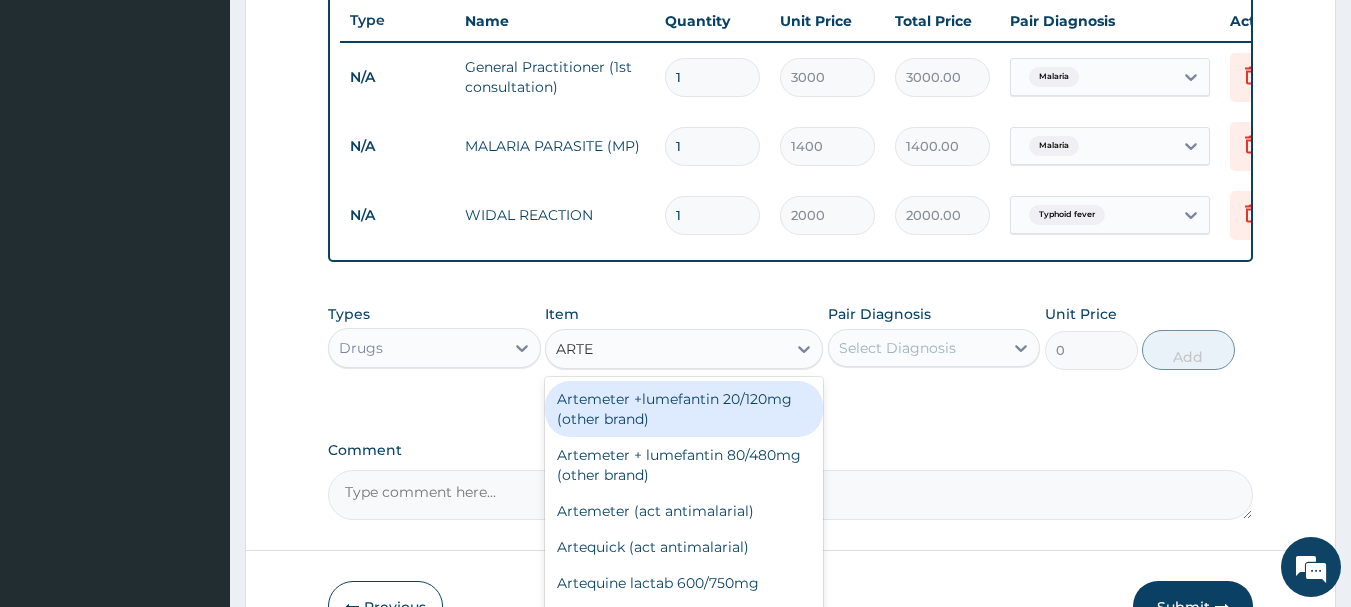 type on "ARTES" 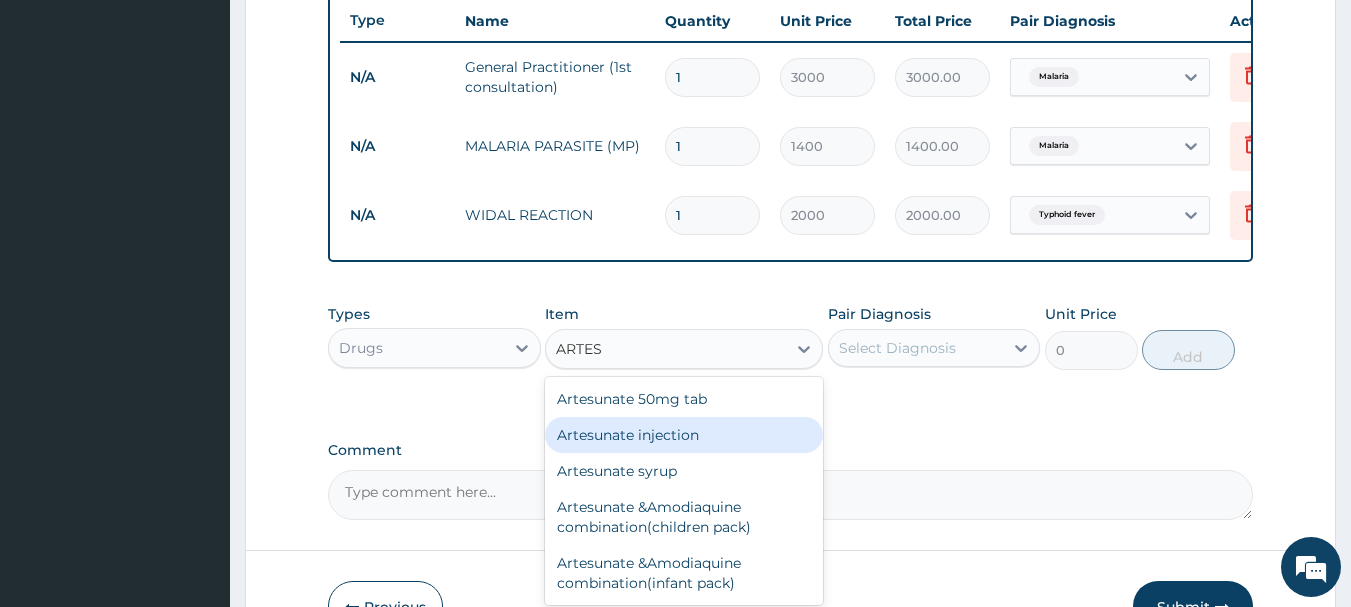 click on "Artesunate injection" at bounding box center [684, 435] 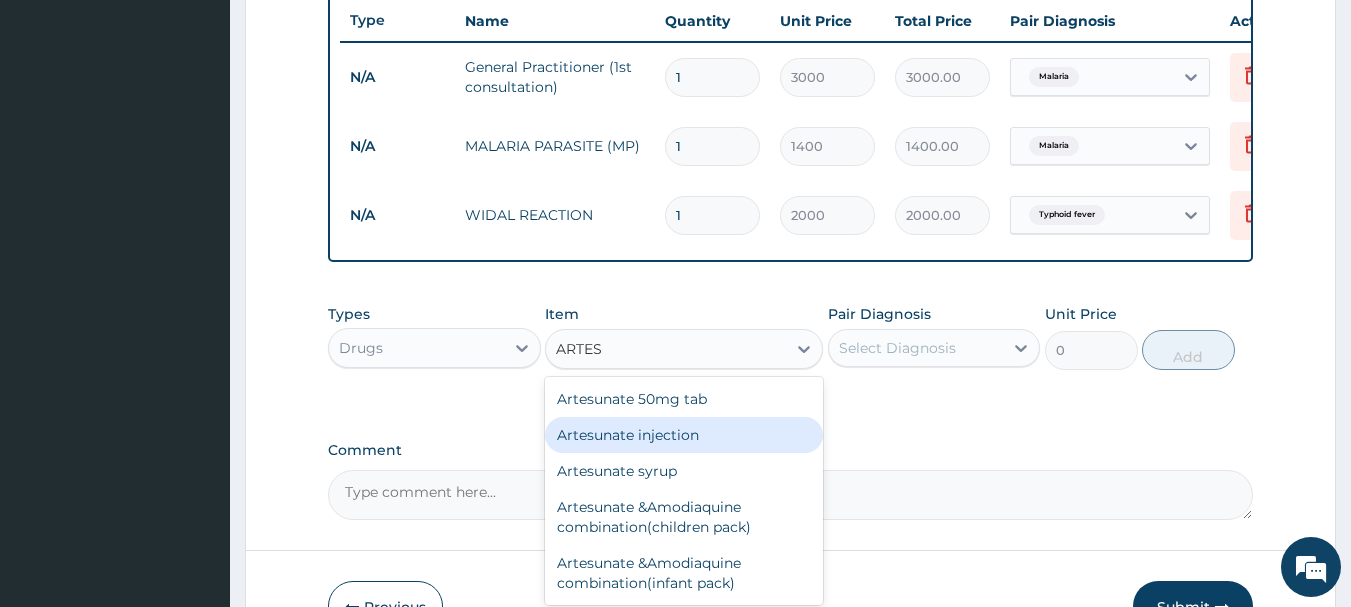 type 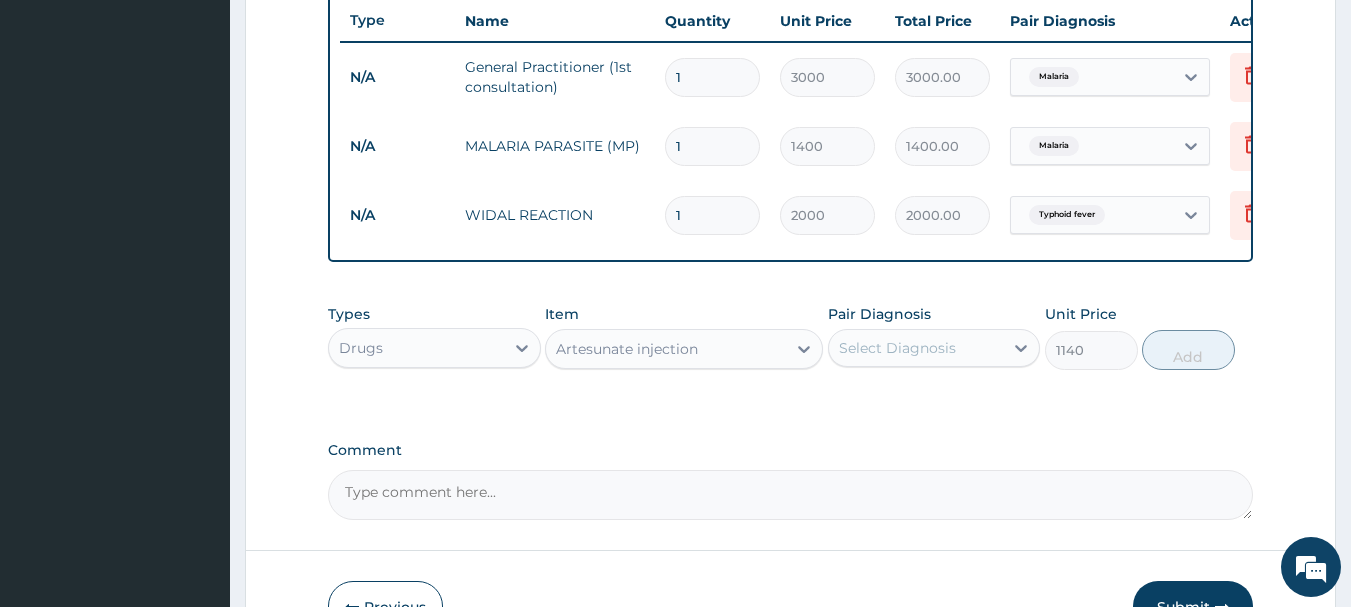 click on "Select Diagnosis" at bounding box center [916, 348] 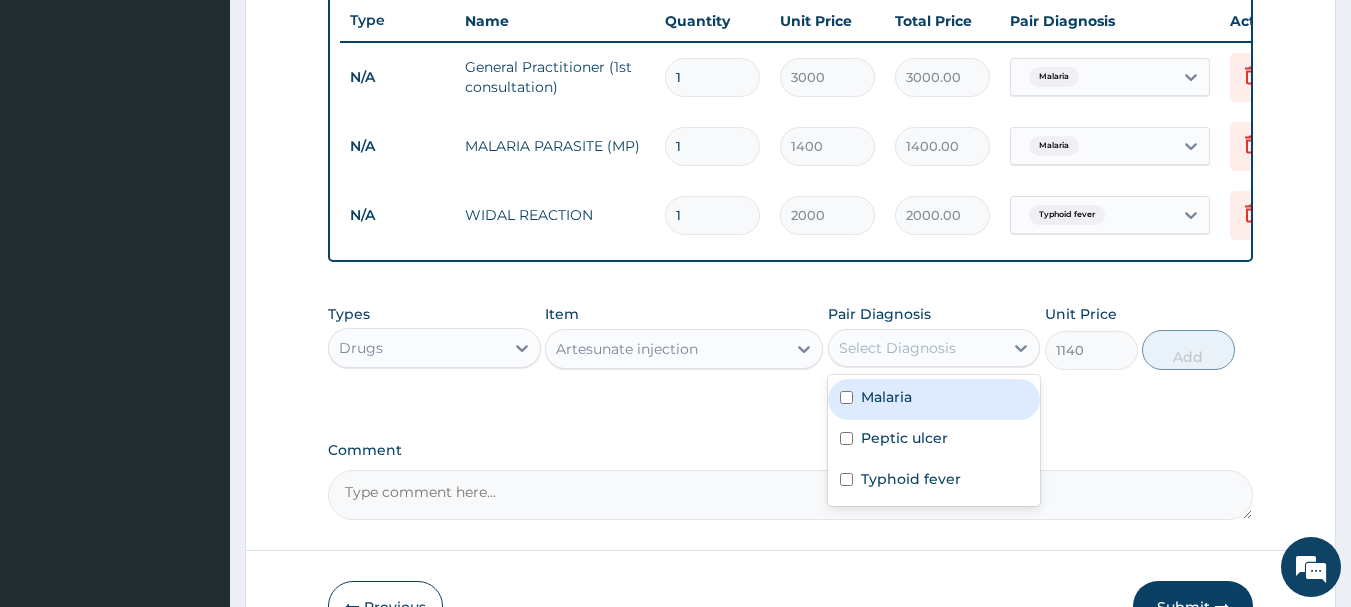 click on "Malaria" at bounding box center (934, 399) 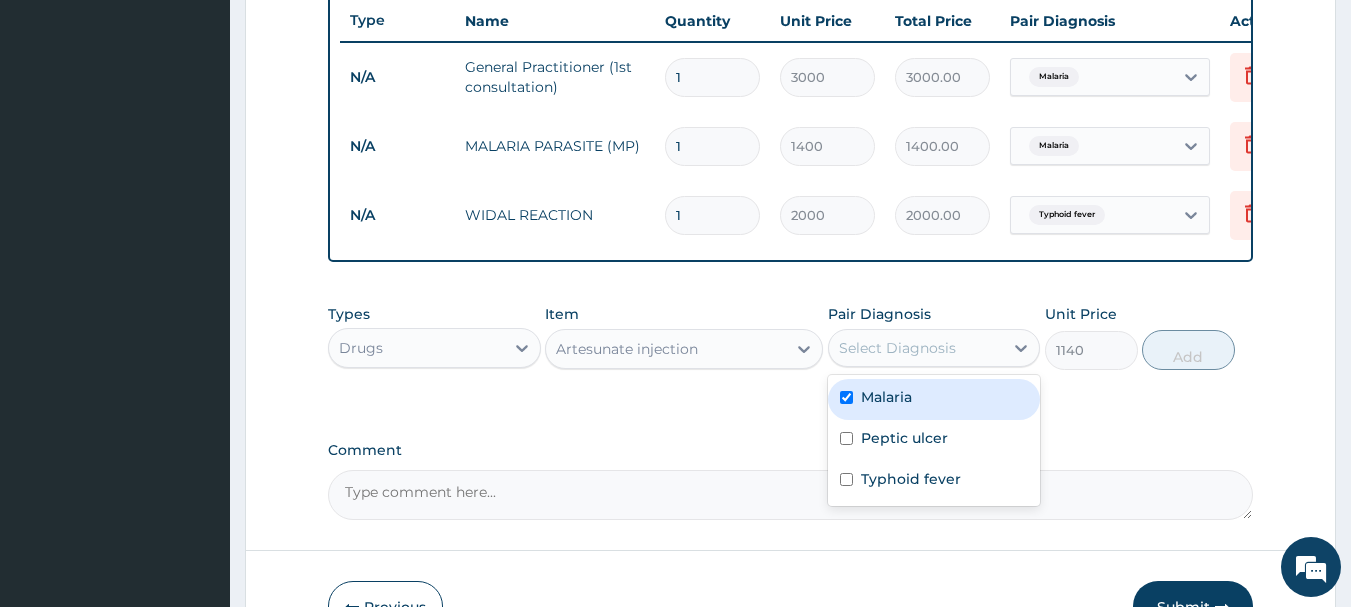 checkbox on "true" 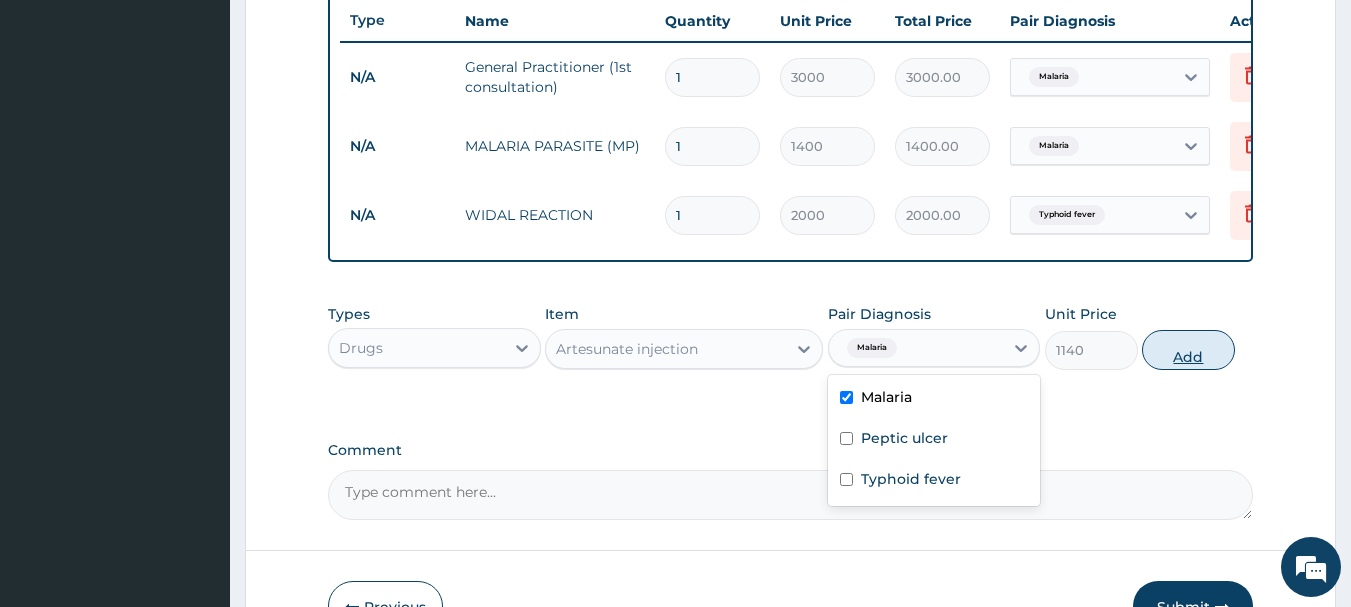 click on "Add" at bounding box center (1188, 350) 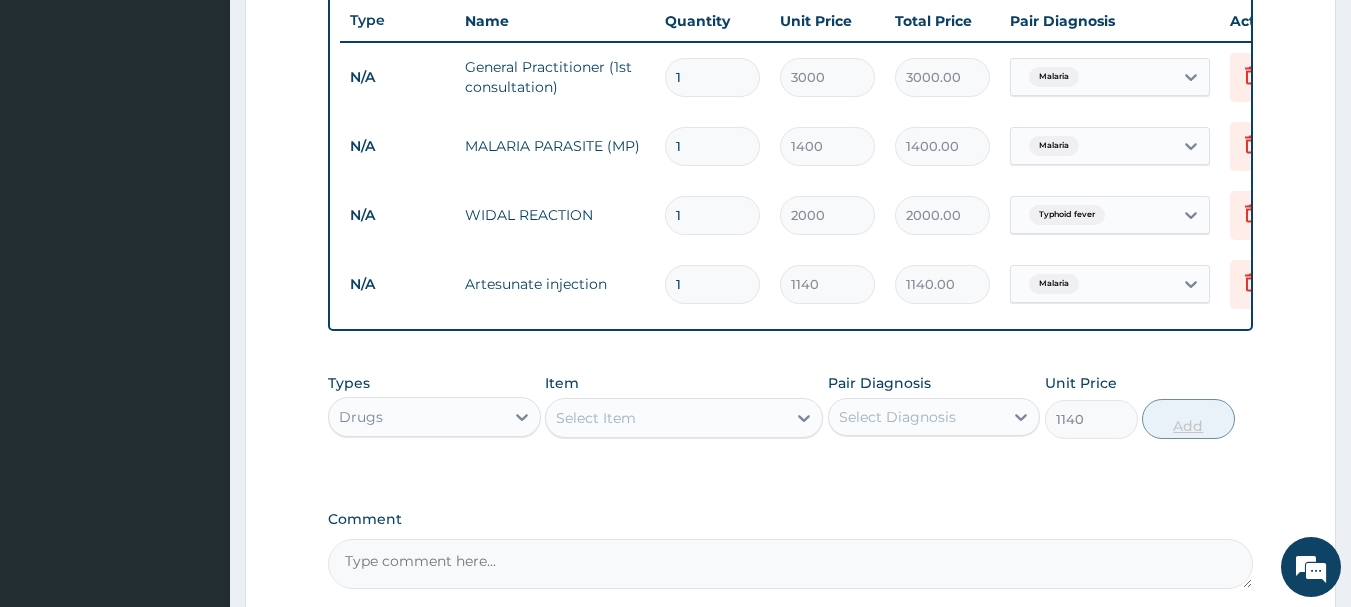 type on "0" 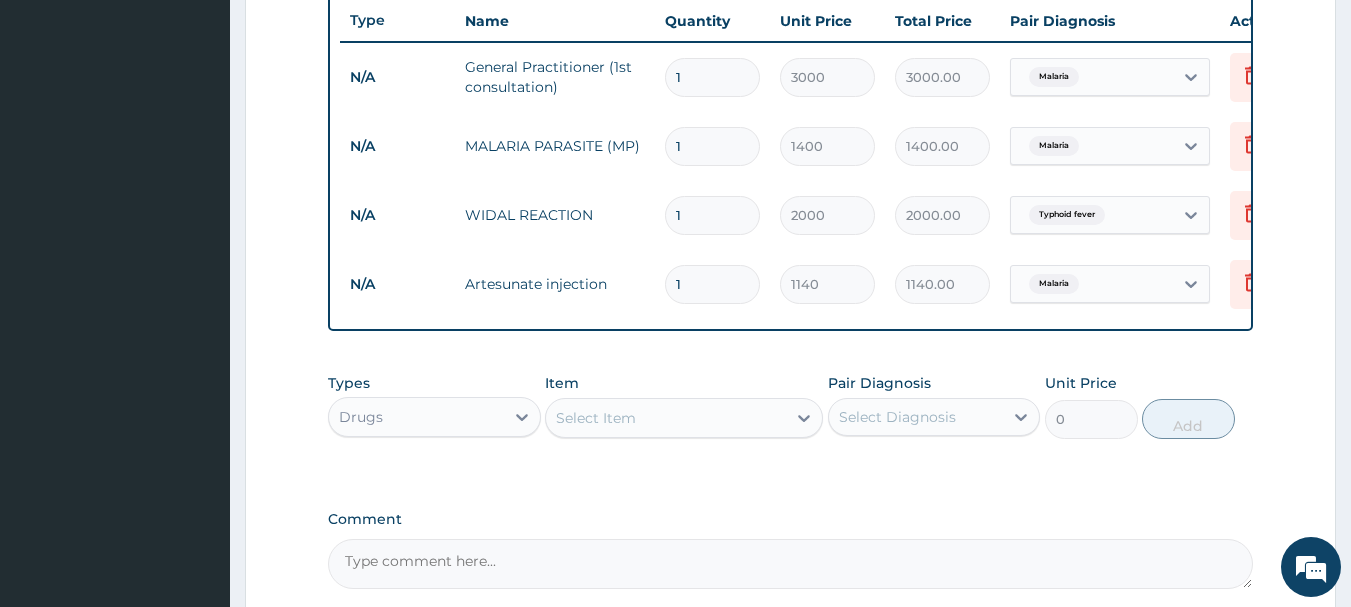 type 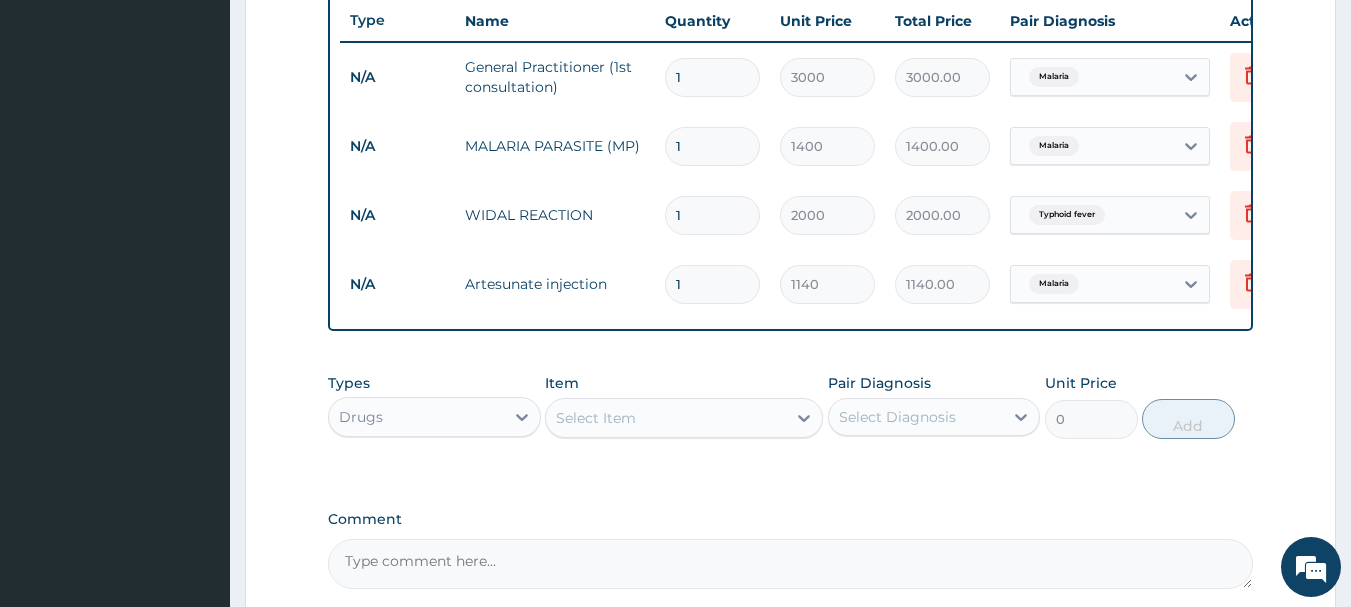 type on "0.00" 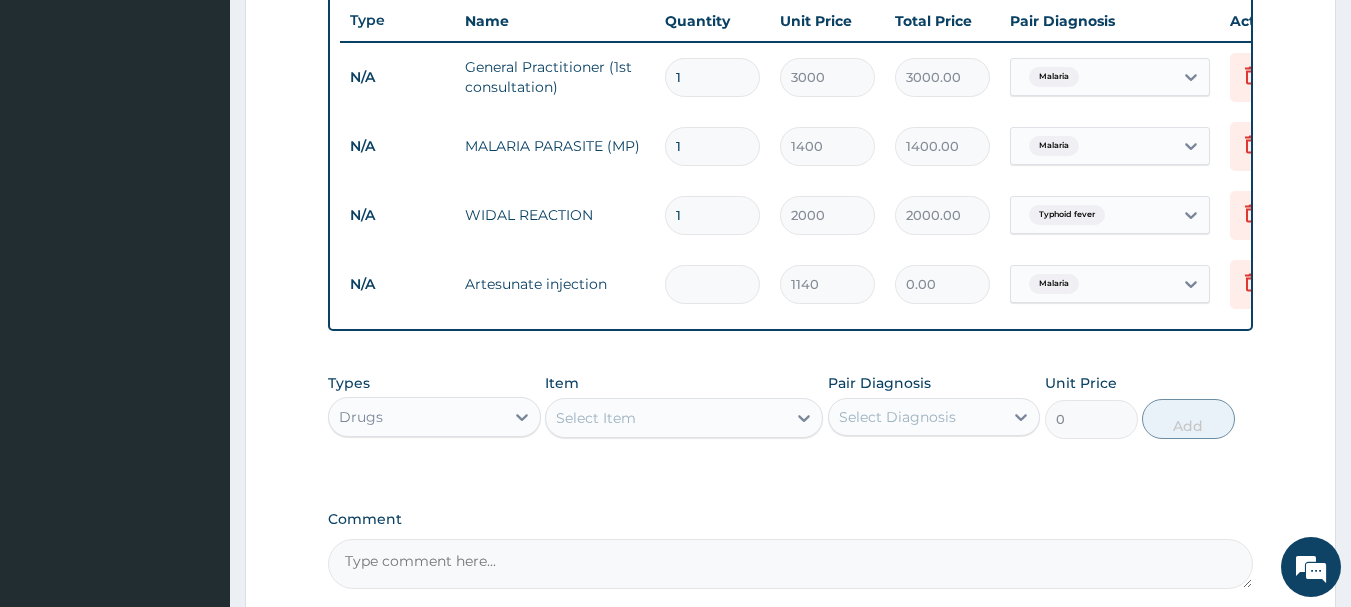 type on "3" 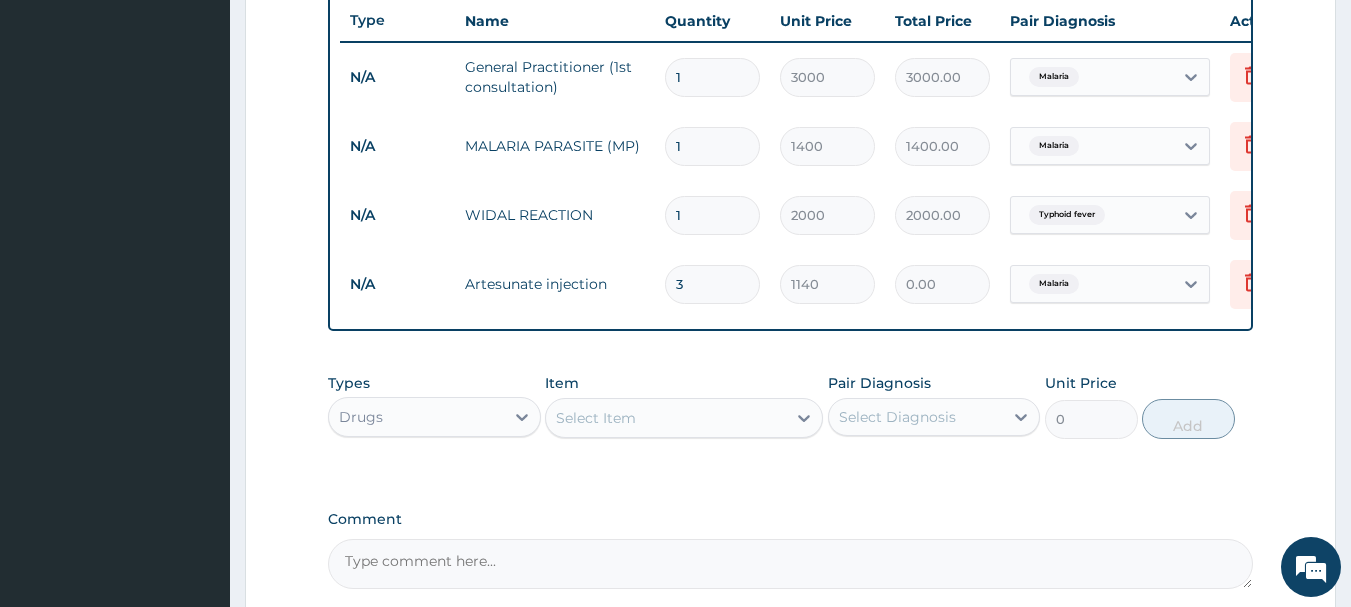 type on "3420.00" 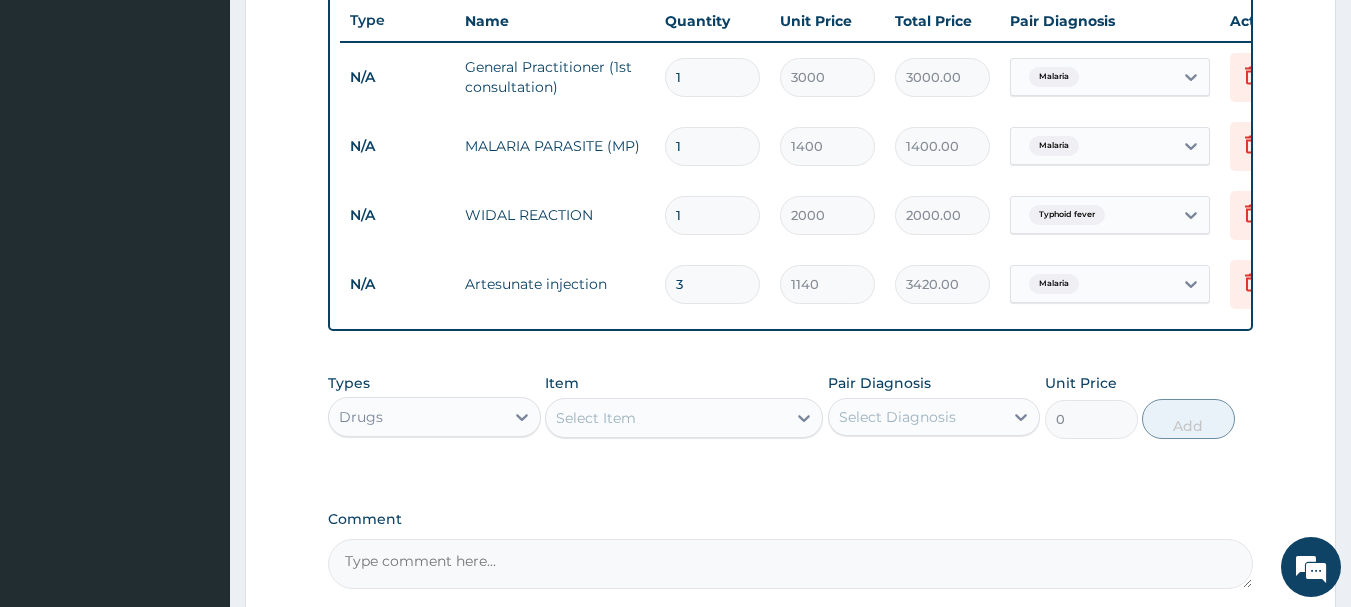 type on "3" 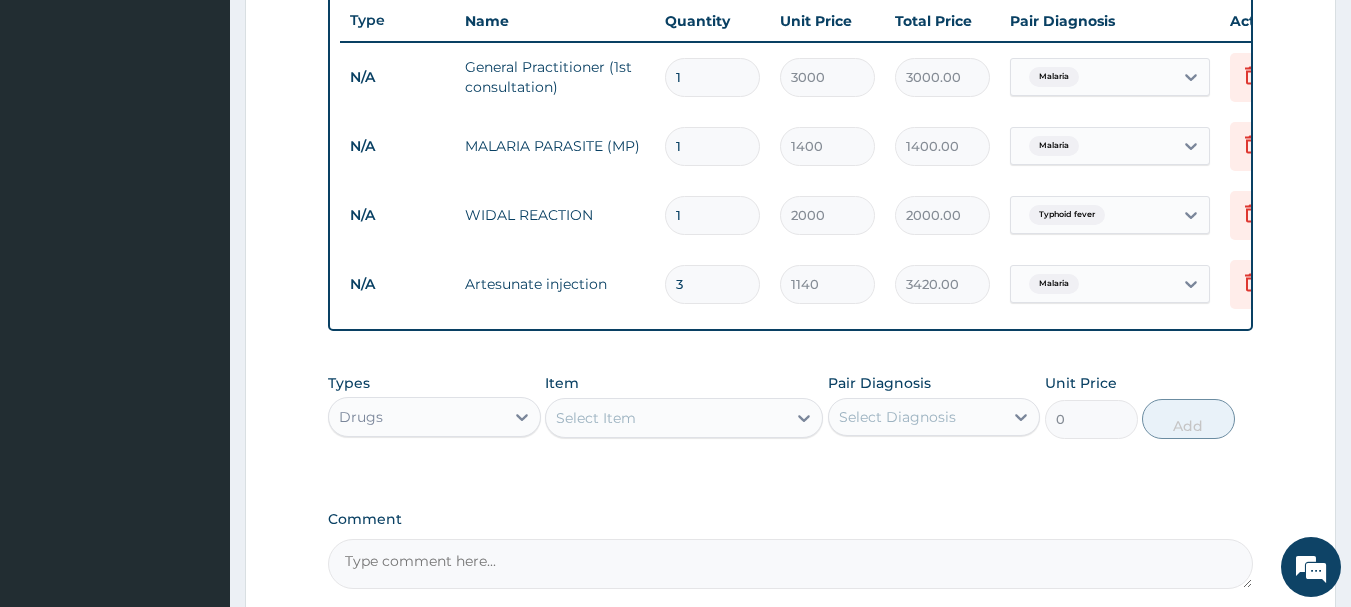 click on "Item Select Item" at bounding box center [684, 406] 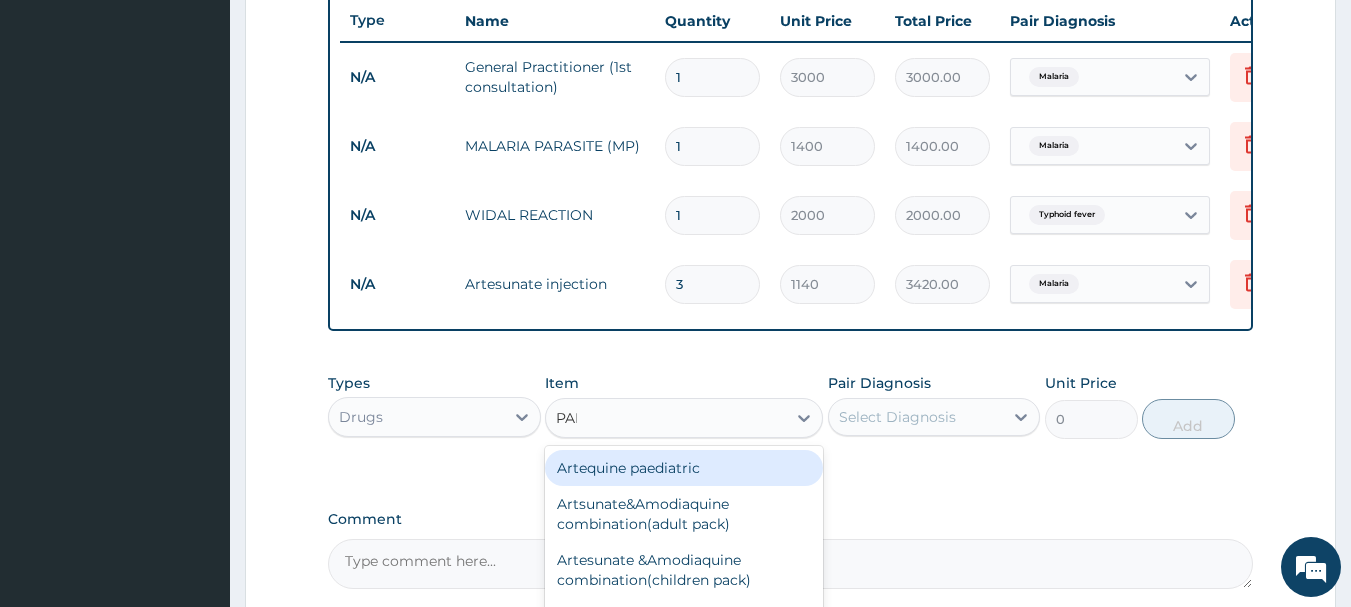 type on "PARA" 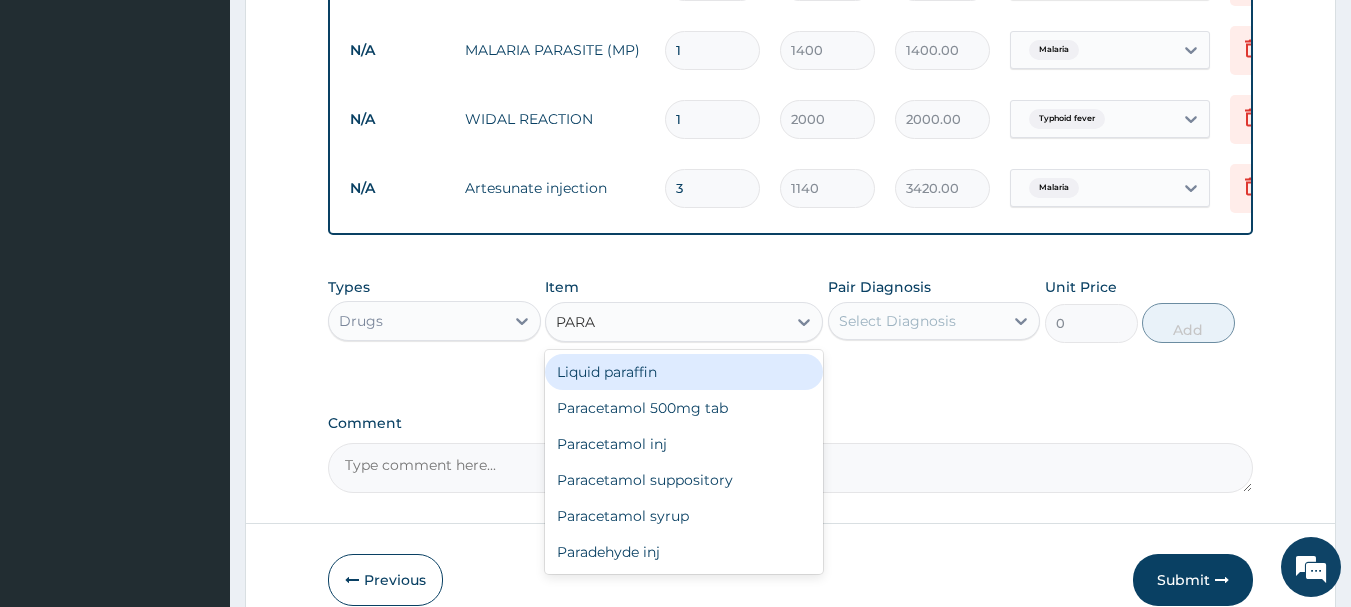 scroll, scrollTop: 955, scrollLeft: 0, axis: vertical 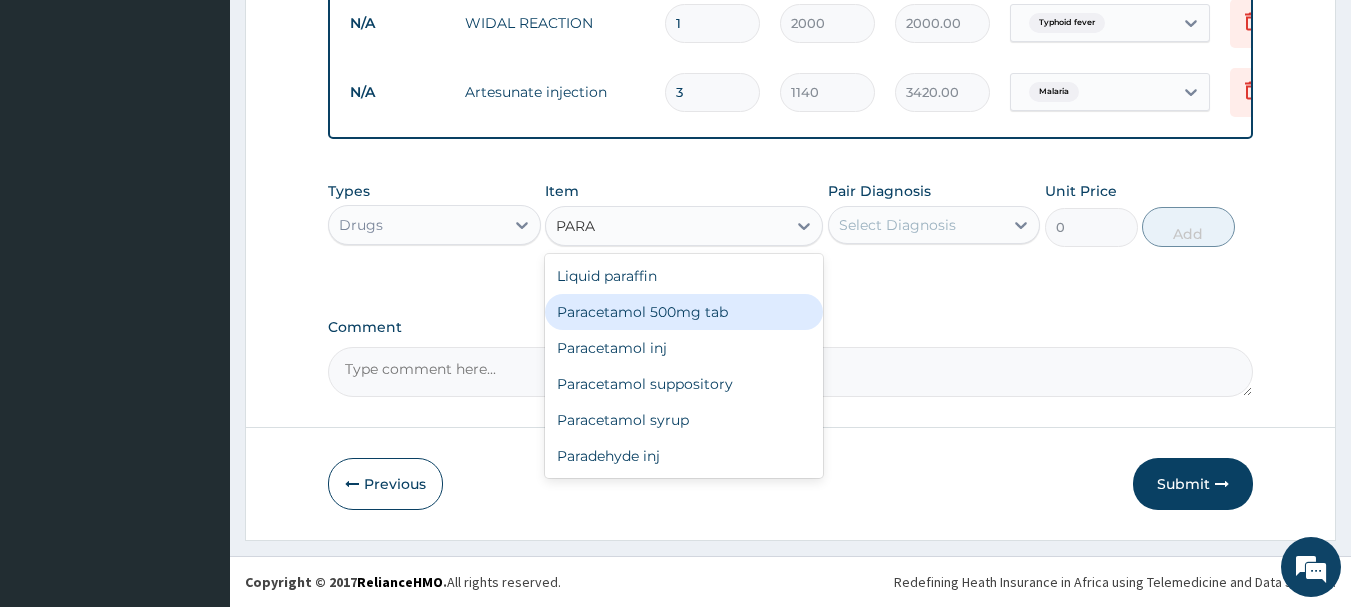 click on "Paracetamol 500mg tab" at bounding box center (684, 312) 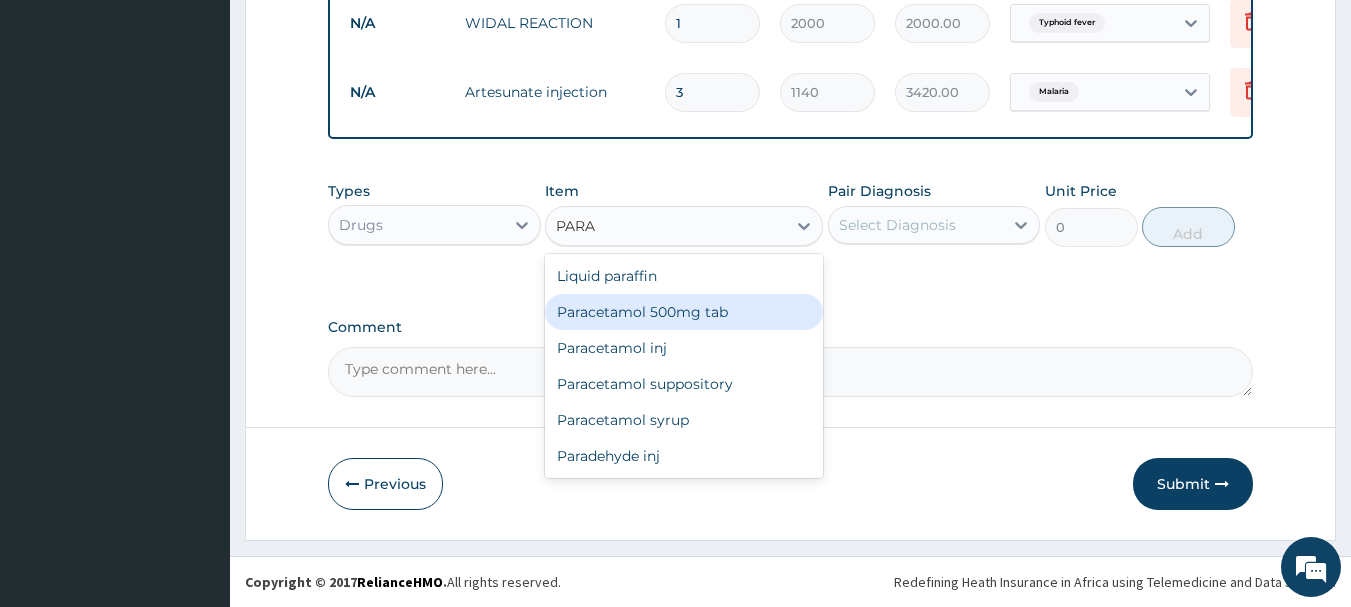 type 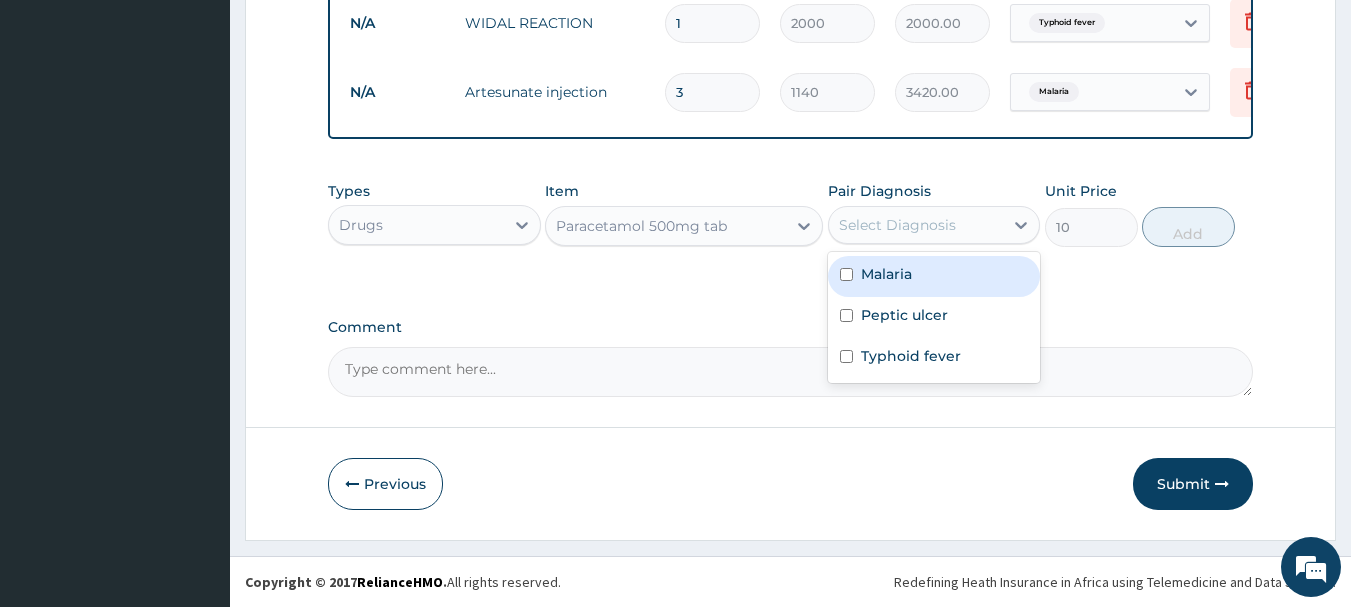 click on "Select Diagnosis" at bounding box center (916, 225) 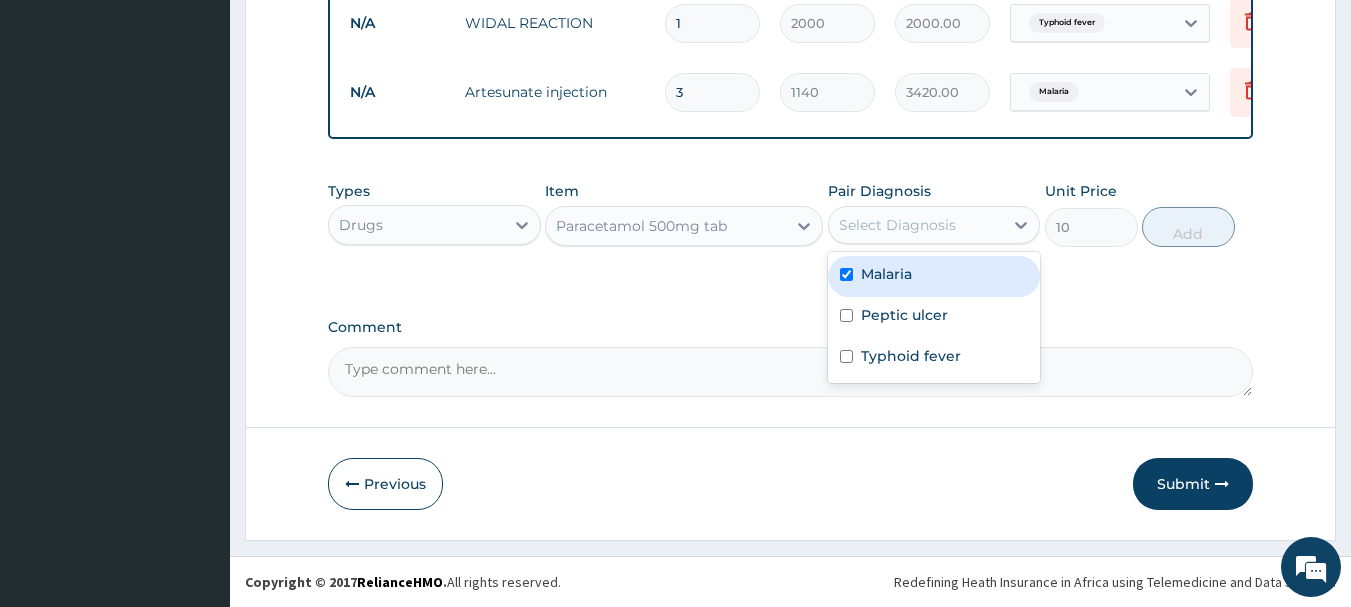 checkbox on "true" 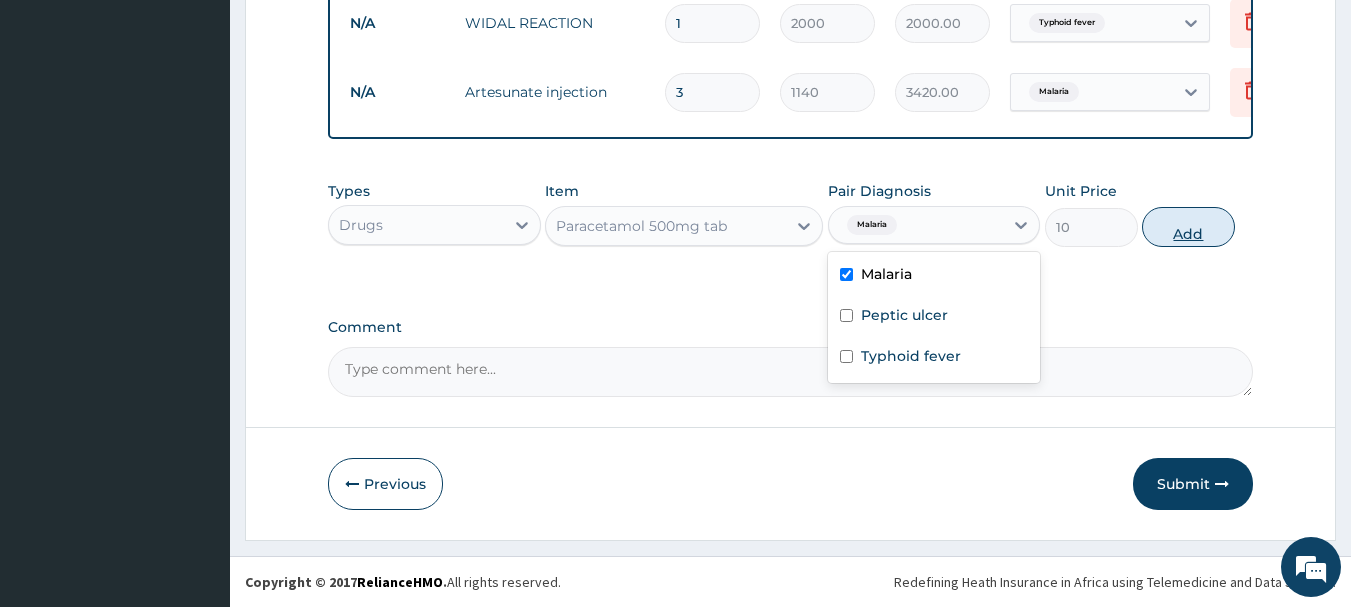 click on "Add" at bounding box center [1188, 227] 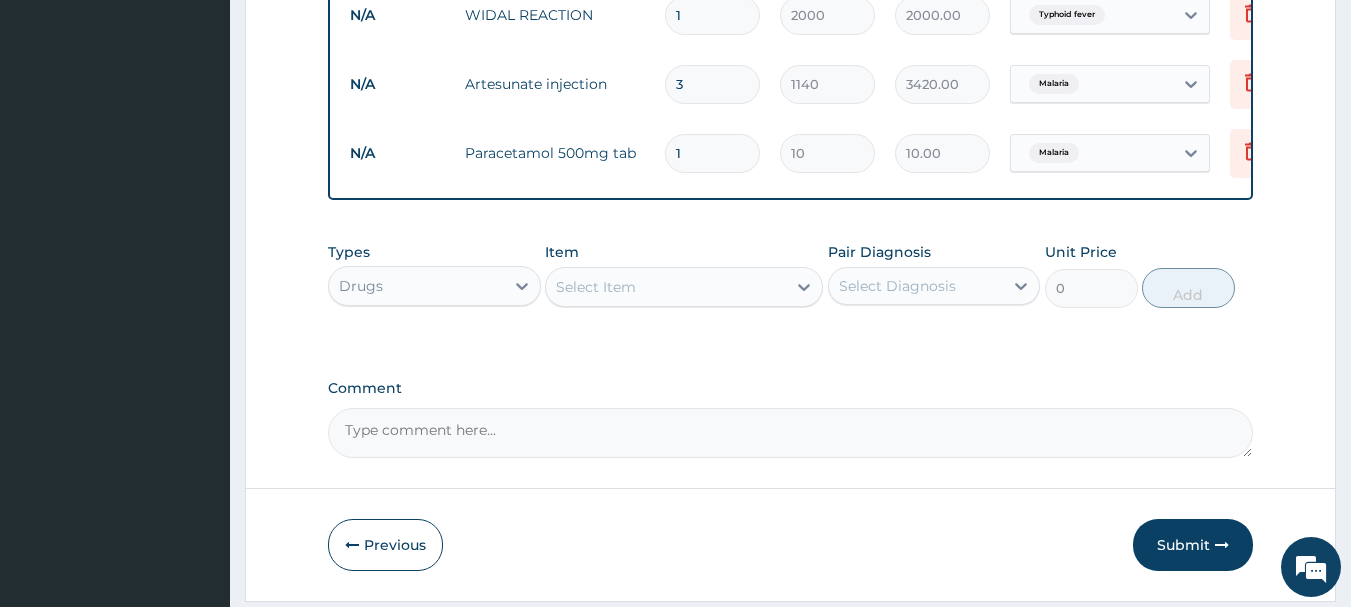 type on "18" 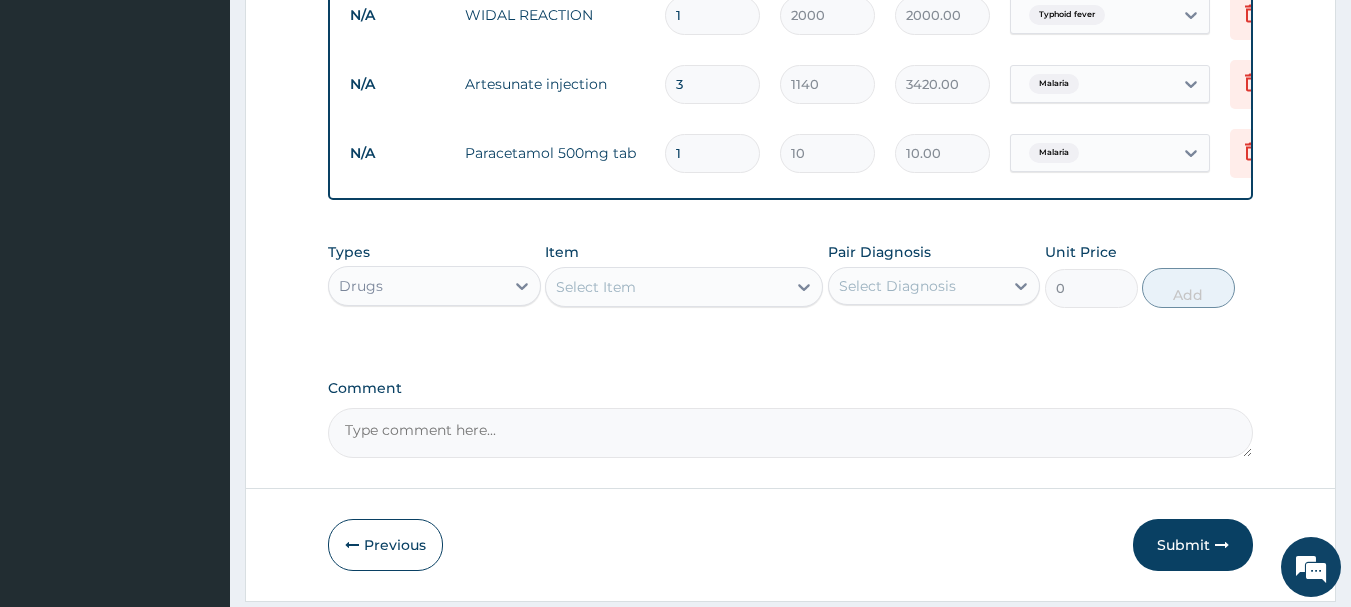 type on "180.00" 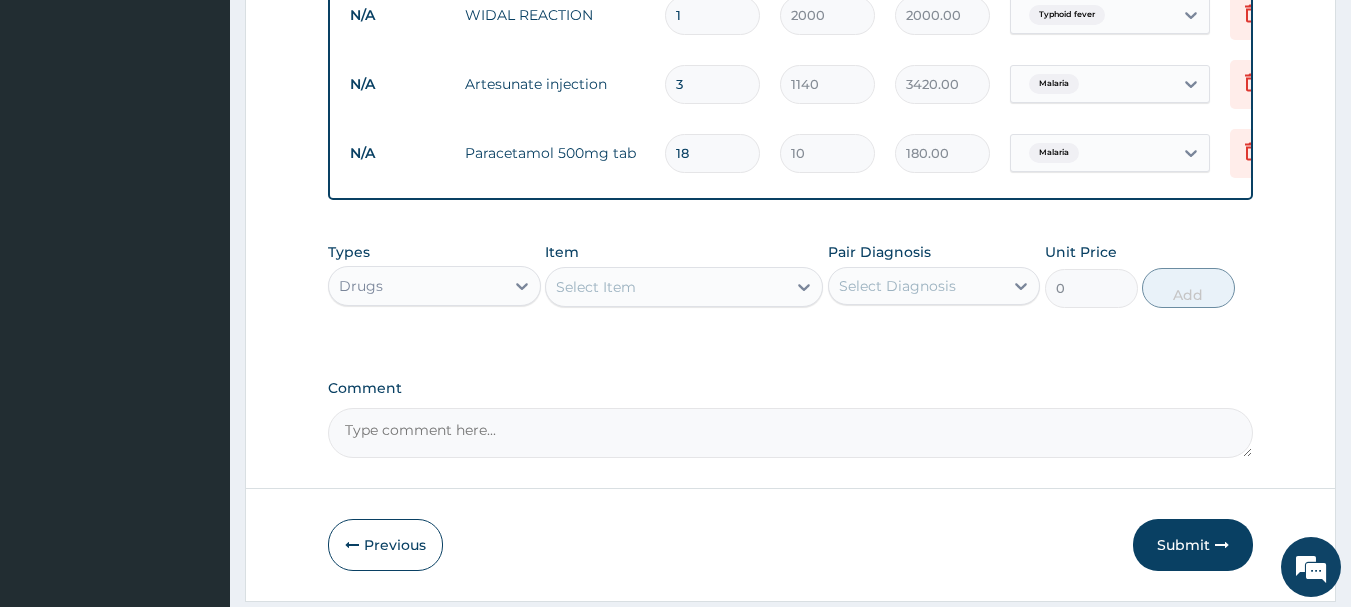 type on "18" 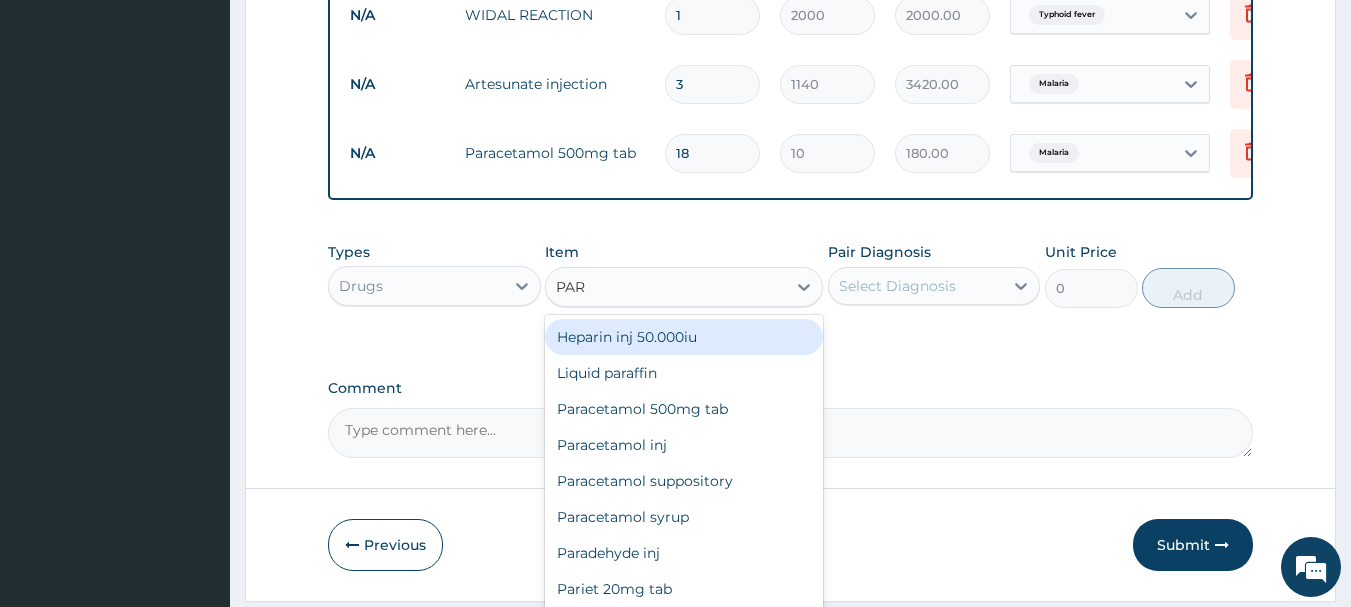 type on "PARA" 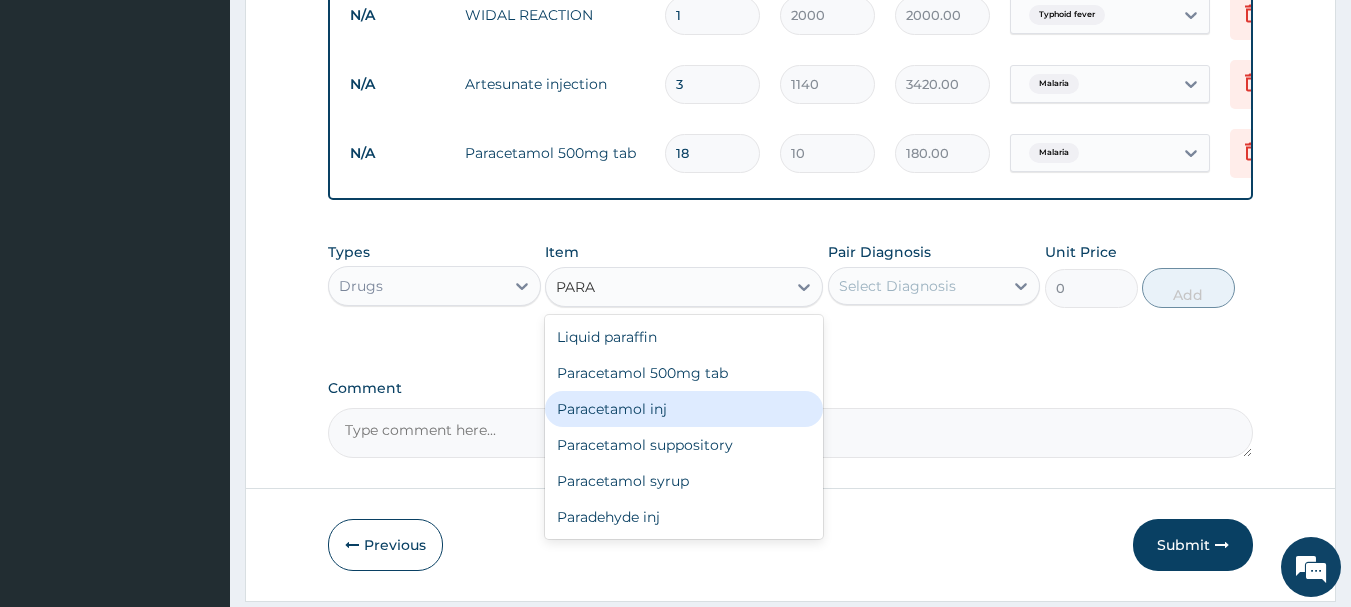 click on "Paracetamol inj" at bounding box center [684, 409] 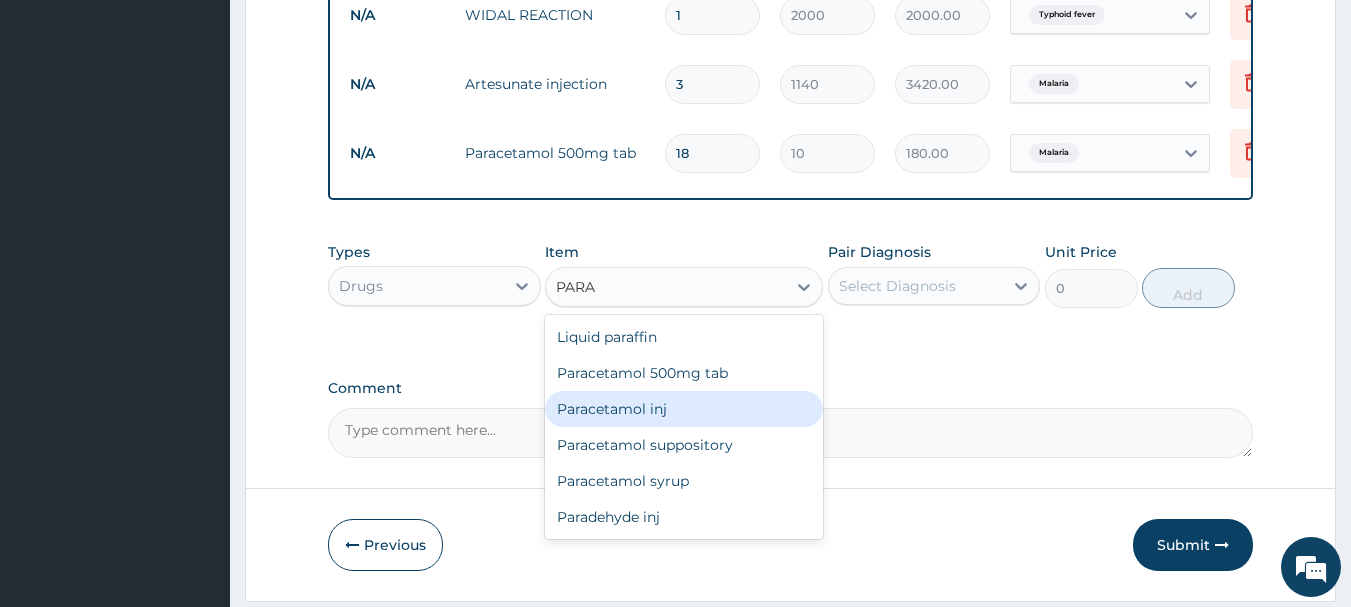 type 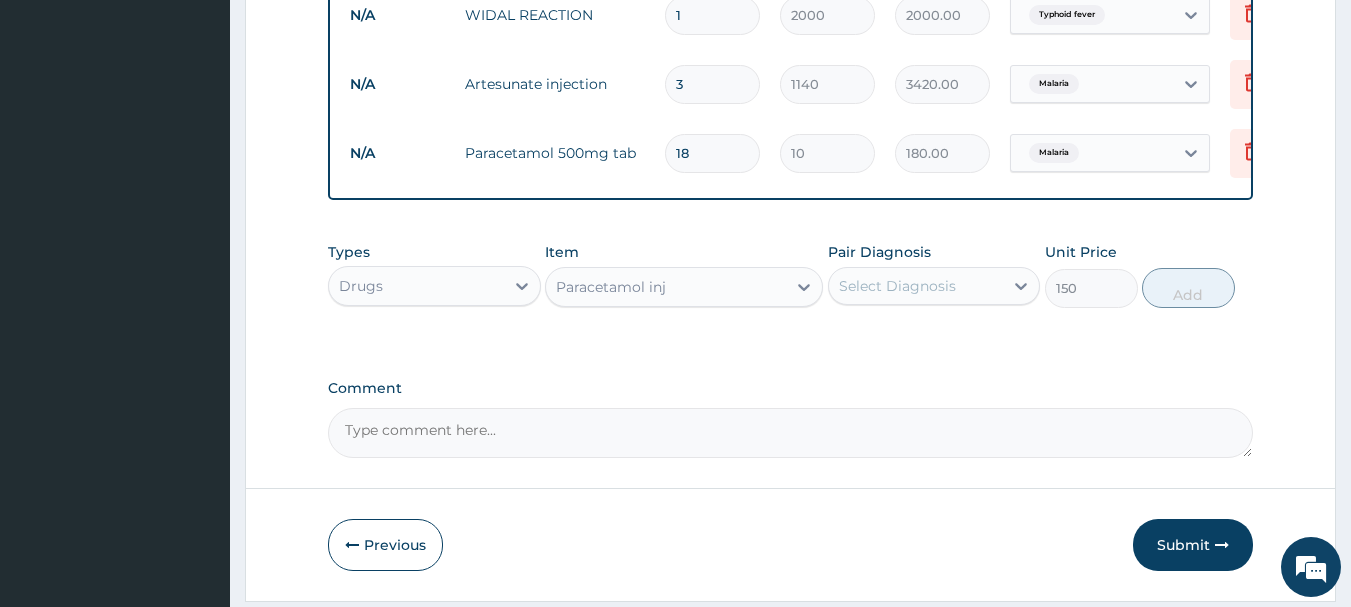 click on "Select Diagnosis" at bounding box center [916, 286] 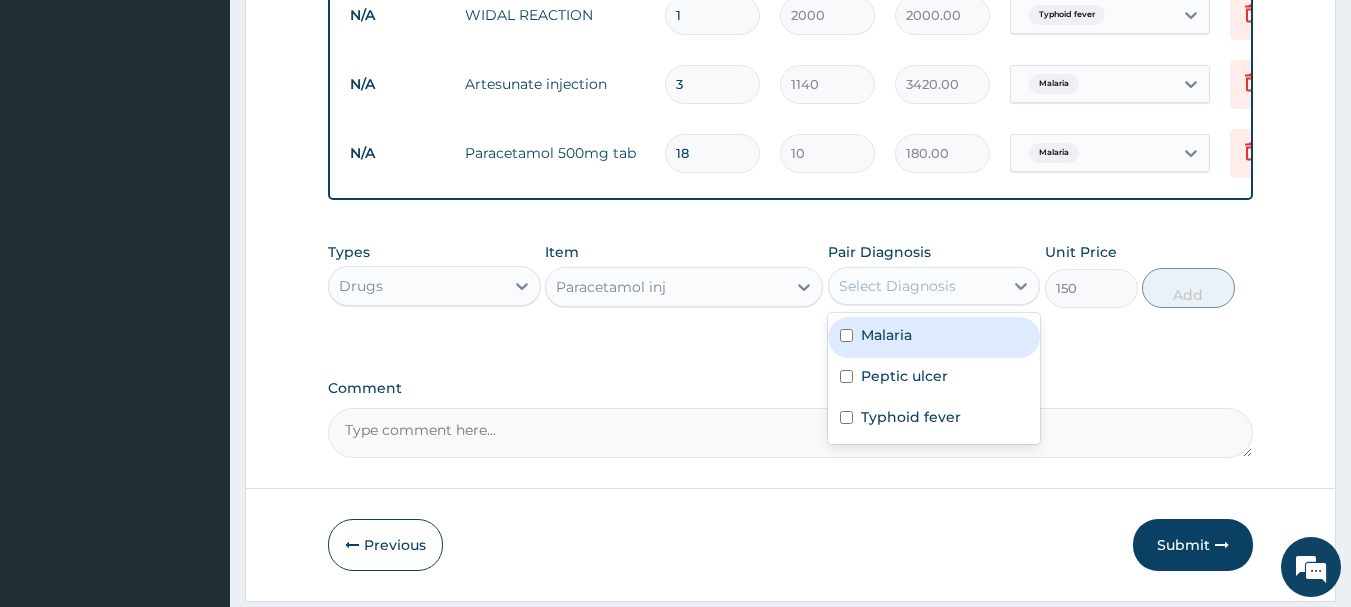 click on "Malaria" at bounding box center (934, 337) 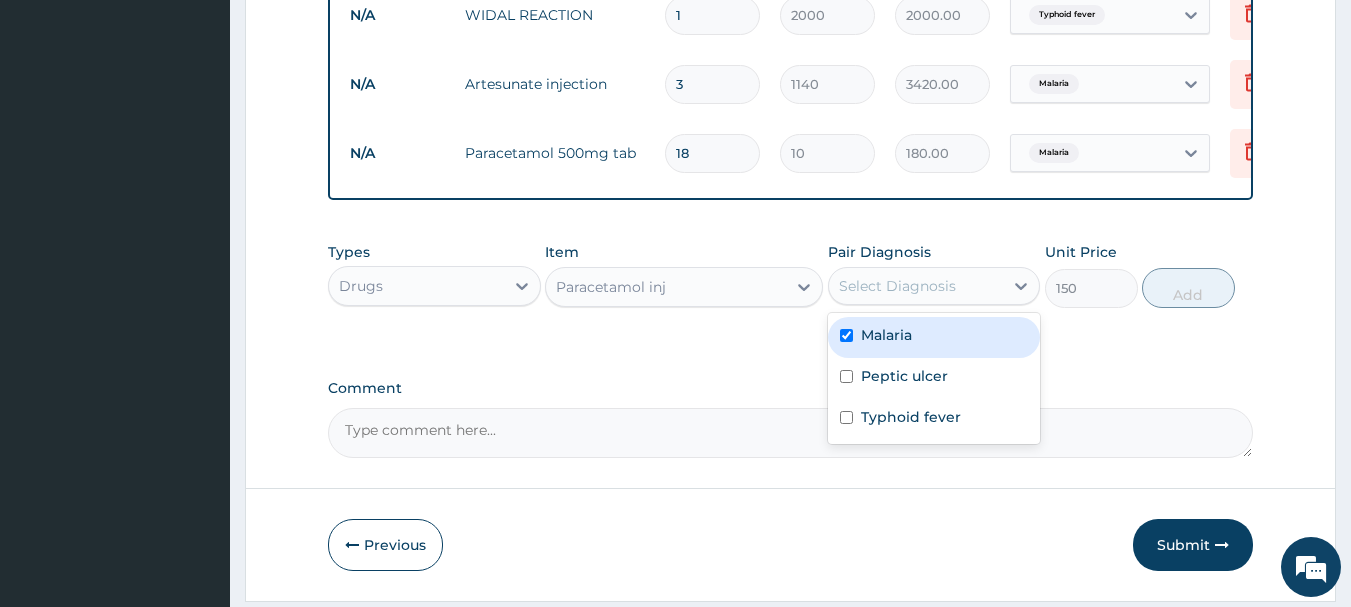 checkbox on "true" 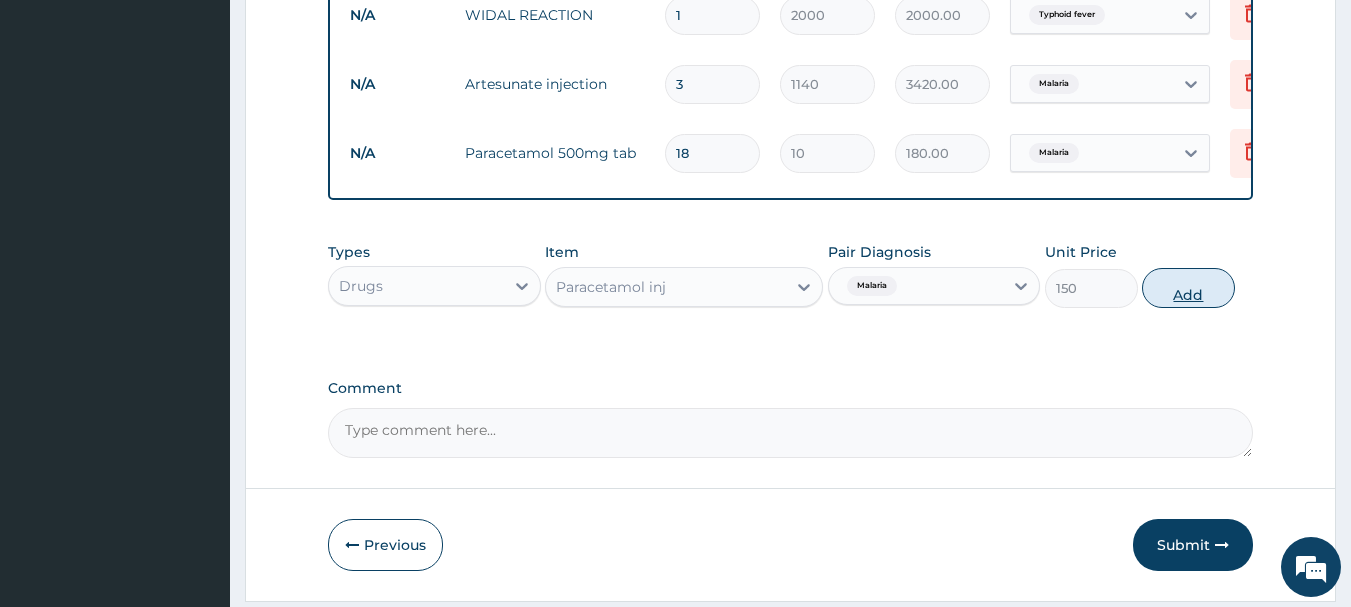 click on "Add" at bounding box center (1188, 288) 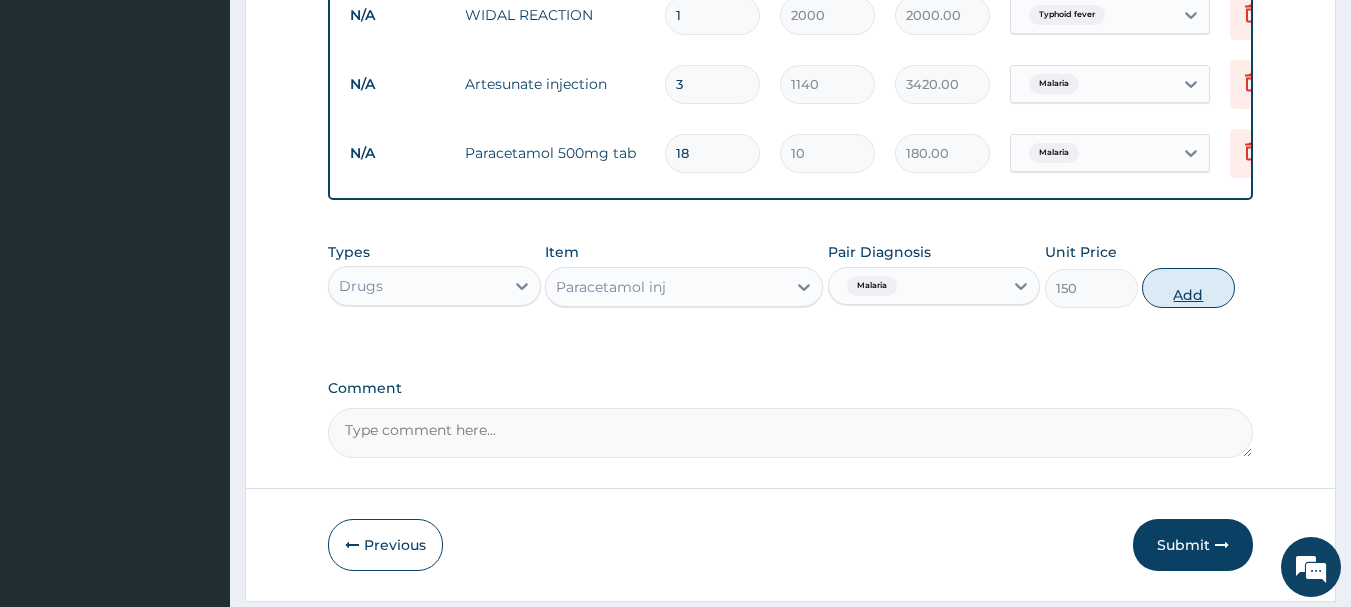type on "0" 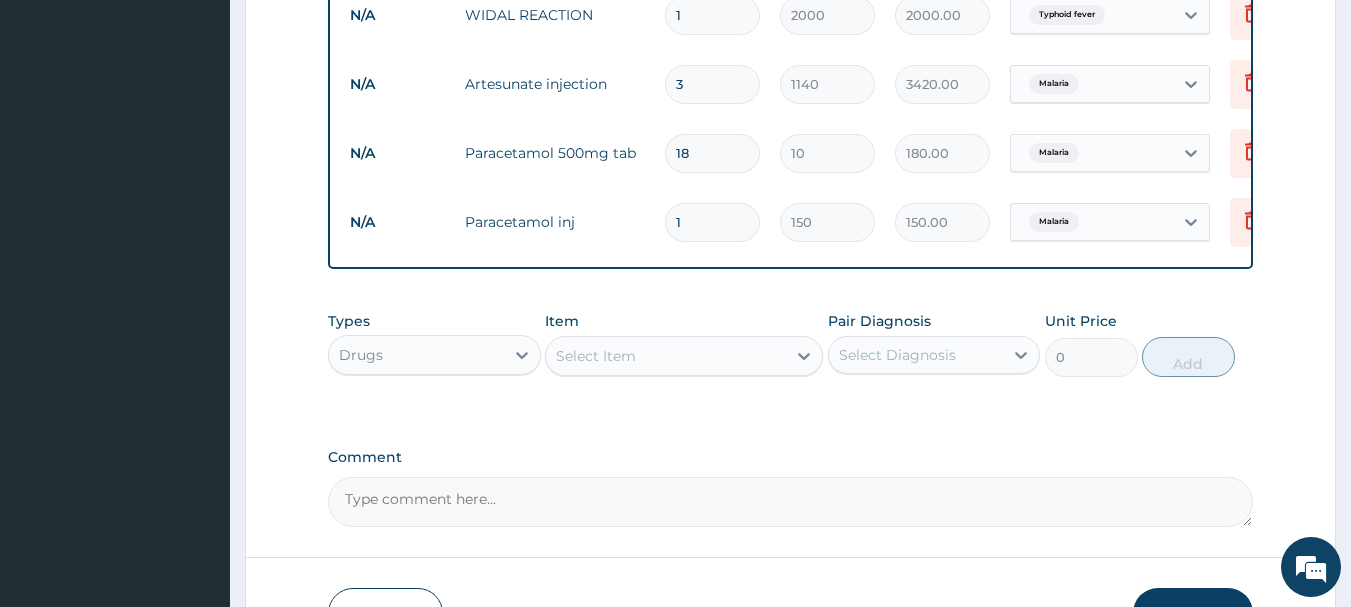 type 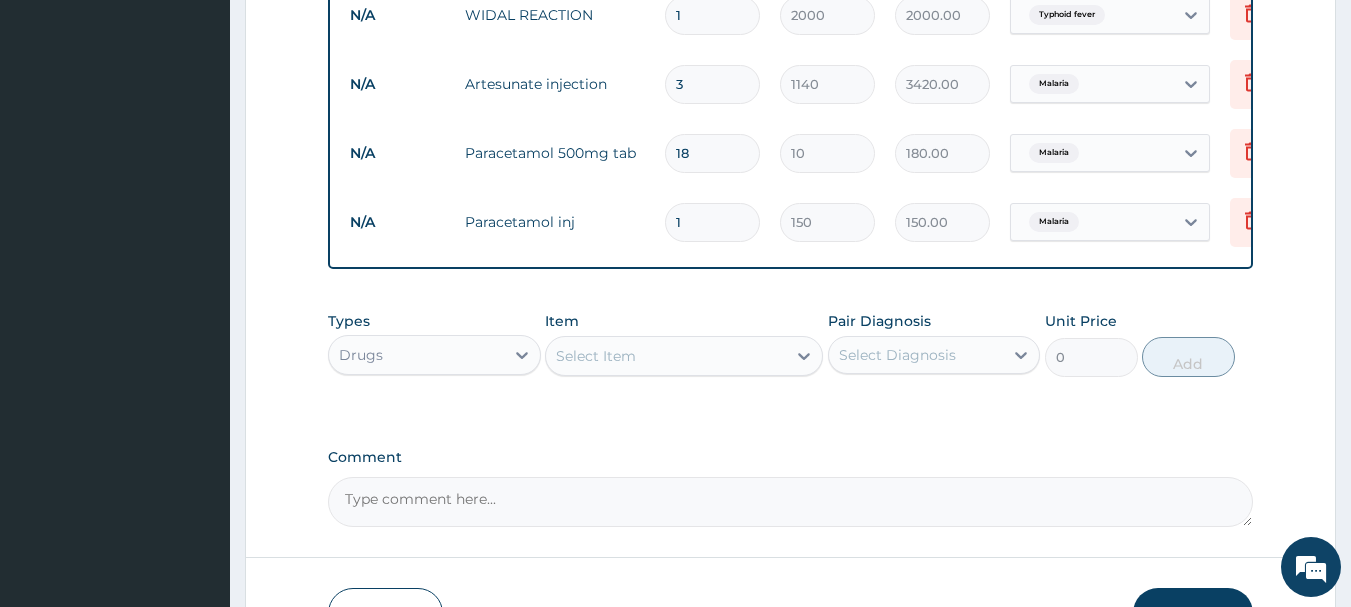 type on "0.00" 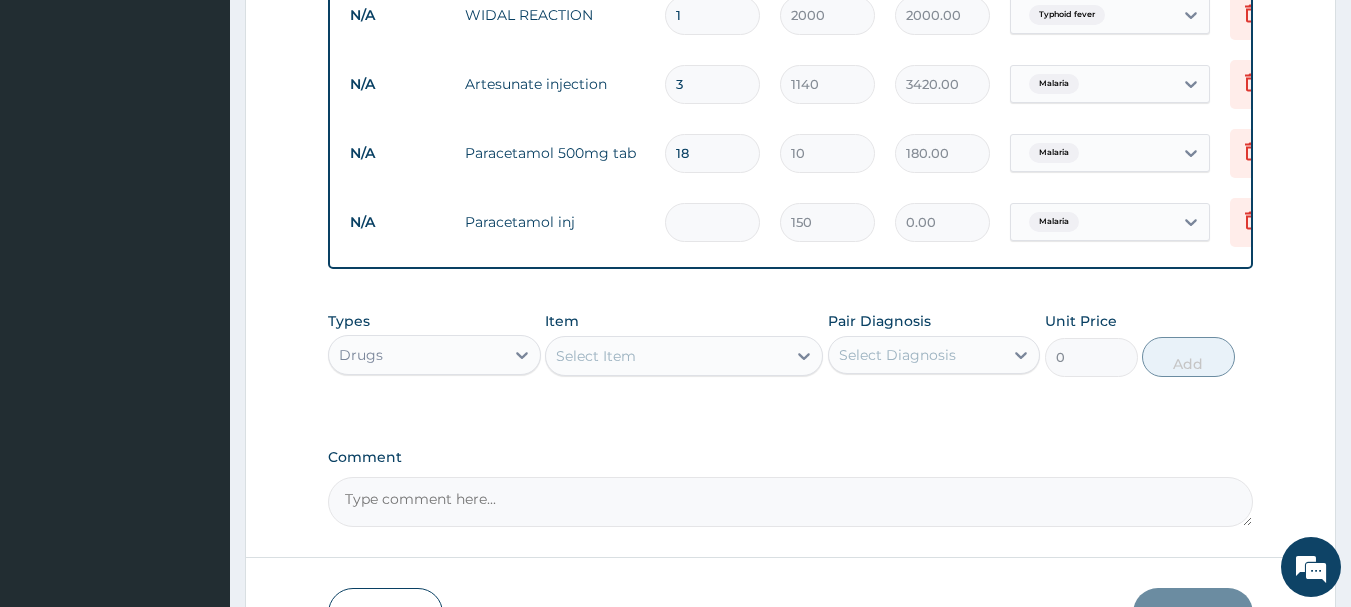 type on "3" 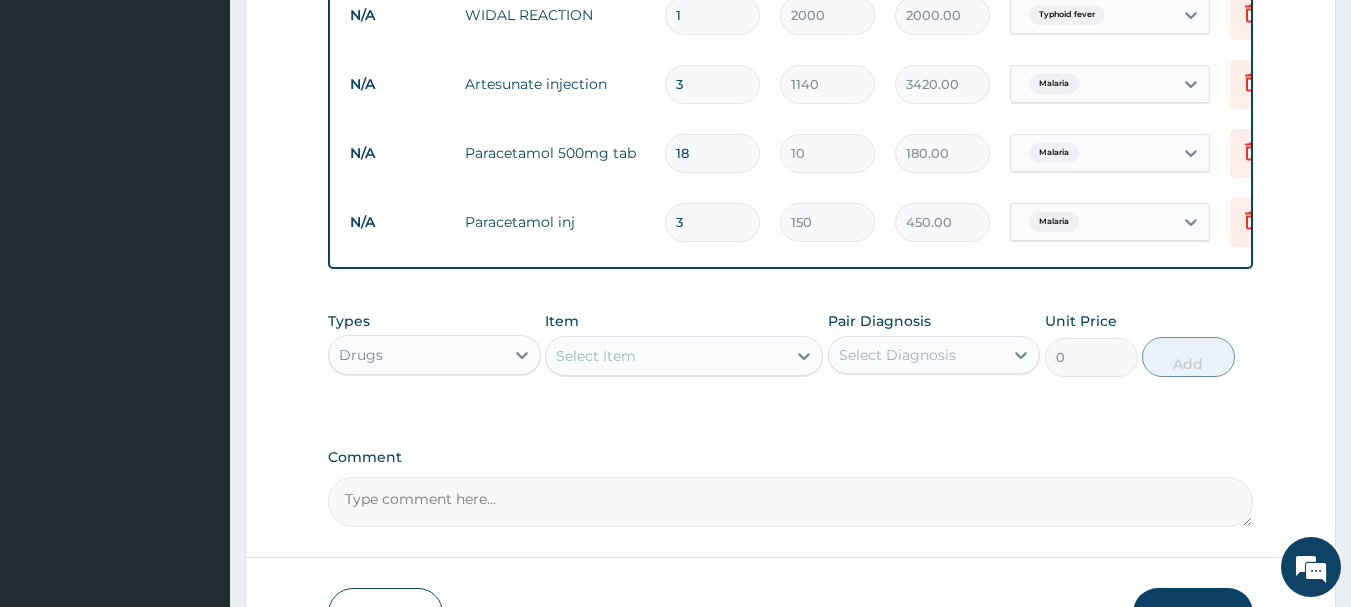 type on "3" 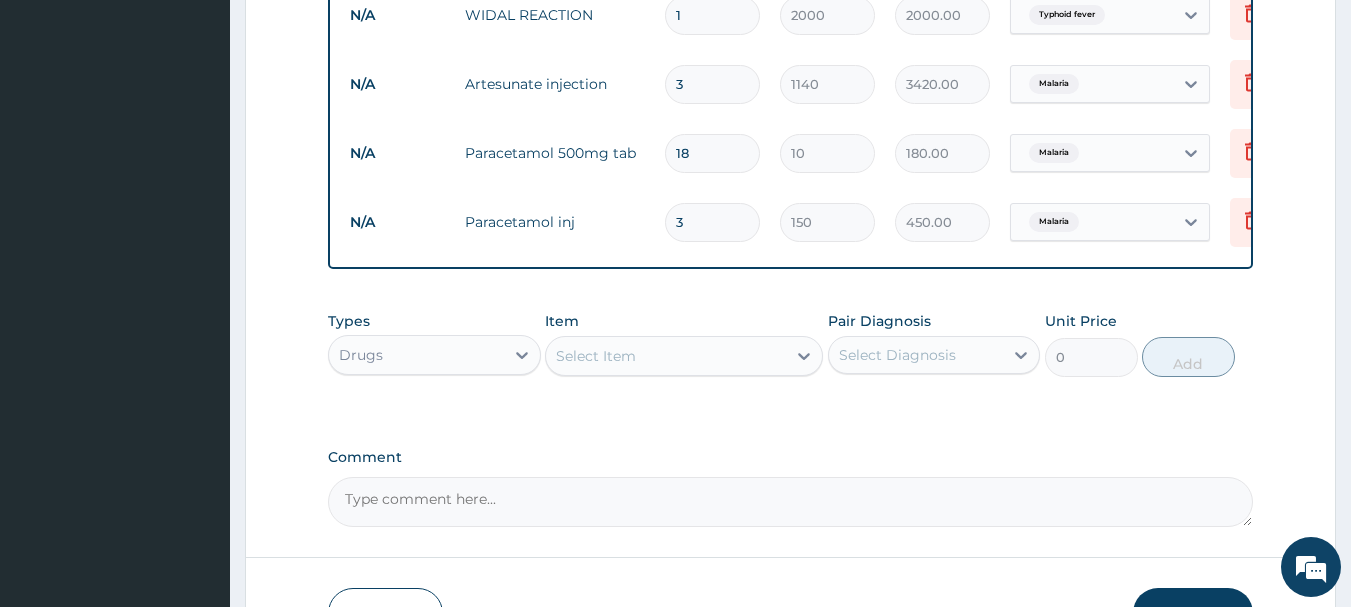 click on "Item Select Item" at bounding box center (684, 344) 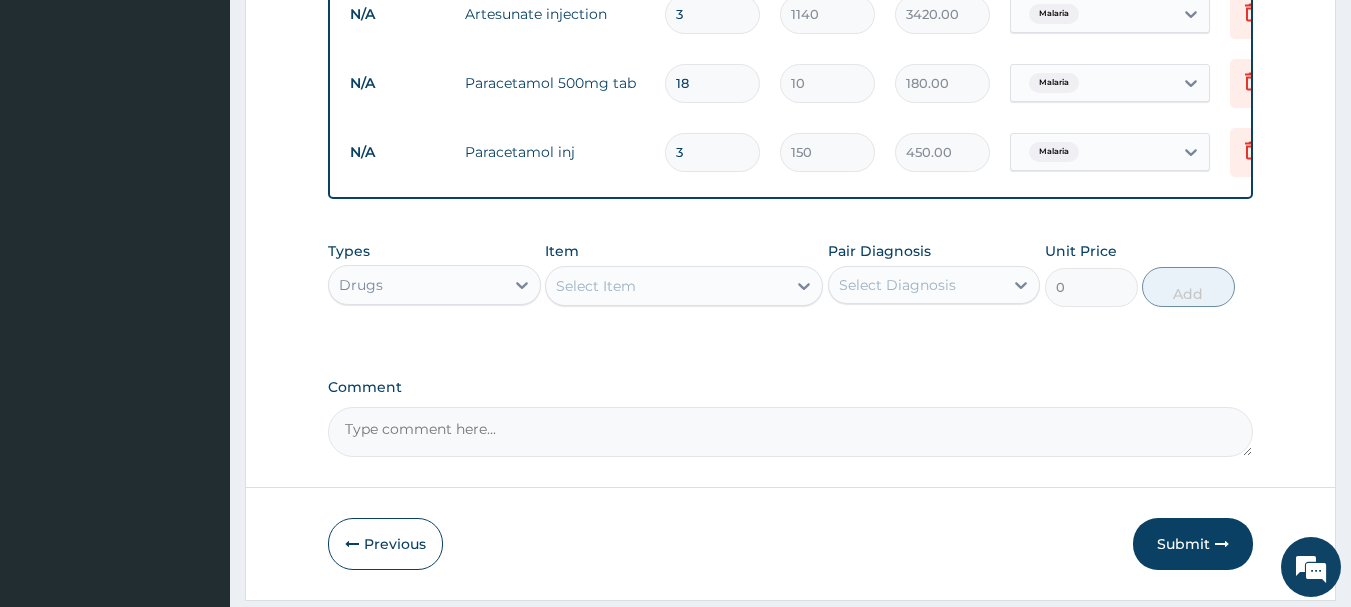 scroll, scrollTop: 1028, scrollLeft: 0, axis: vertical 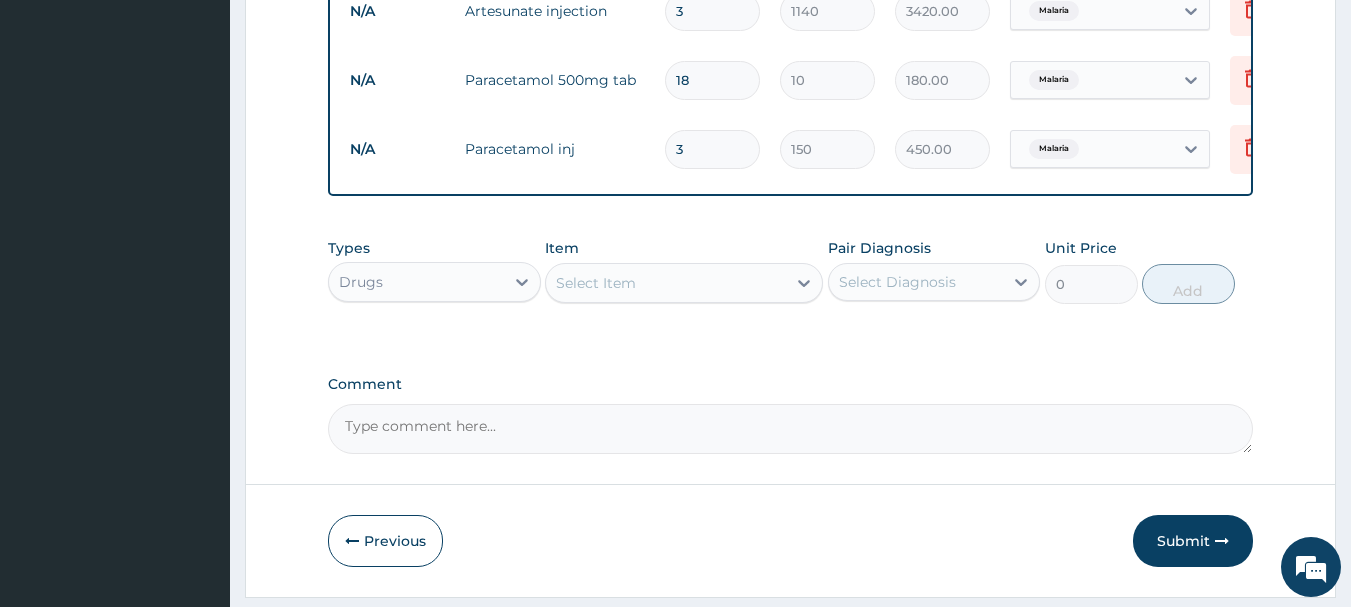 click on "Select Item" at bounding box center [666, 283] 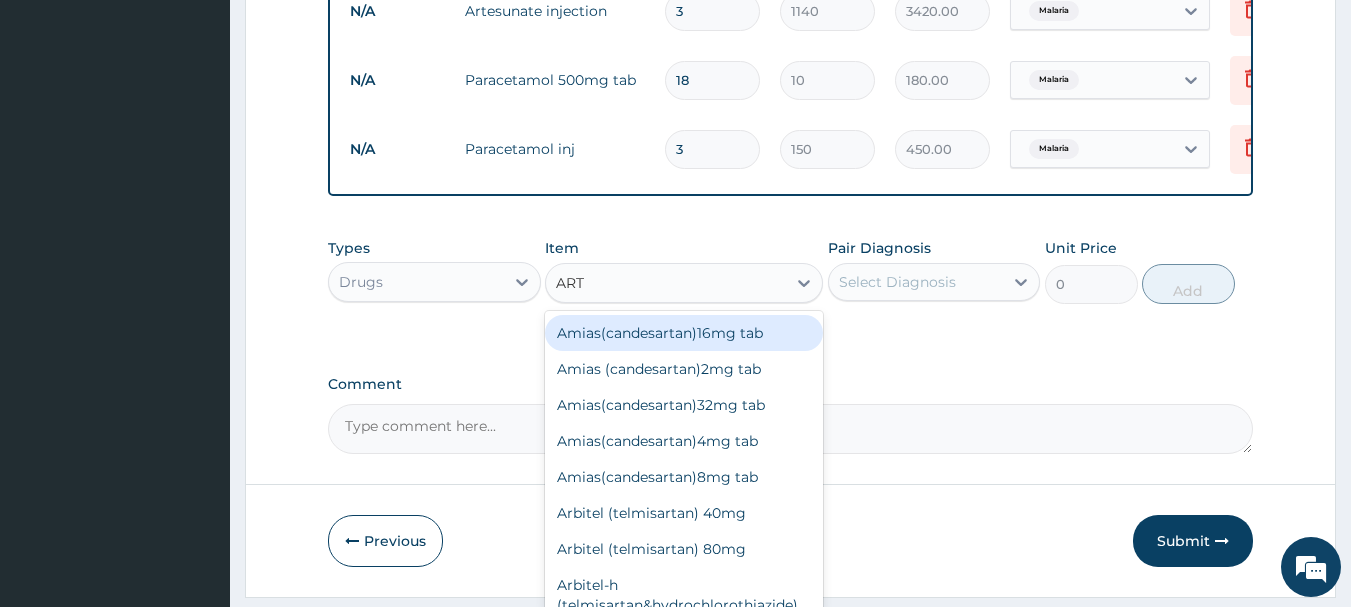 type on "ARTE" 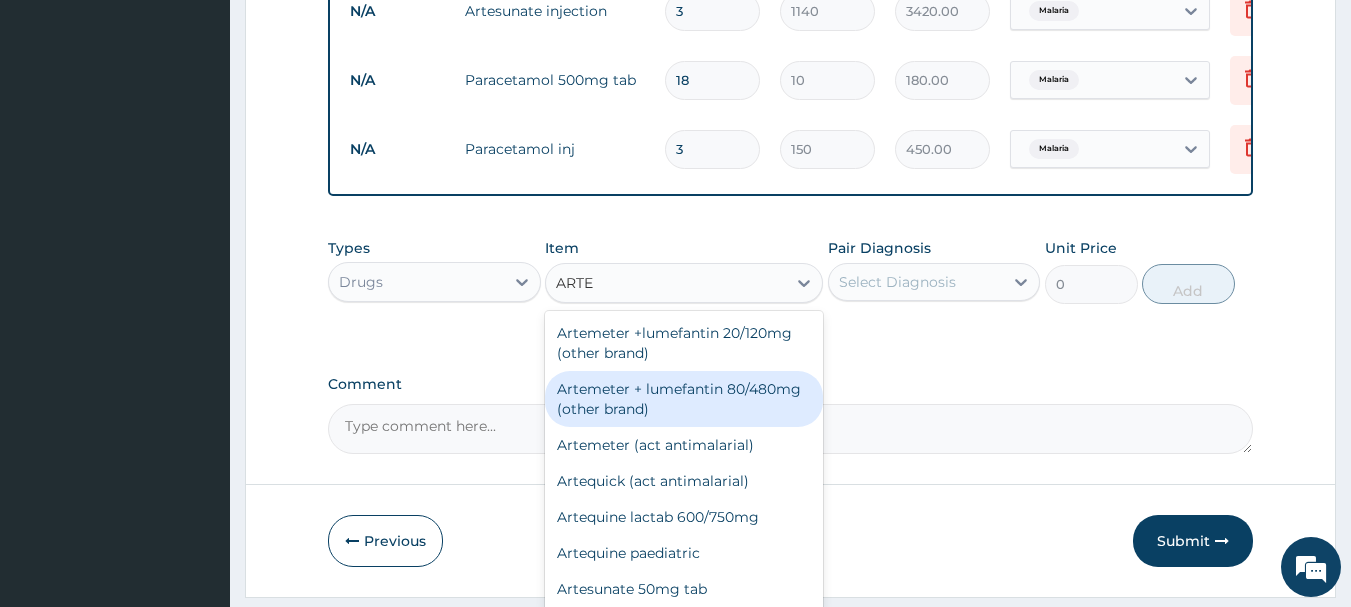 click on "Artemeter + lumefantin 80/480mg (other brand)" at bounding box center [684, 399] 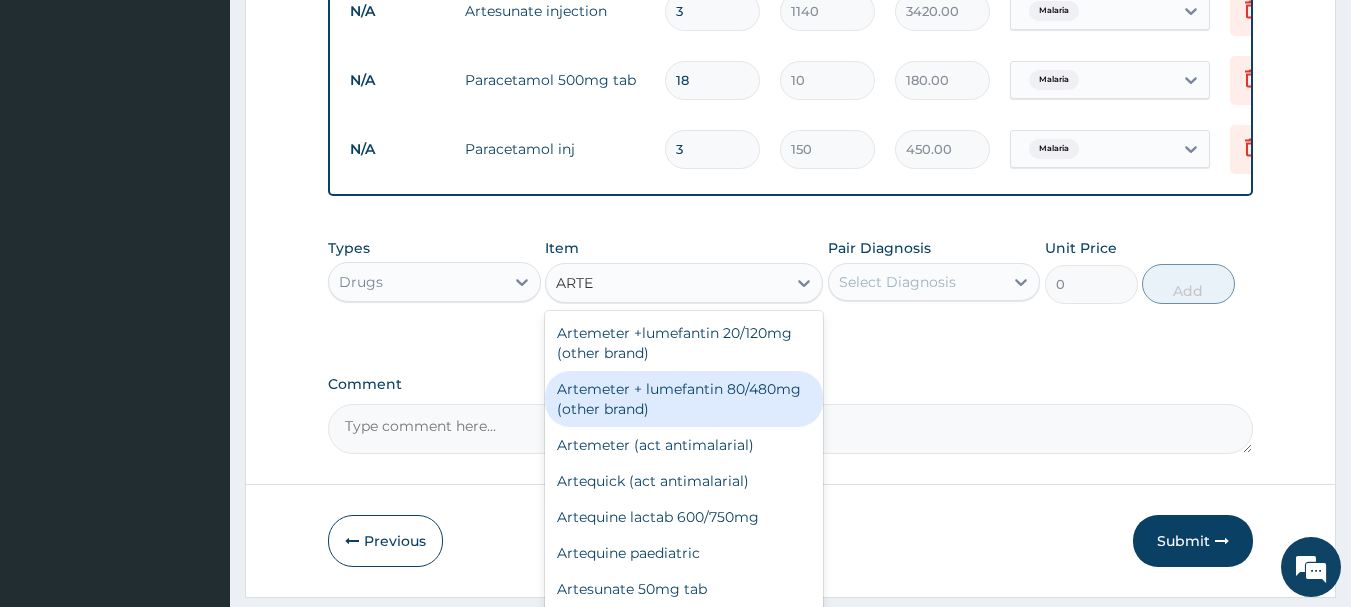 type 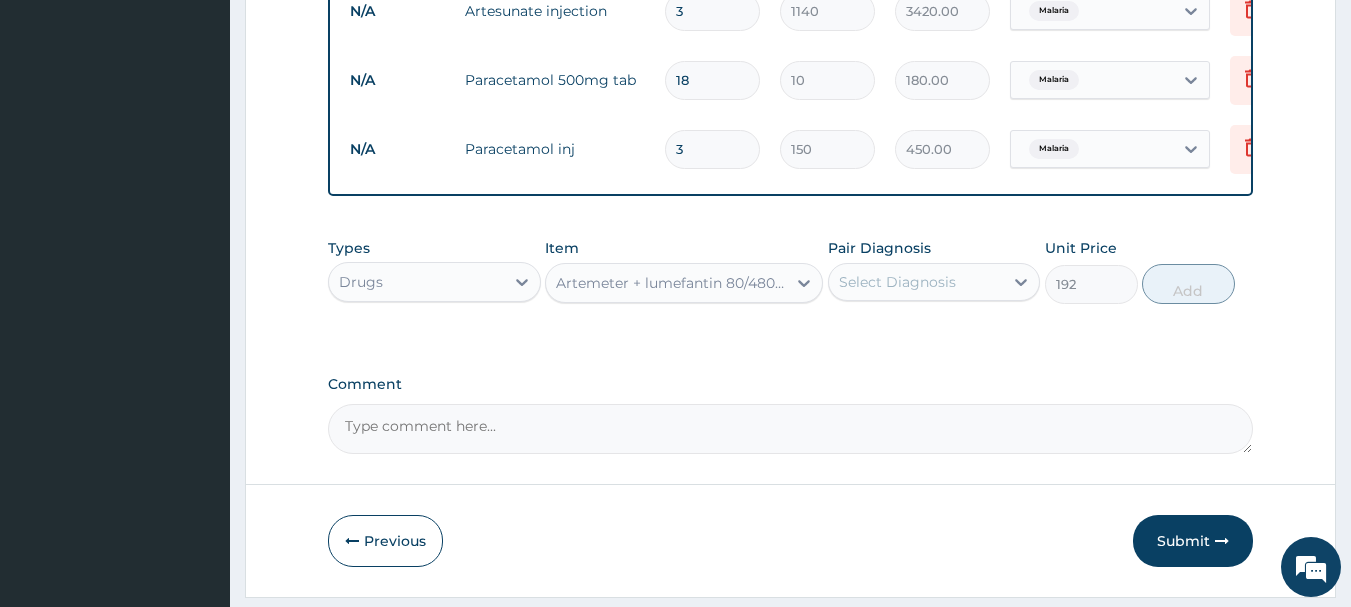 click on "Select Diagnosis" at bounding box center [916, 282] 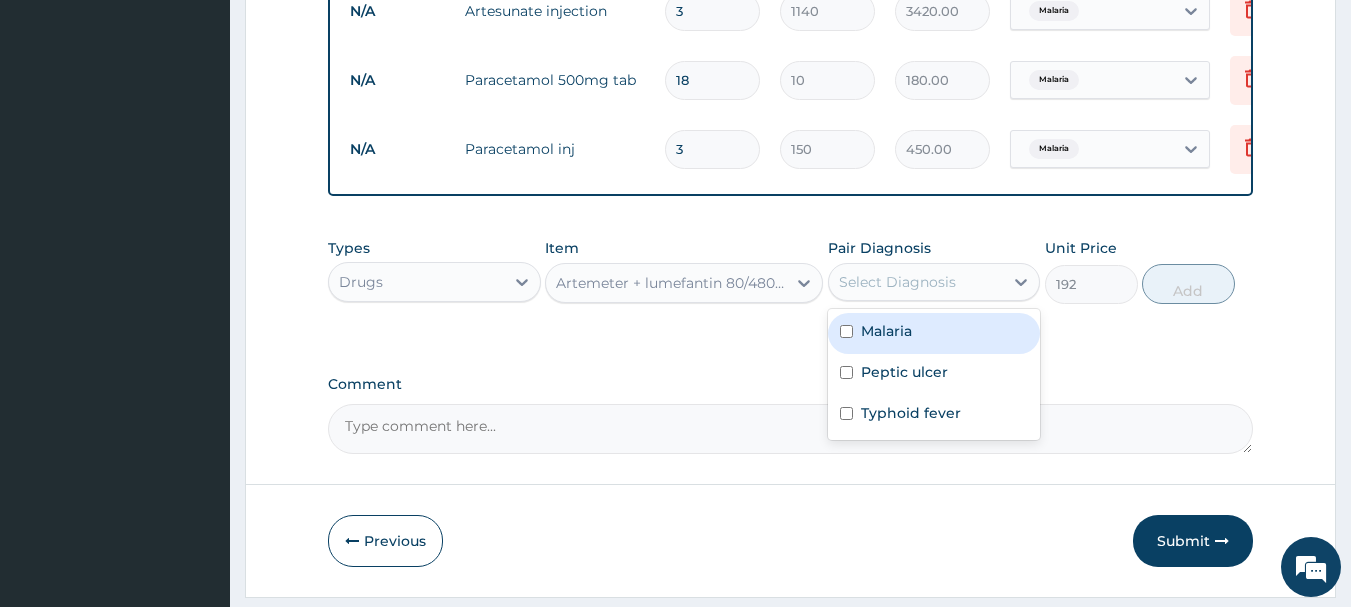 click on "Malaria" at bounding box center (934, 333) 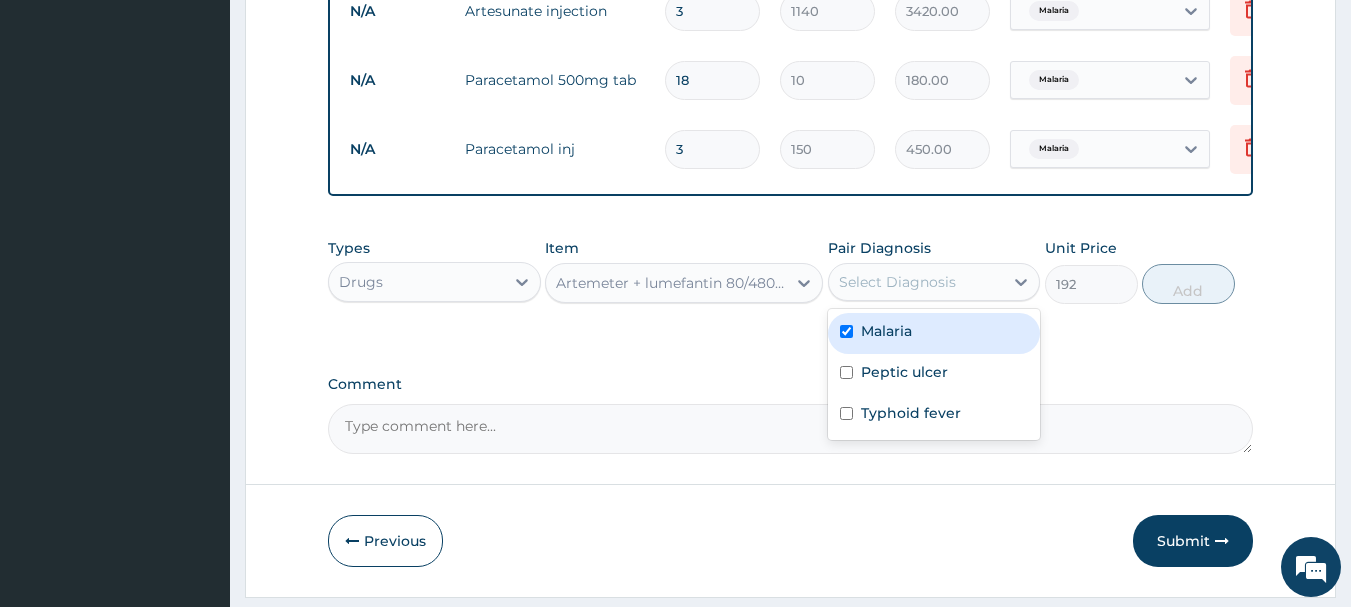 checkbox on "true" 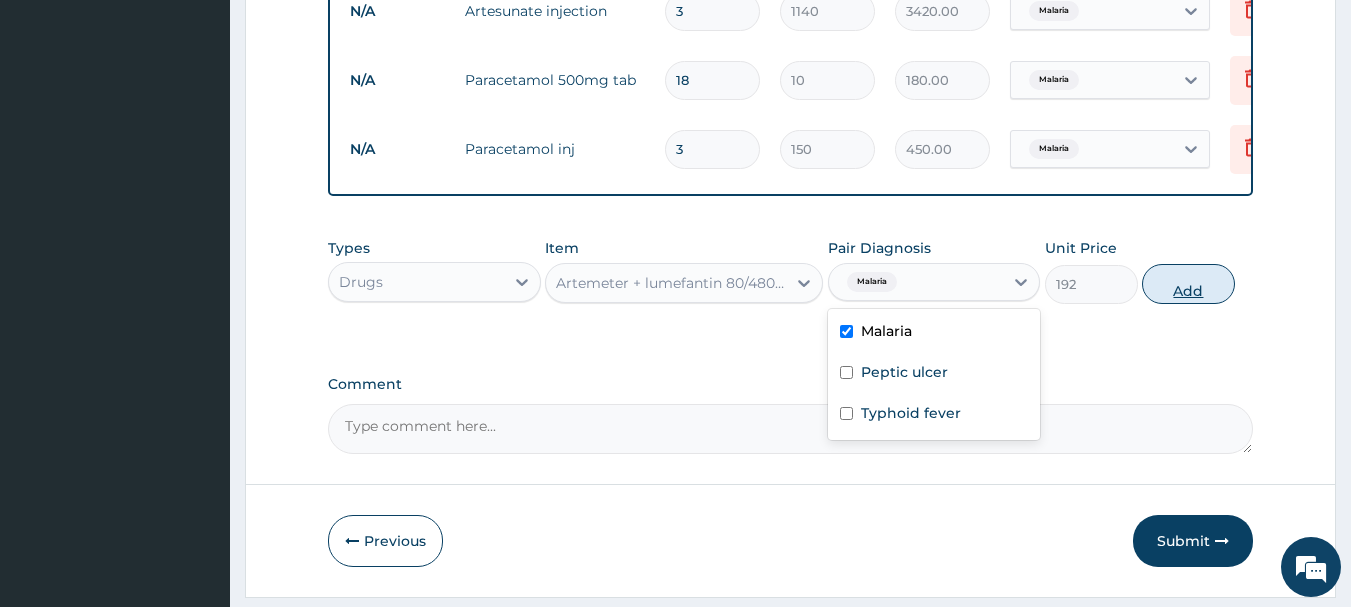 click on "Add" at bounding box center [1188, 284] 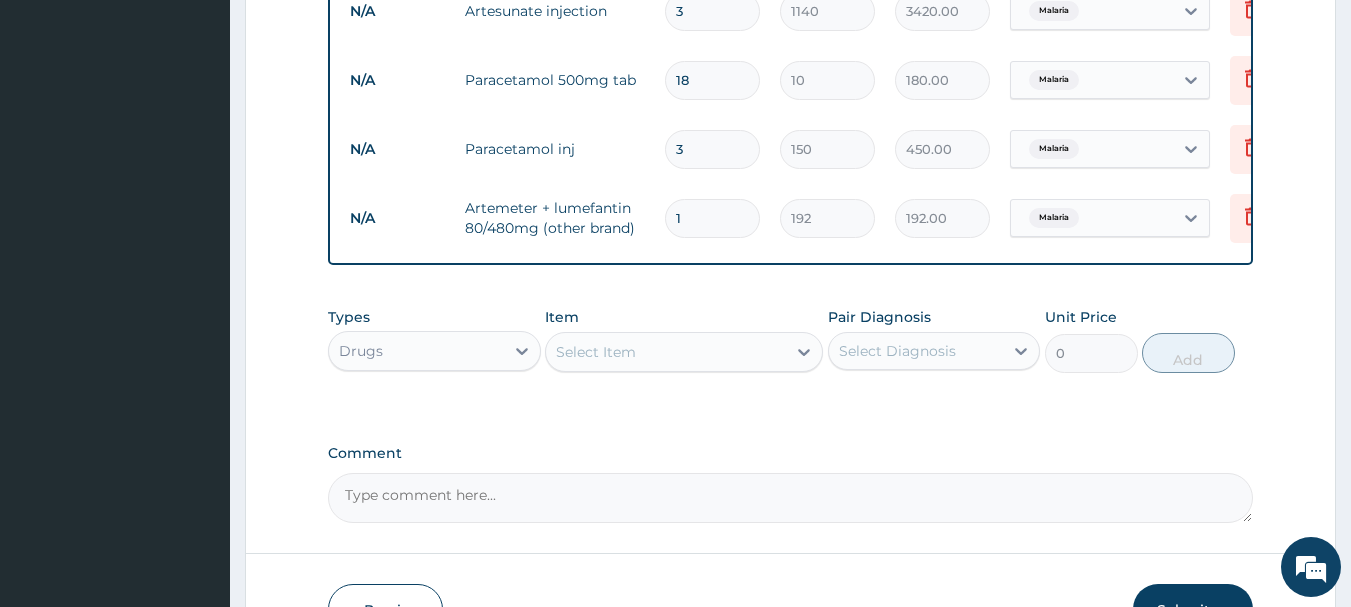 type 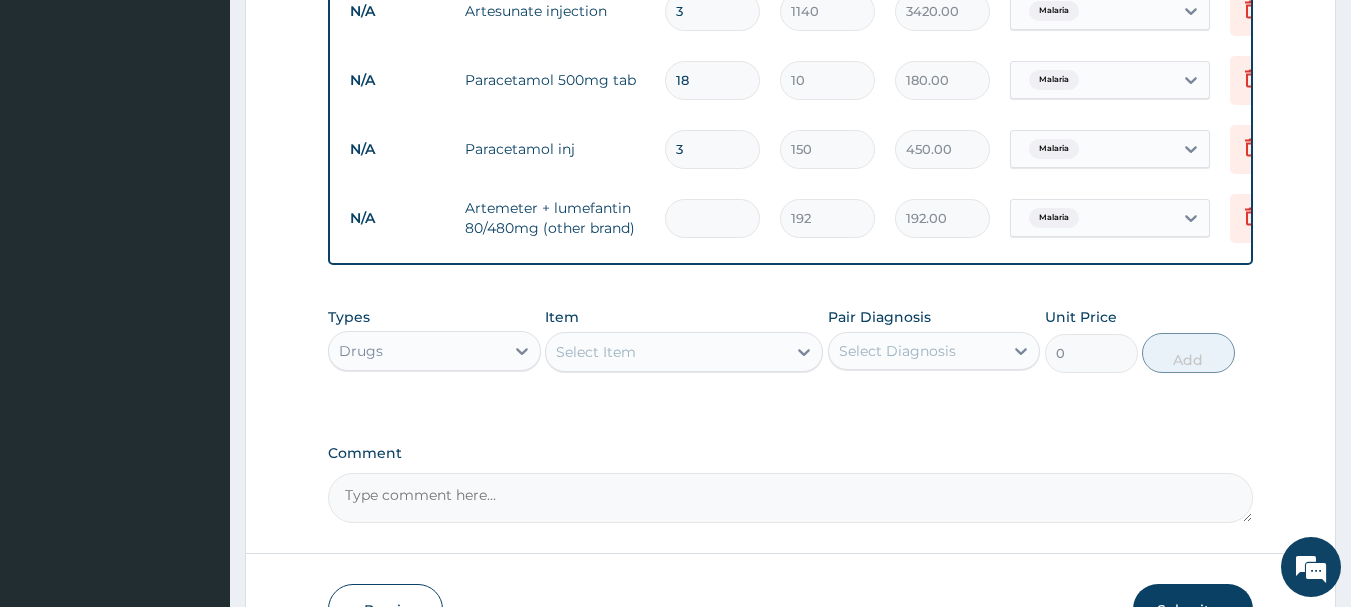 type on "0.00" 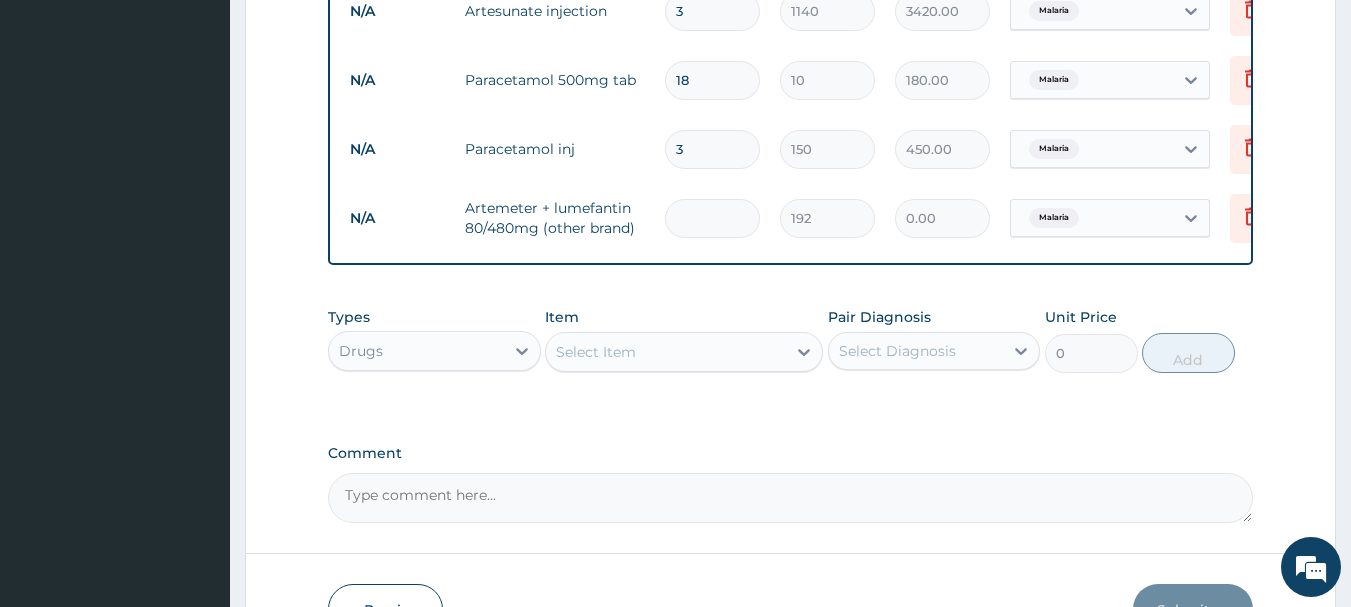 type on "6" 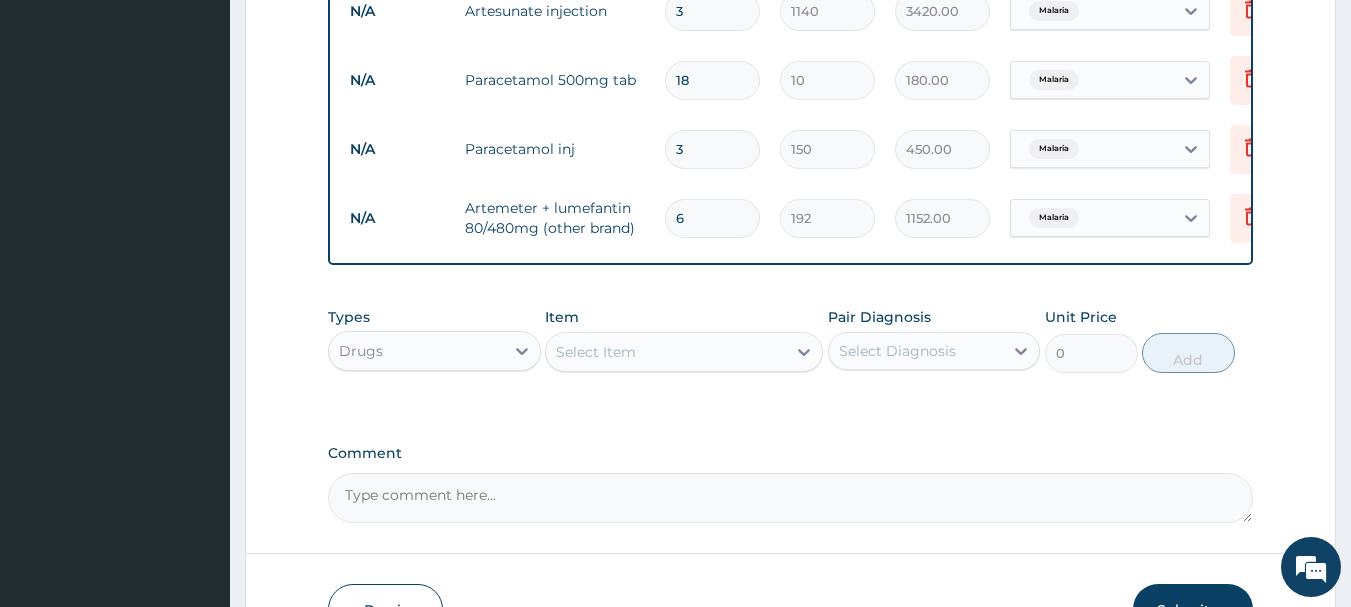 type on "6" 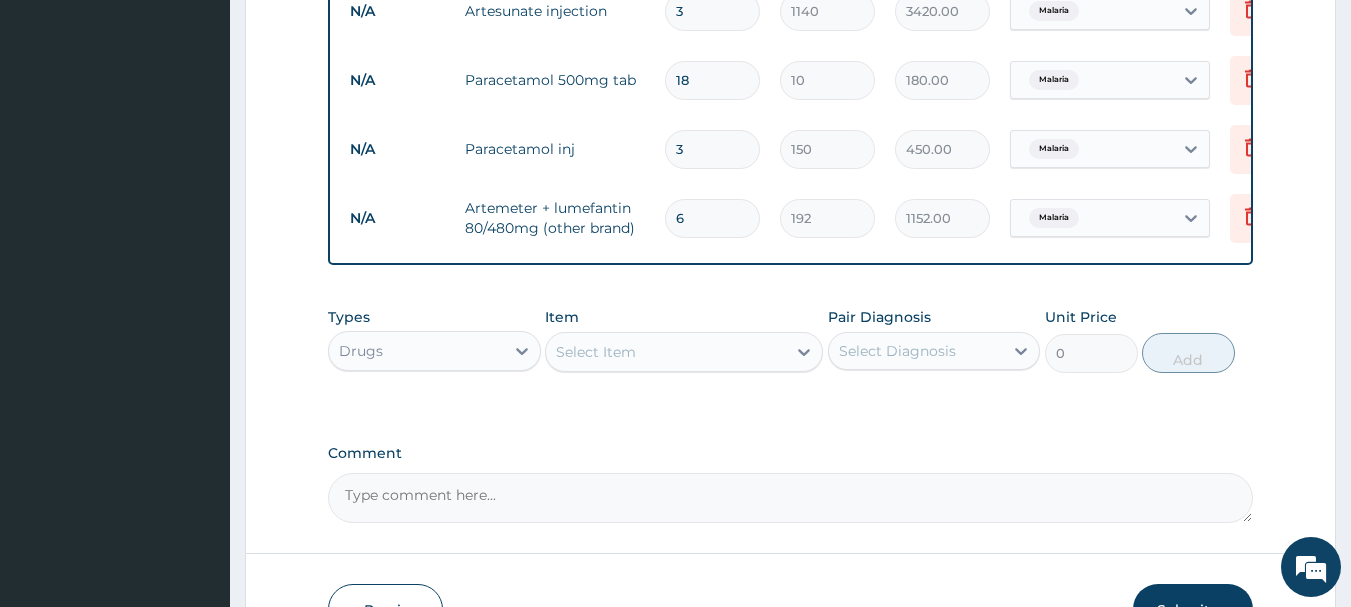 click on "PA Code / Prescription Code Enter Code(Secondary Care Only) Encounter Date DD-MM-YYYY Important Notice Please enter PA codes before entering items that are not attached to a PA code   All diagnoses entered must be linked to a claim item. Diagnosis & Claim Items that are visible but inactive cannot be edited because they were imported from an already approved PA code. Diagnosis Malaria Confirmed Peptic ulcer Confirmed Typhoid fever Query NB: All diagnosis must be linked to a claim item Claim Items Type Name Quantity Unit Price Total Price Pair Diagnosis Actions N/A General Practitioner (1st consultation) 1 3000 3000.00 Malaria Delete N/A MALARIA PARASITE (MP) 1 1400 1400.00 Malaria Delete N/A WIDAL REACTION 1 2000 2000.00 Typhoid fever Delete N/A Artesunate injection 3 1140 3420.00 Malaria Delete N/A Paracetamol 500mg tab 18 10 180.00 Malaria Delete N/A Paracetamol inj 3 150 450.00 Malaria Delete N/A Artemeter + lumefantin 80/480mg (other brand) 6 192 1152.00 Malaria Delete Types Drugs Item Select Item 0 Add" at bounding box center [791, -157] 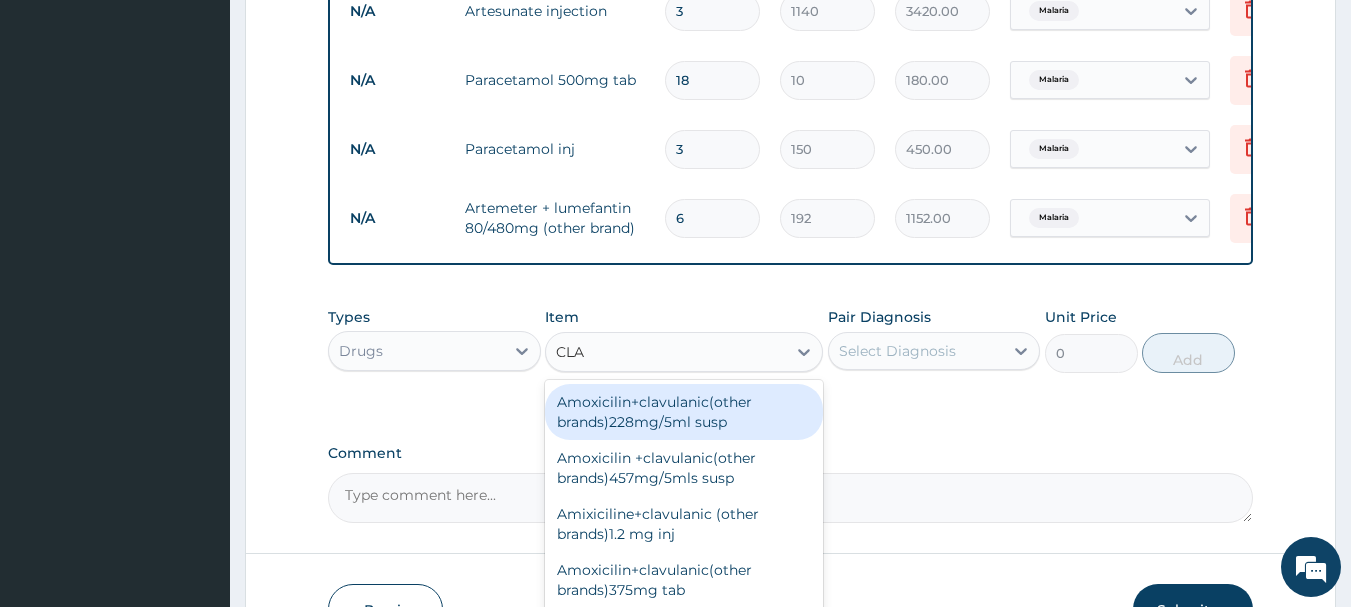 type on "CLAR" 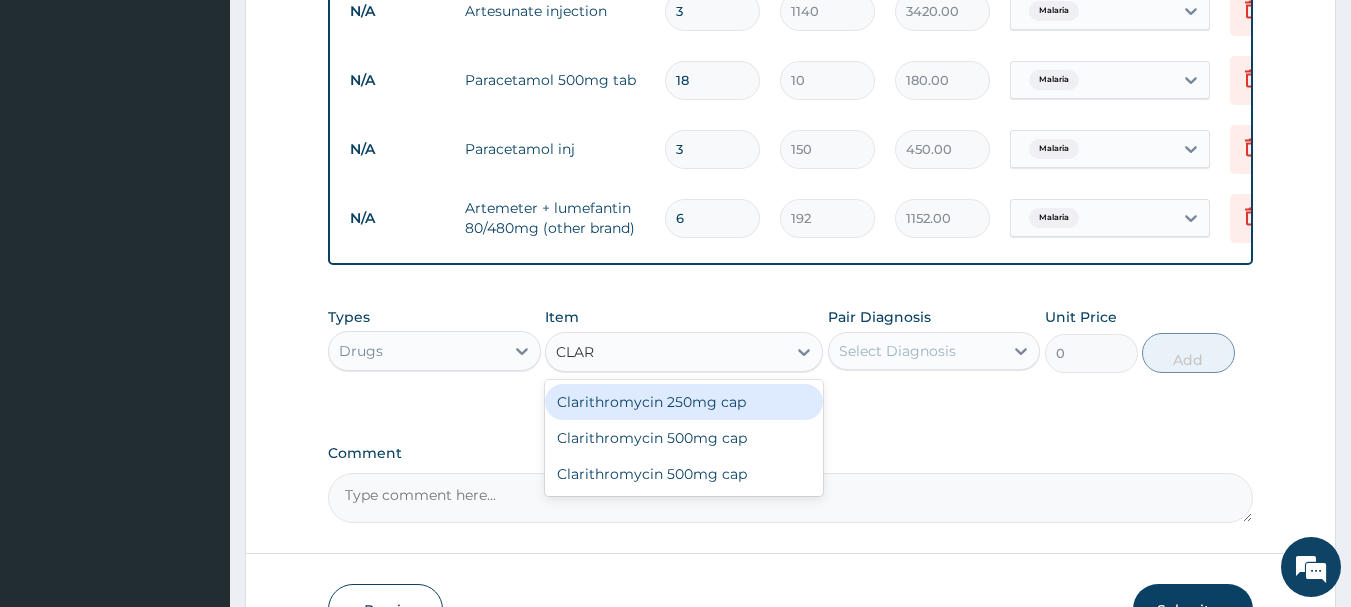 click on "Clarithromycin 250mg cap" at bounding box center [684, 402] 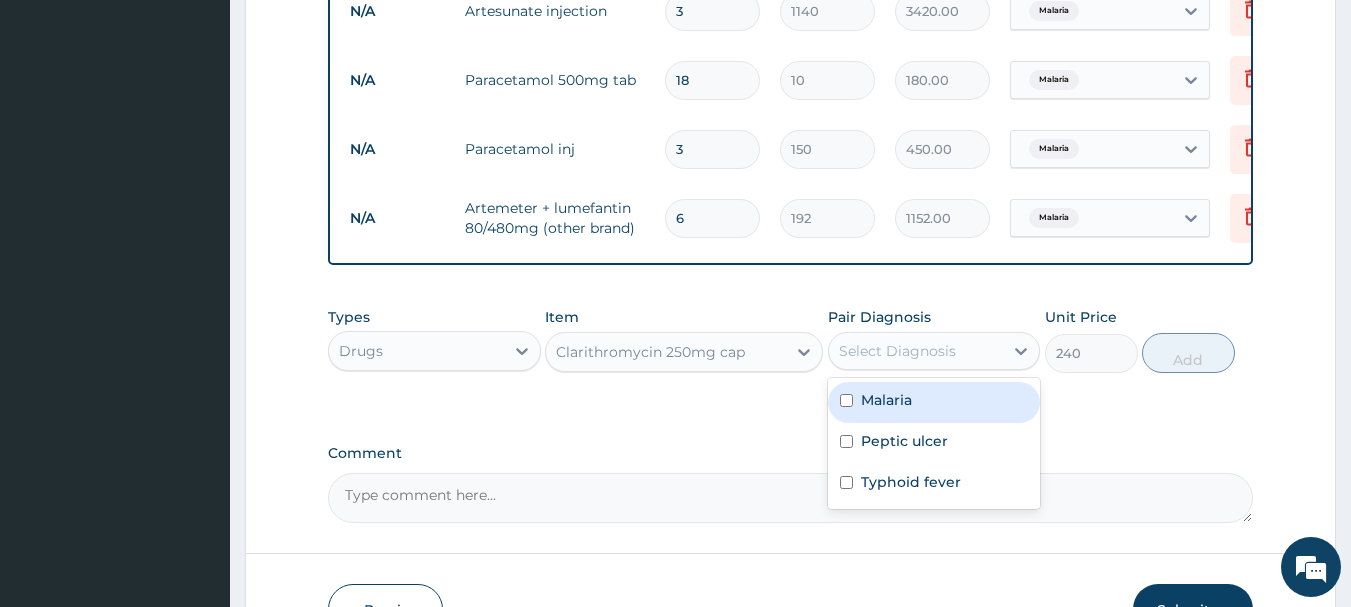 click on "Select Diagnosis" at bounding box center [897, 351] 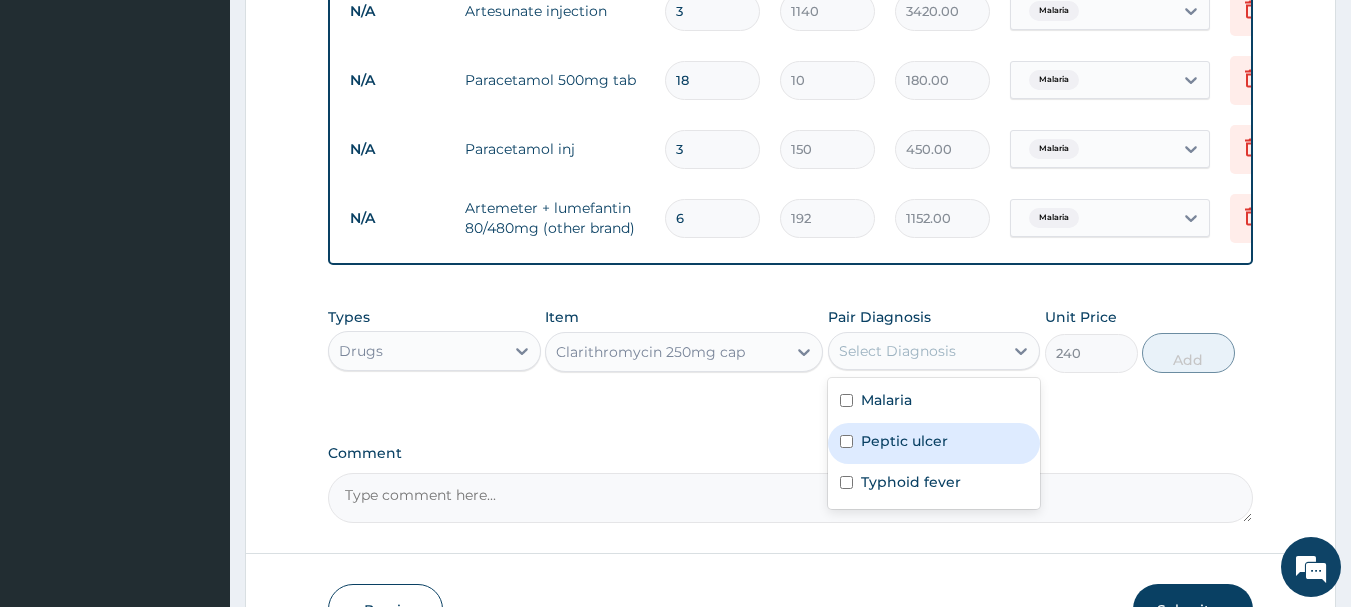 click on "Peptic ulcer" at bounding box center (904, 441) 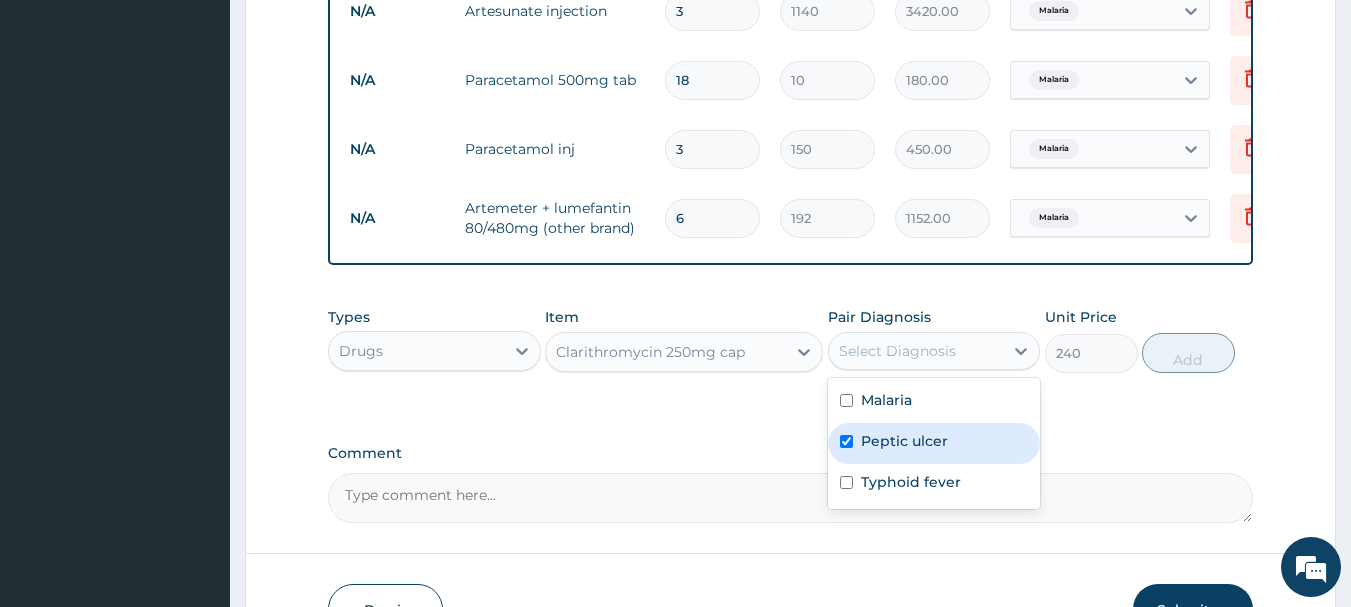 checkbox on "true" 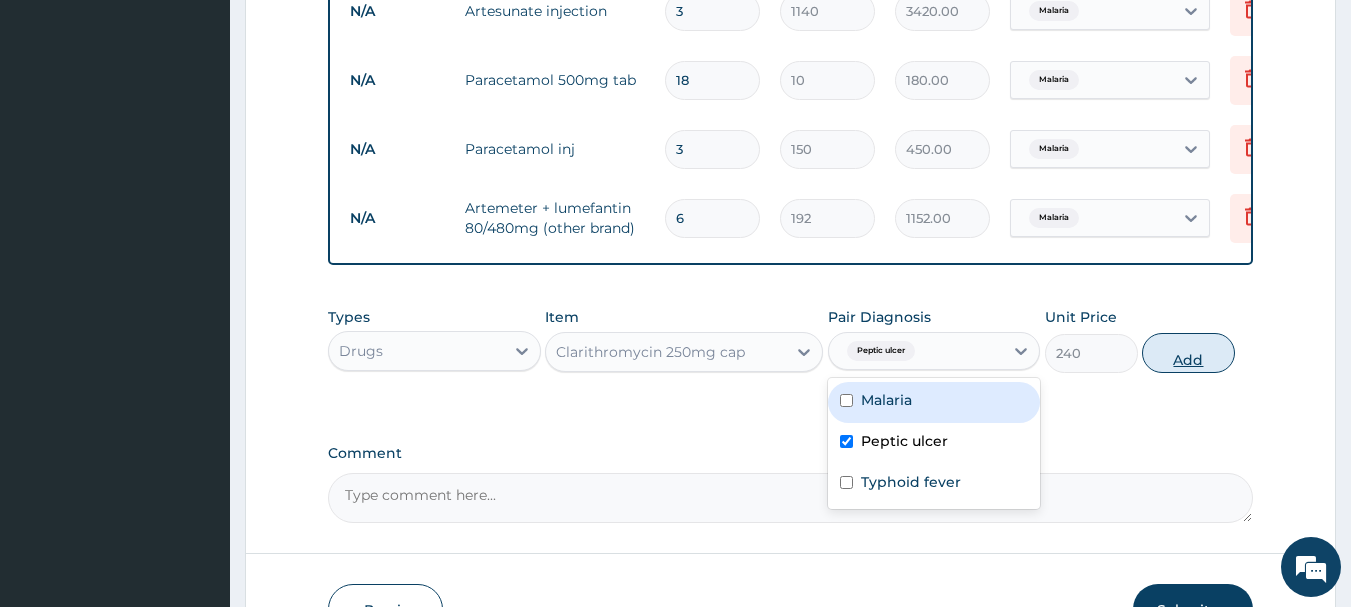click on "Add" at bounding box center [1188, 353] 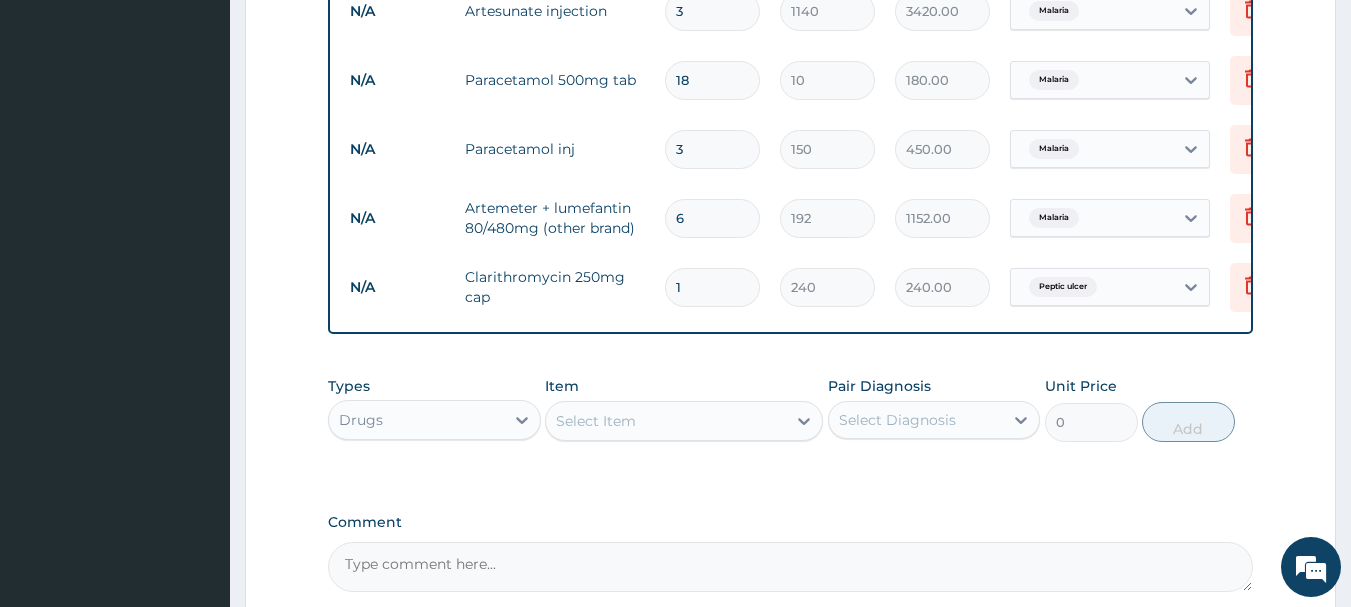 type 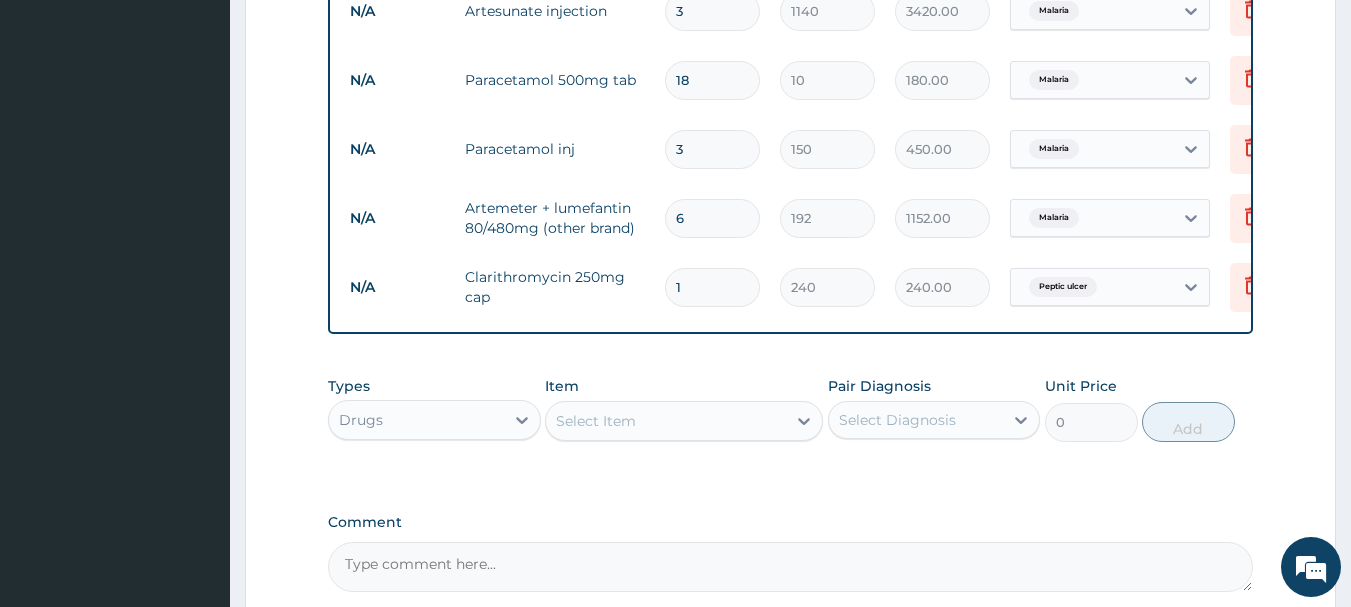 type on "0.00" 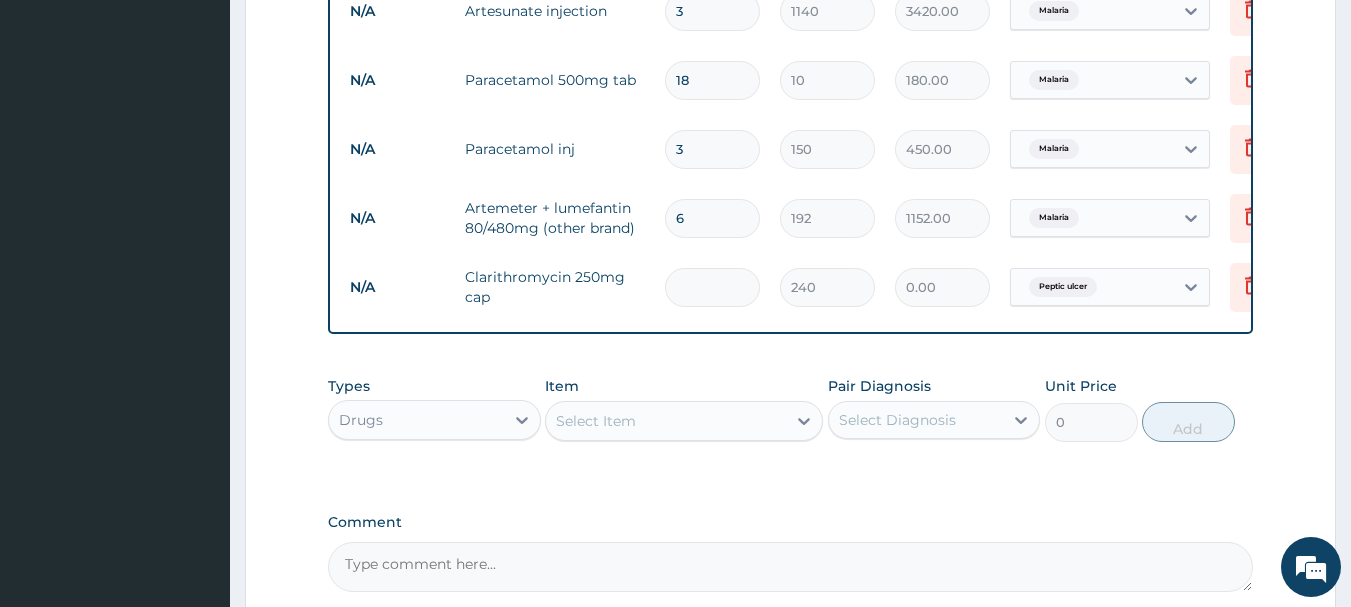 type on "2" 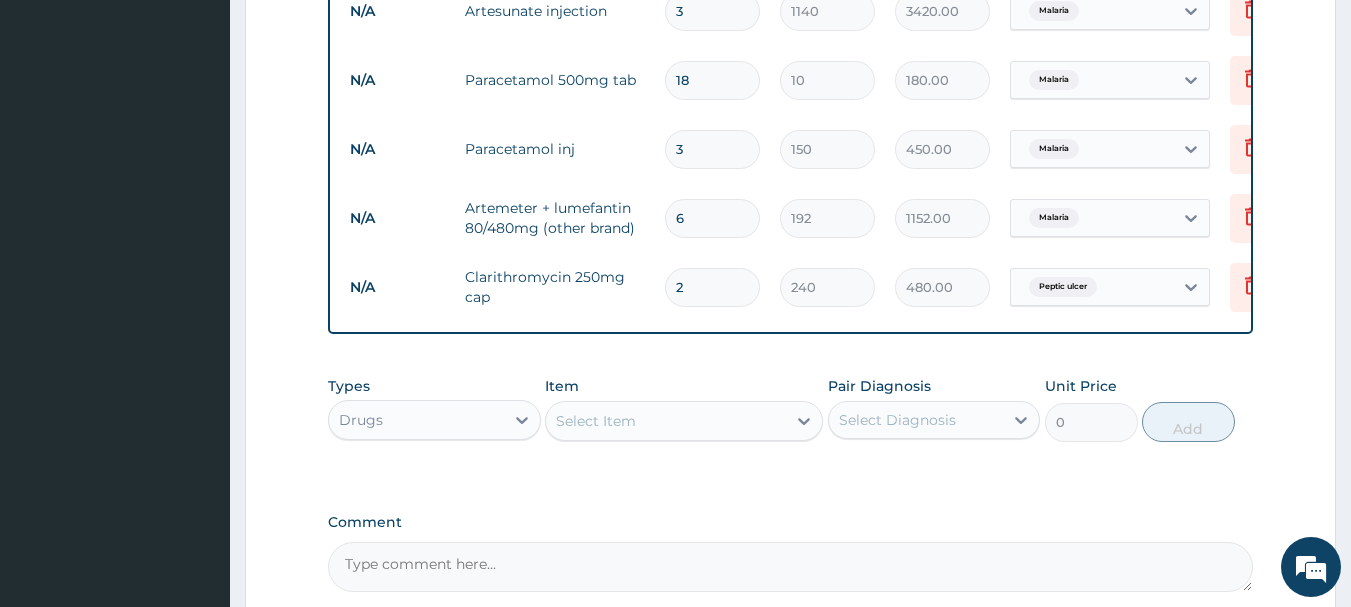 type on "20" 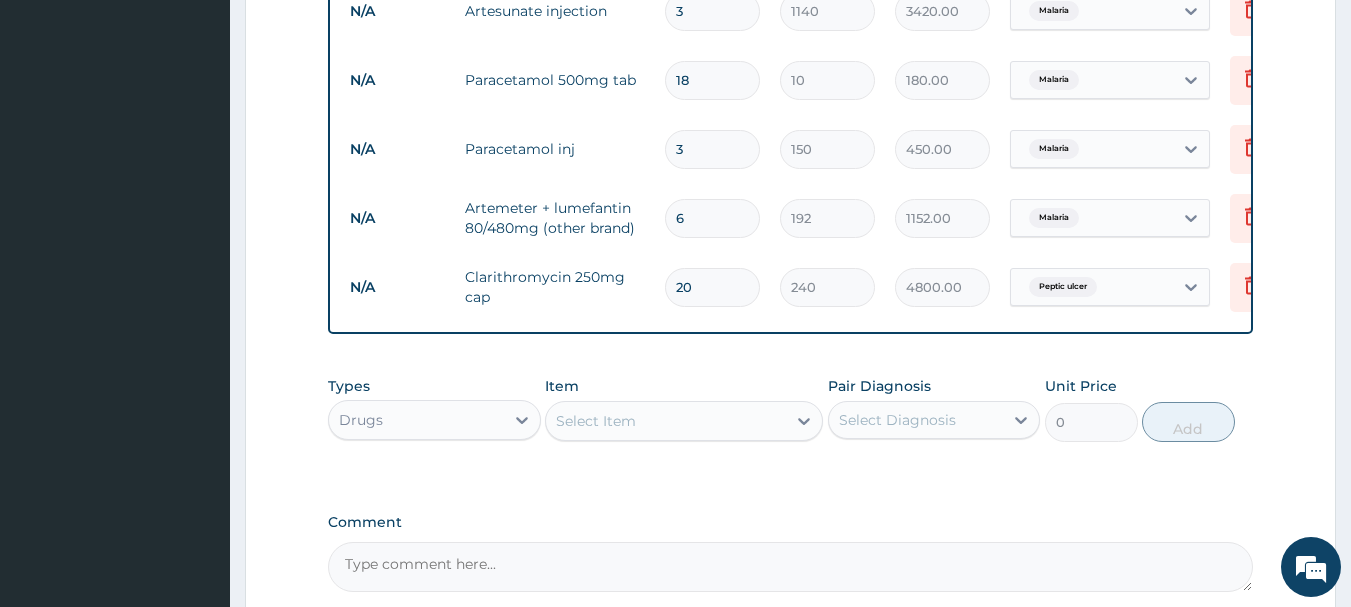type on "20" 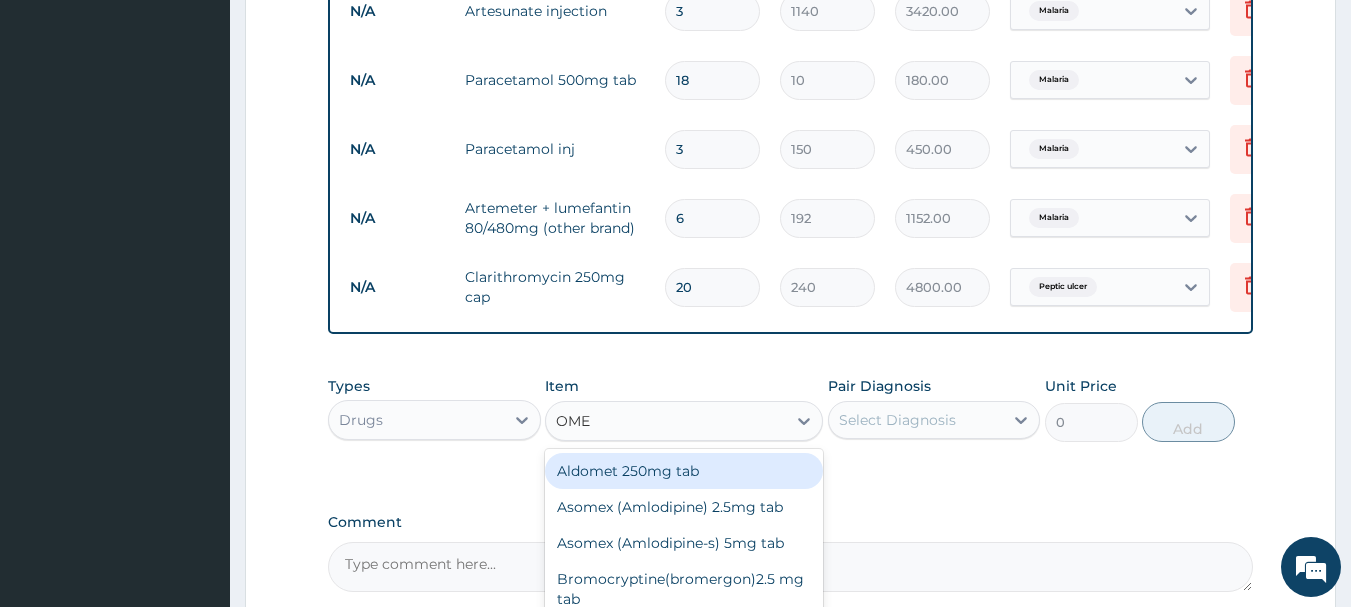 scroll, scrollTop: 1238, scrollLeft: 0, axis: vertical 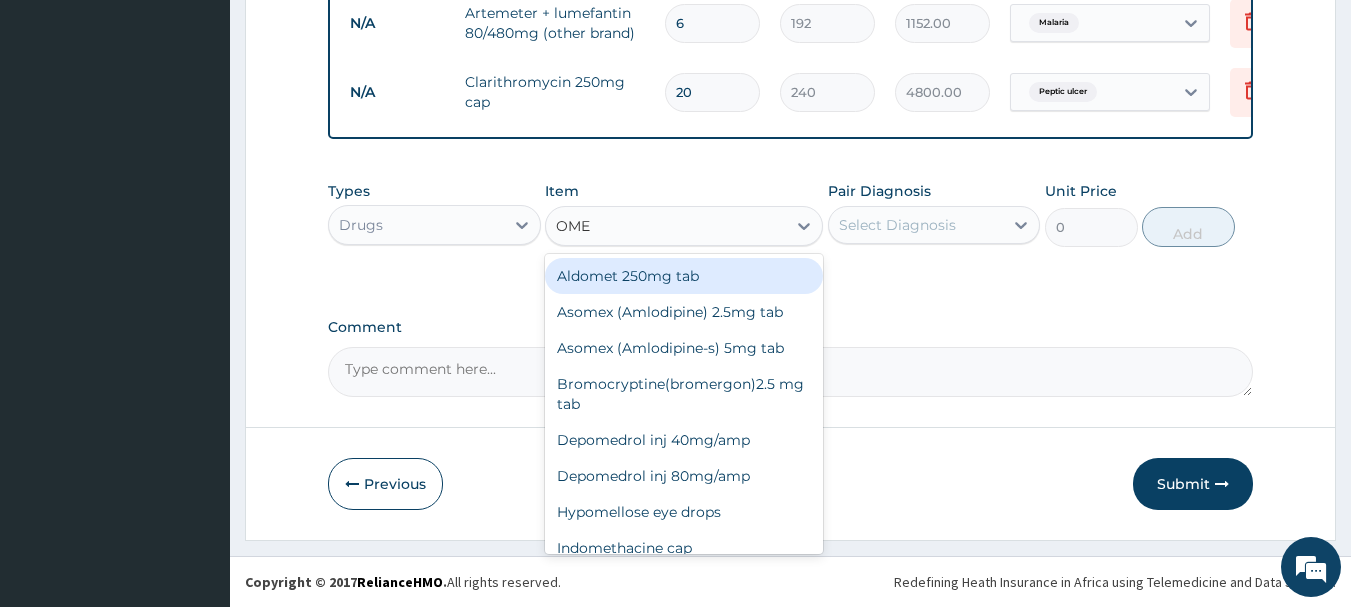 type on "OMEP" 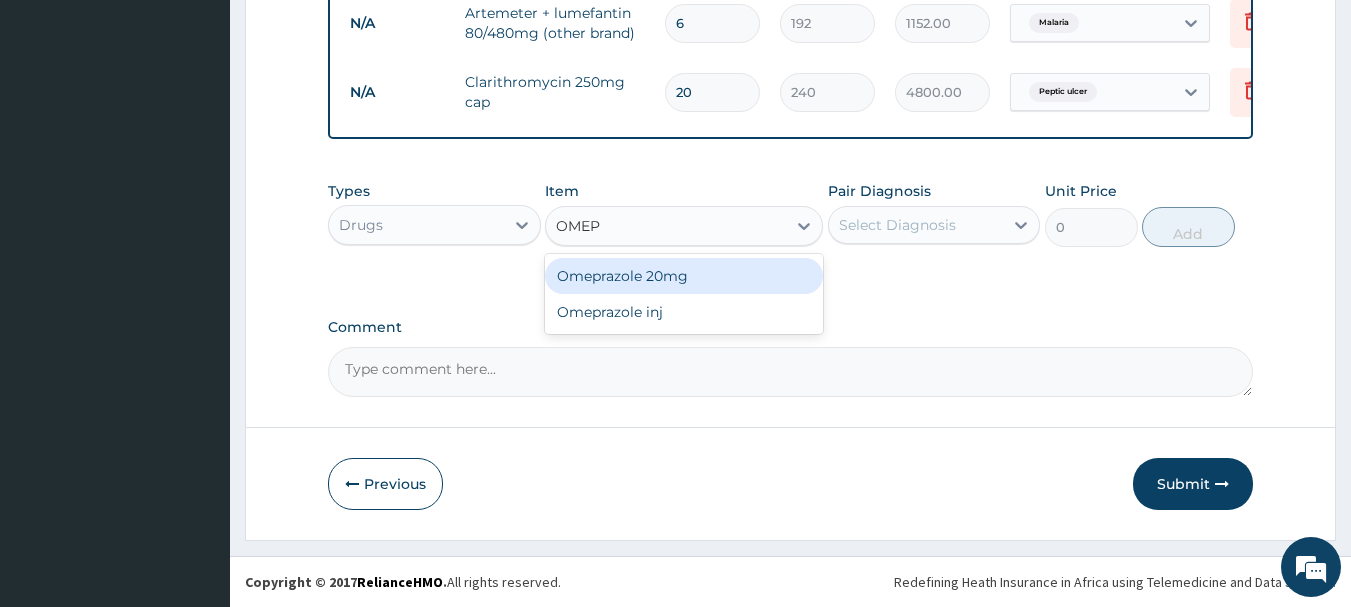 click on "Omeprazole 20mg" at bounding box center (684, 276) 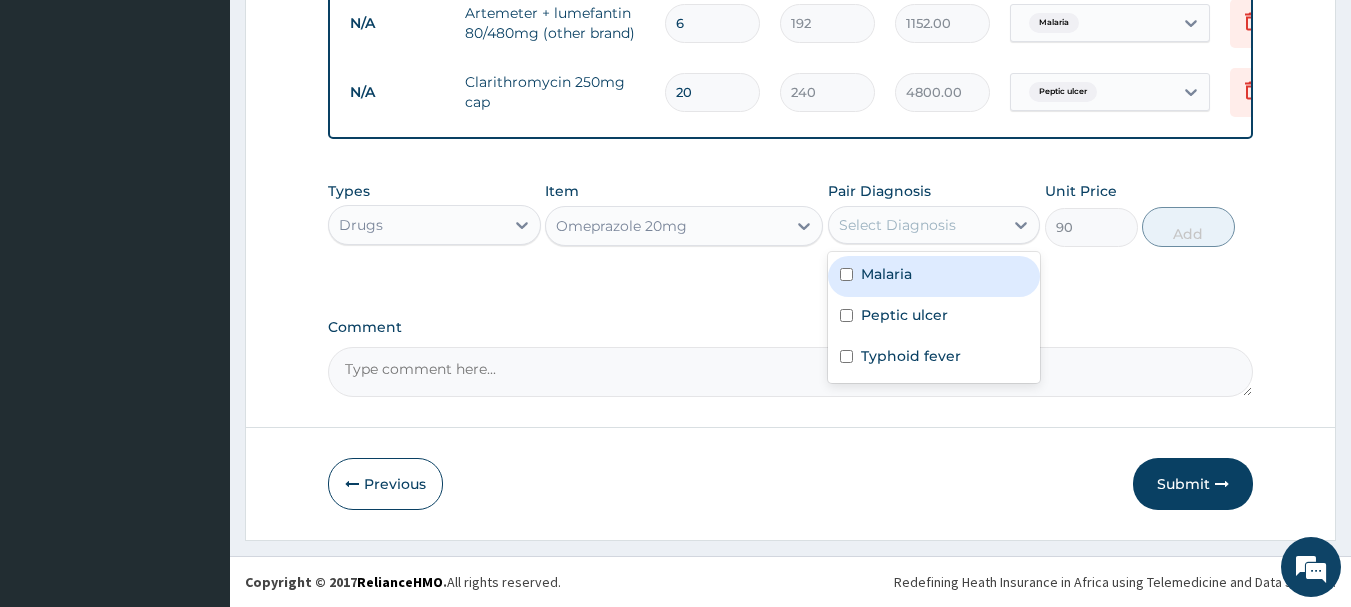 click on "Select Diagnosis" at bounding box center (916, 225) 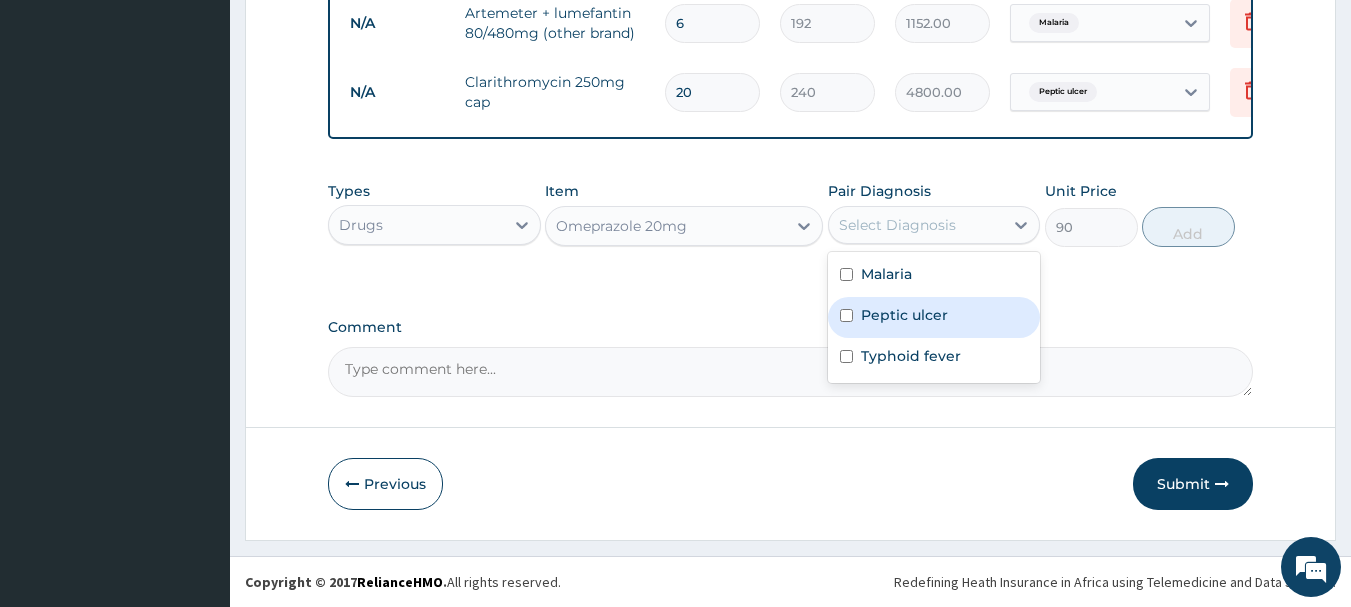 click on "Peptic ulcer" at bounding box center (904, 315) 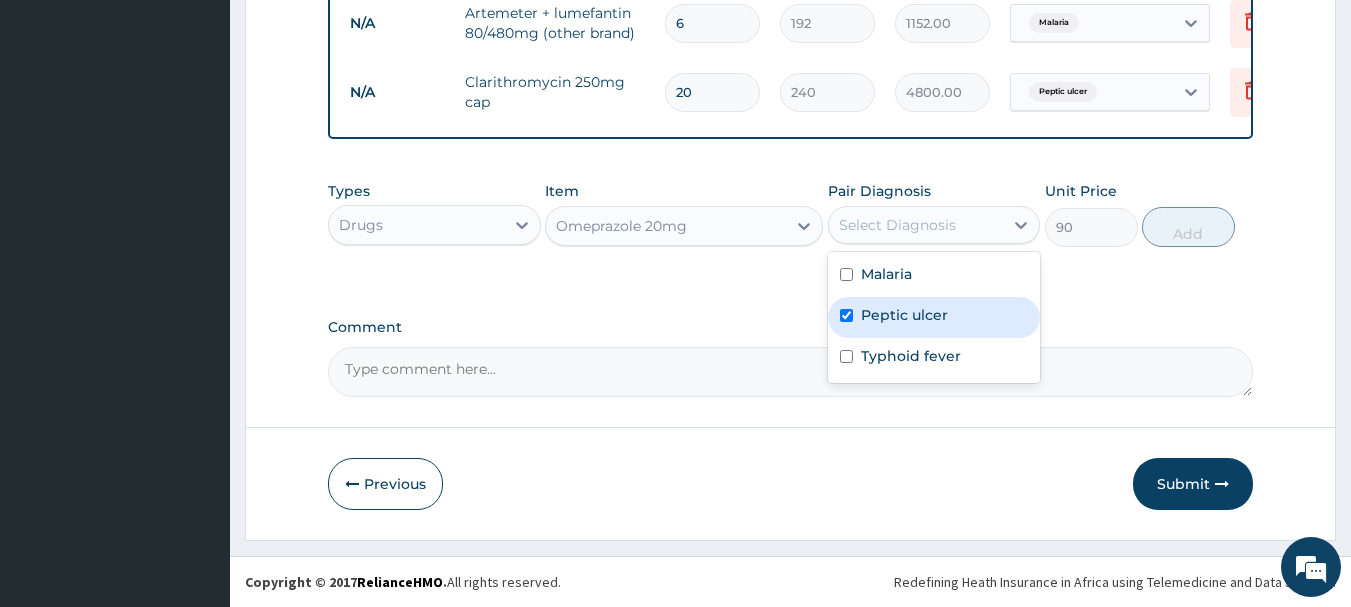 checkbox on "true" 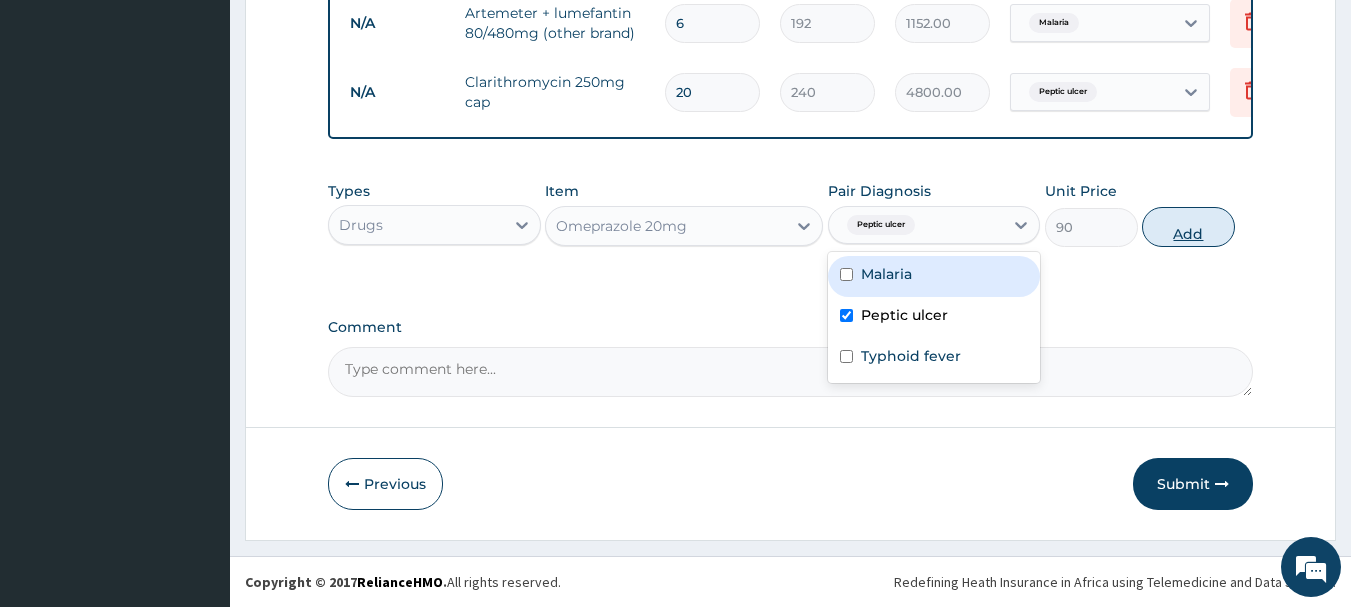 click on "Add" at bounding box center (1188, 227) 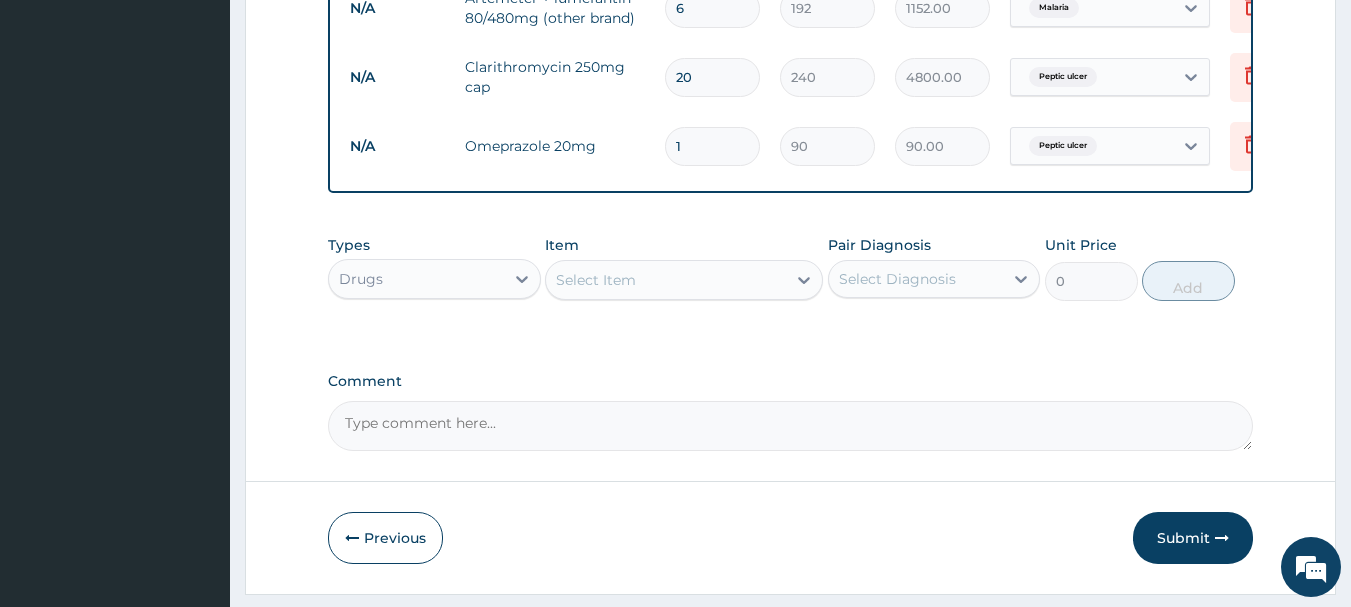 type 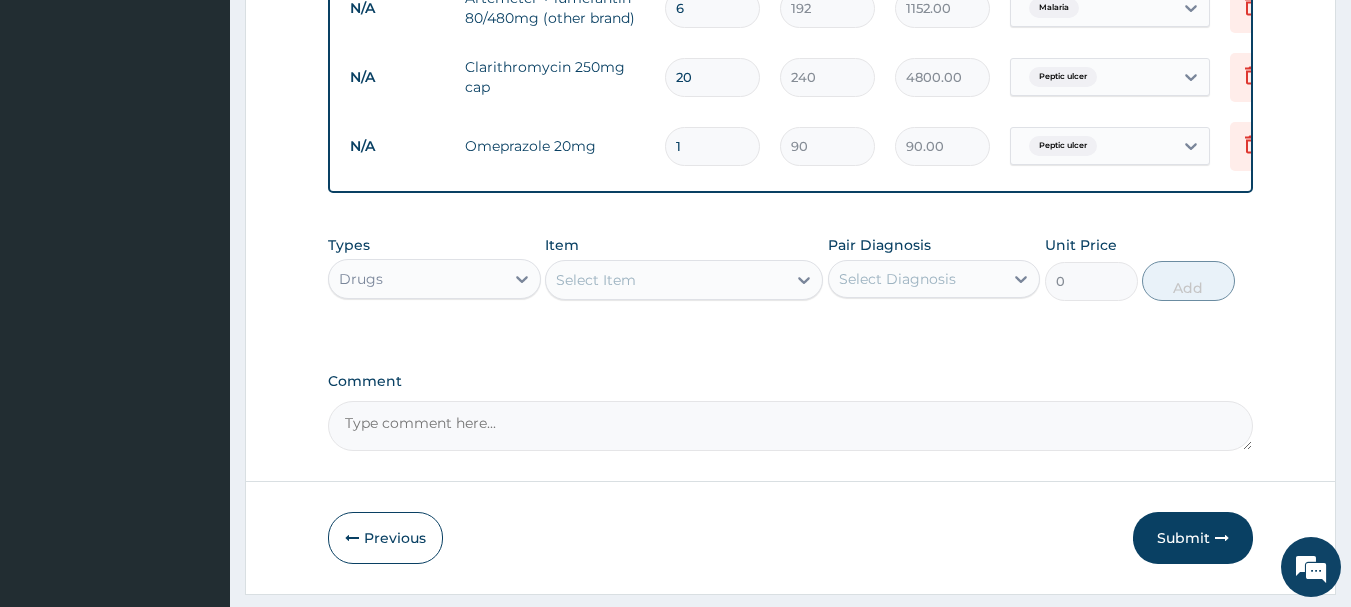 type on "0.00" 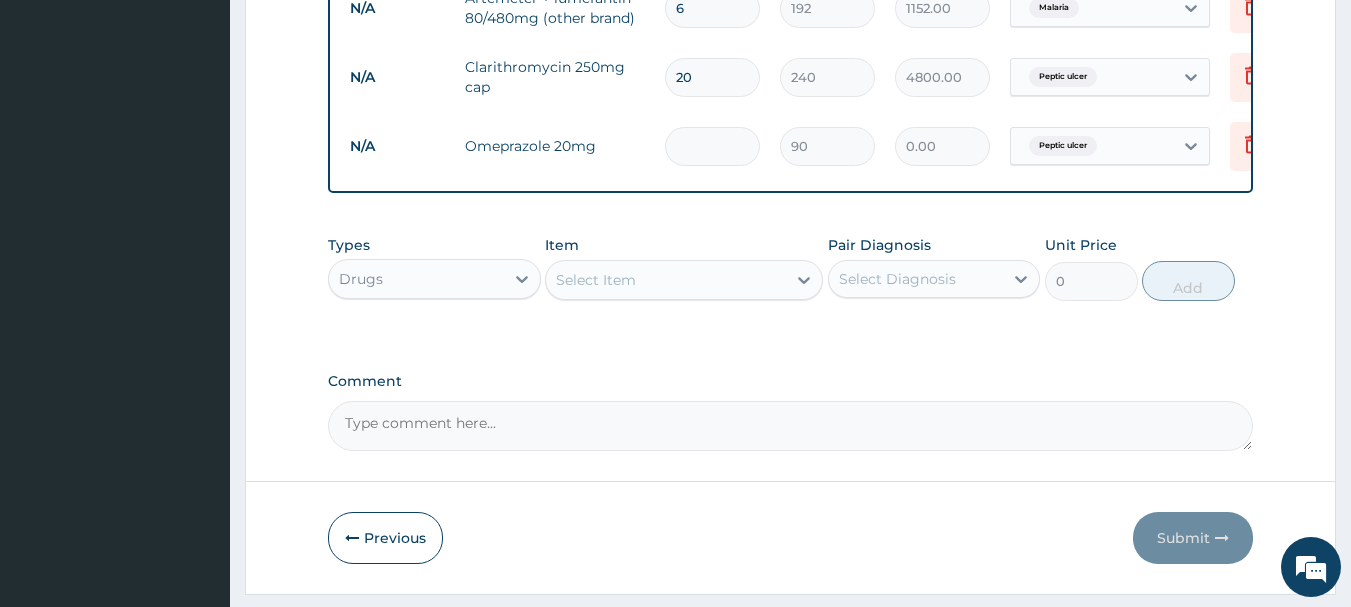 type on "2" 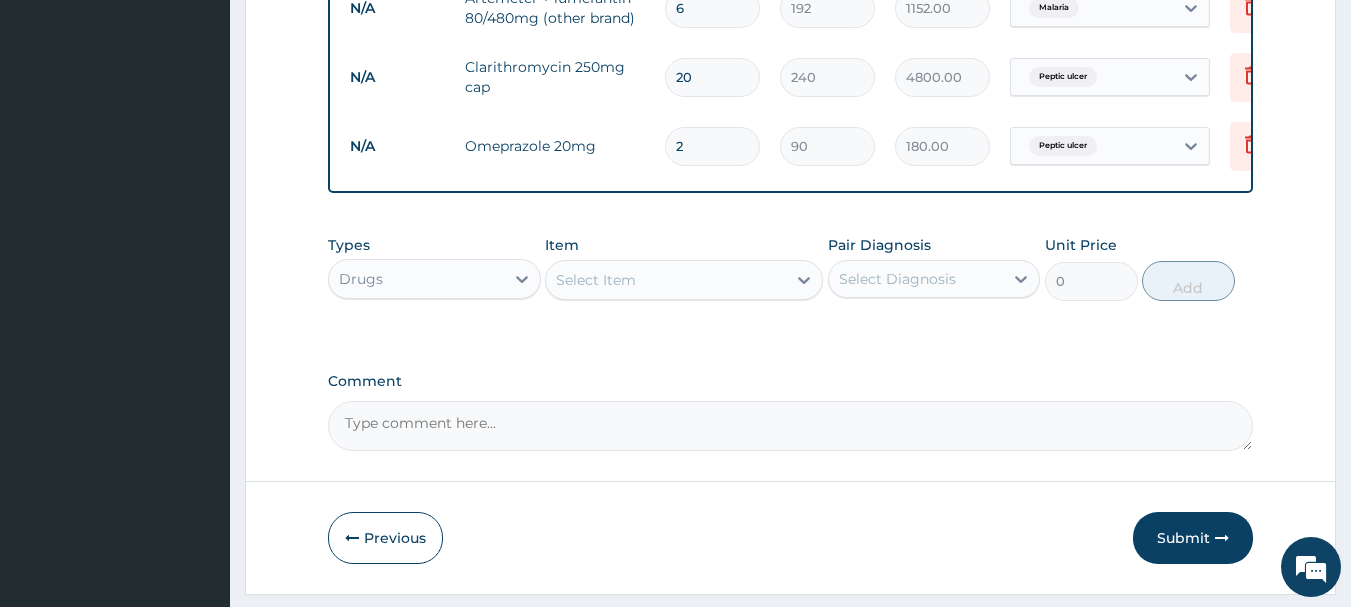 type on "20" 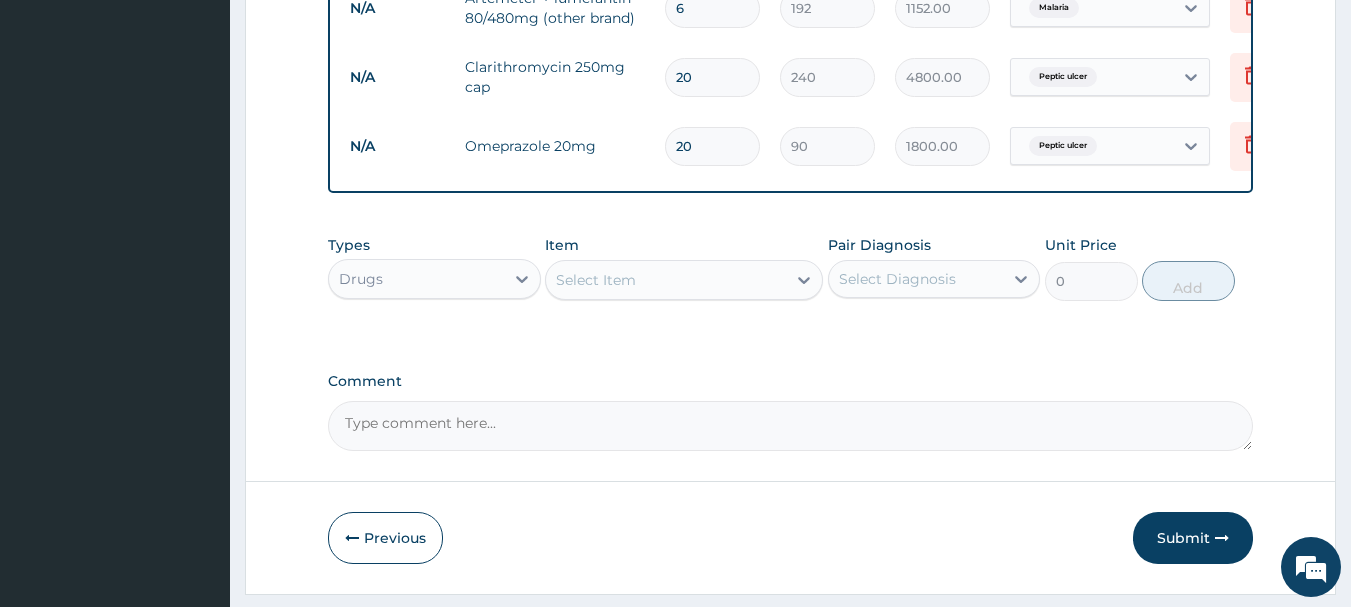 type on "20" 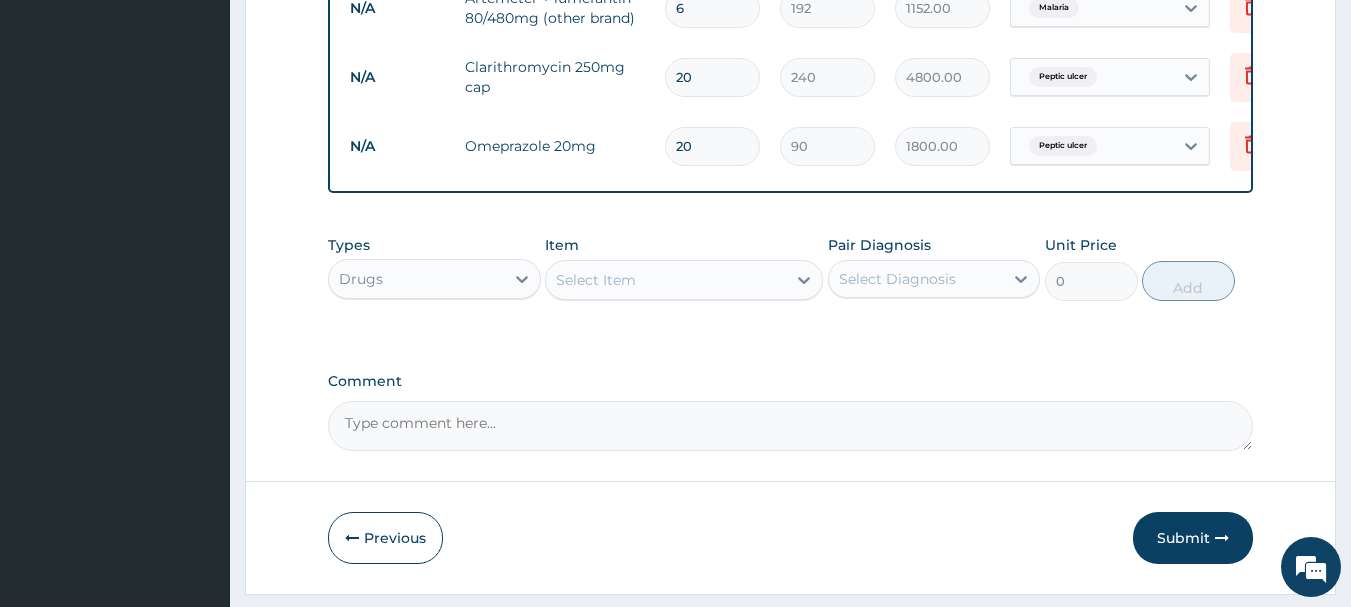 click on "Select Item" at bounding box center (666, 280) 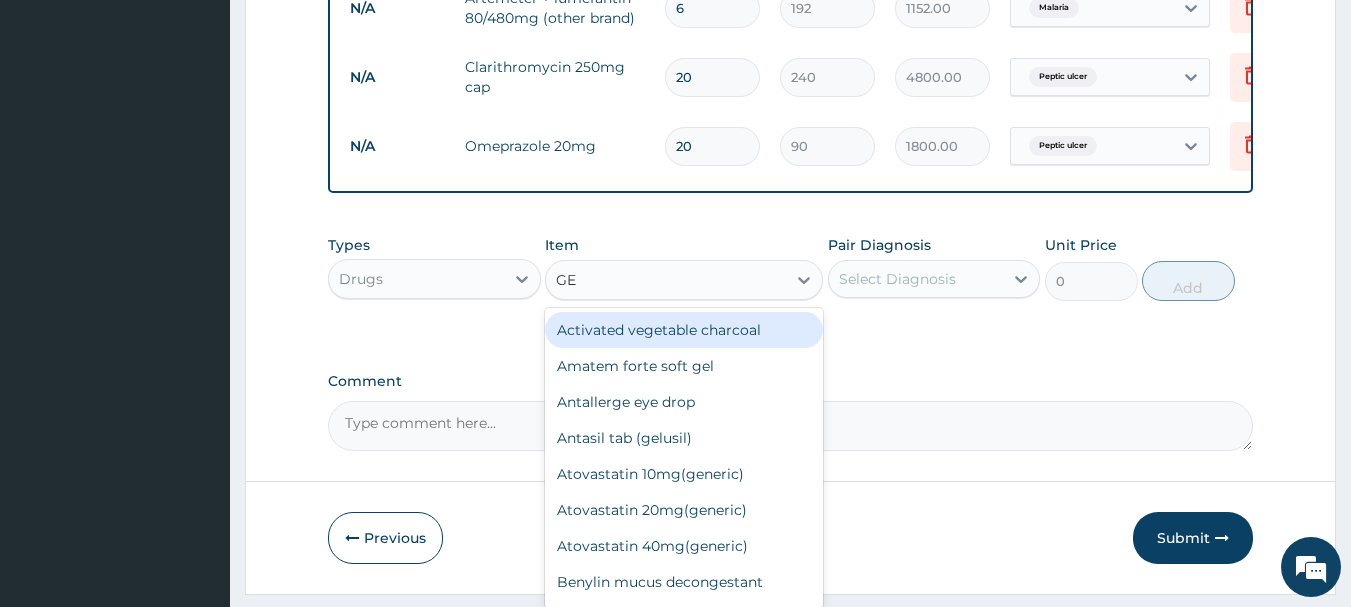 type on "GES" 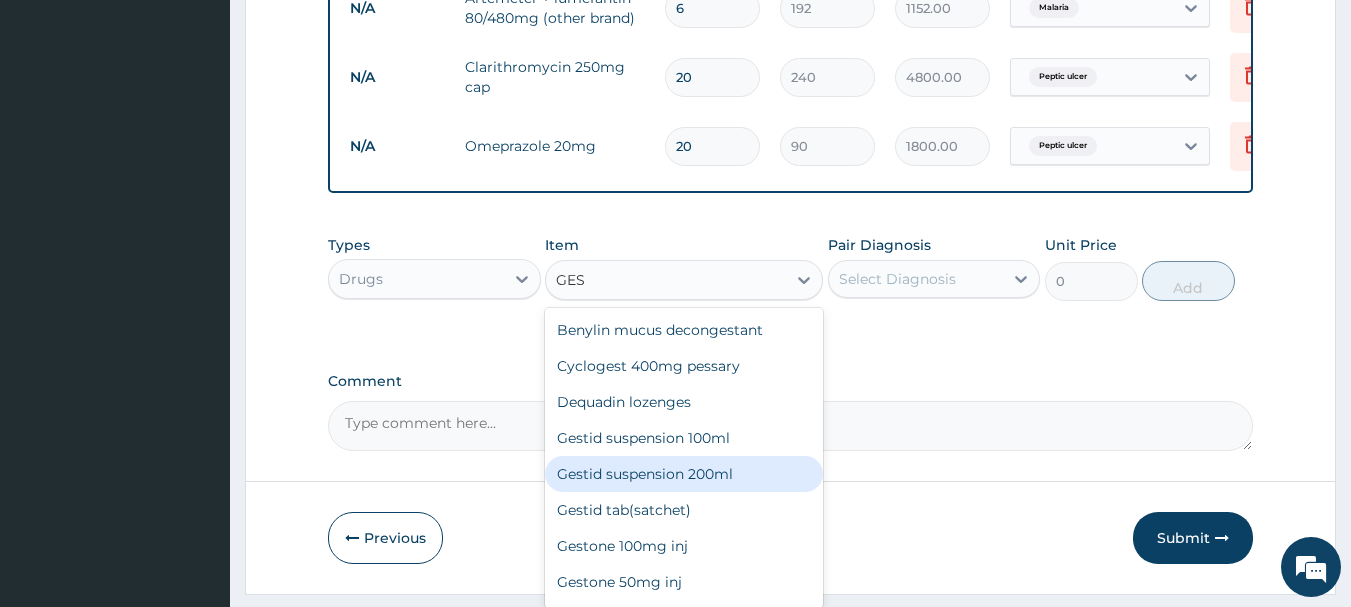 click on "Gestid suspension 200ml" at bounding box center (684, 474) 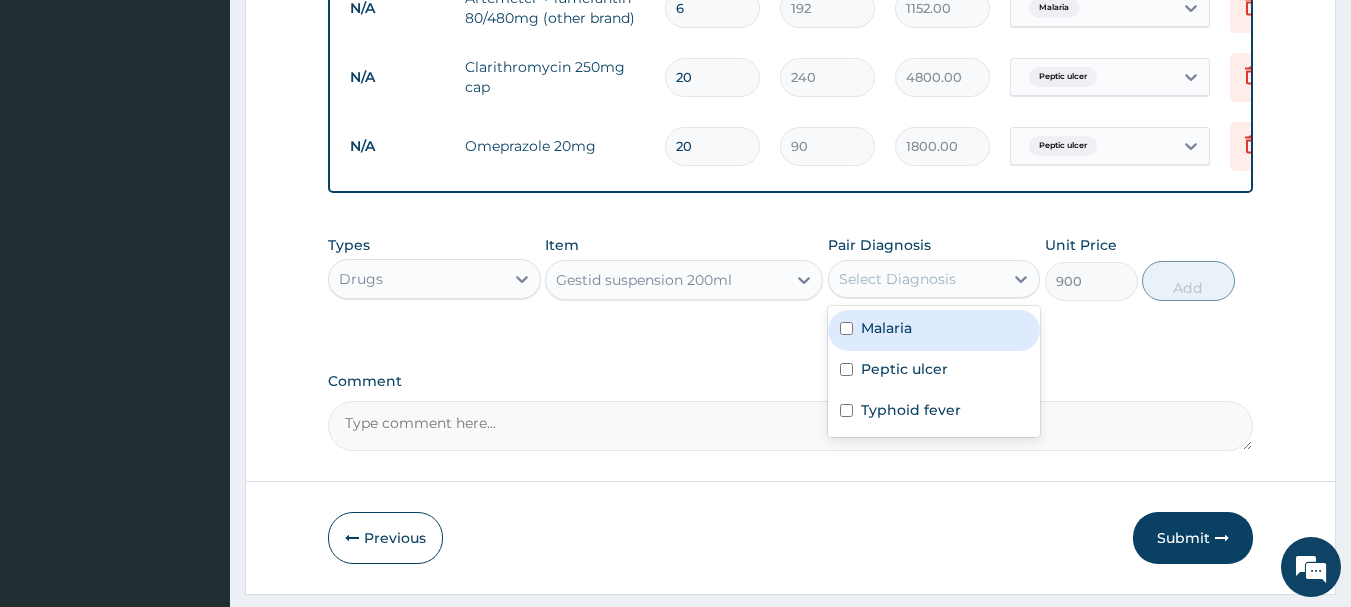 click on "Select Diagnosis" at bounding box center (916, 279) 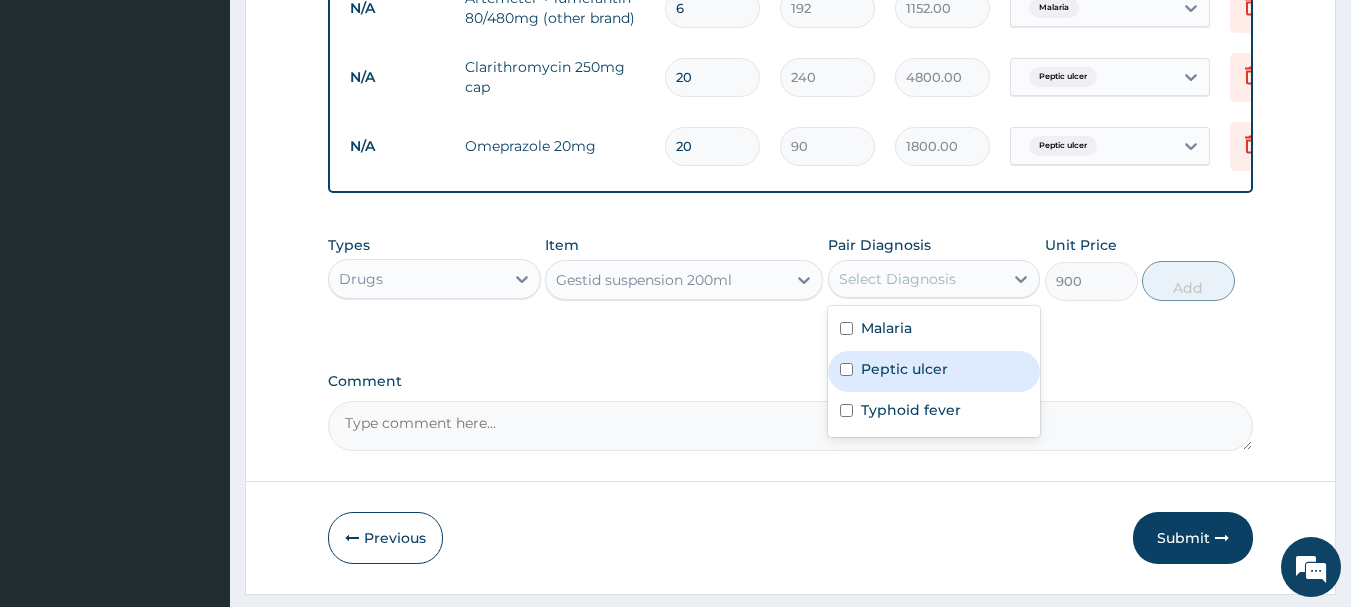 click on "Peptic ulcer" at bounding box center [904, 369] 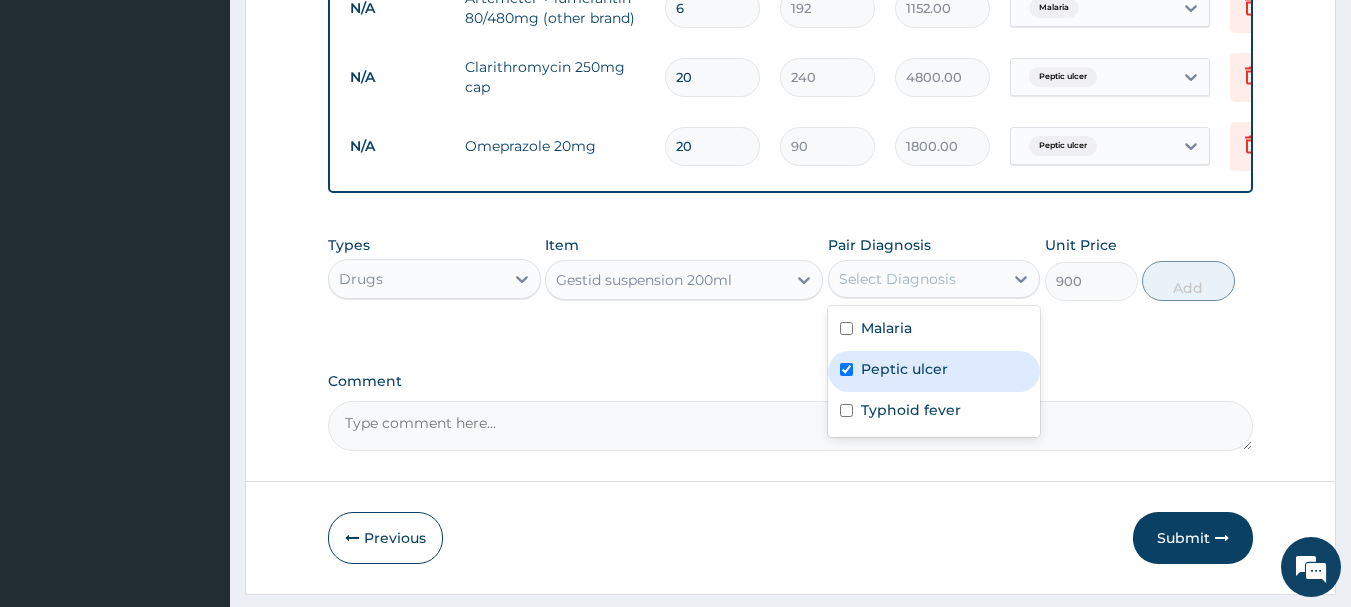 checkbox on "true" 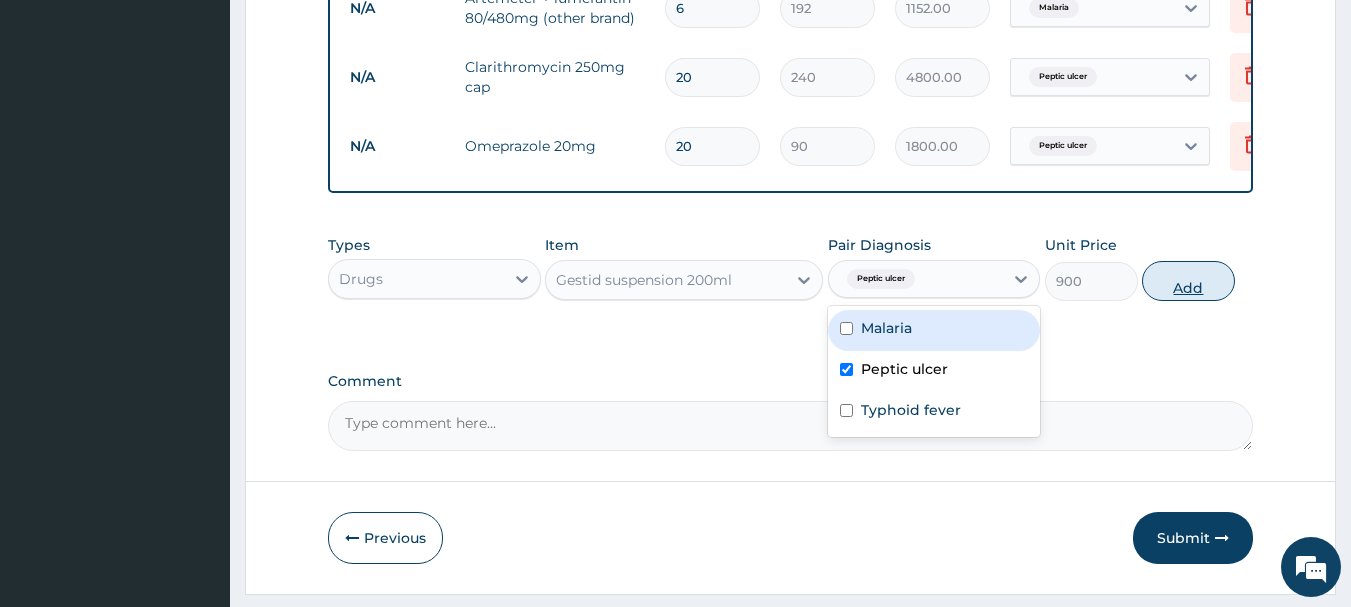 click on "Add" at bounding box center [1188, 281] 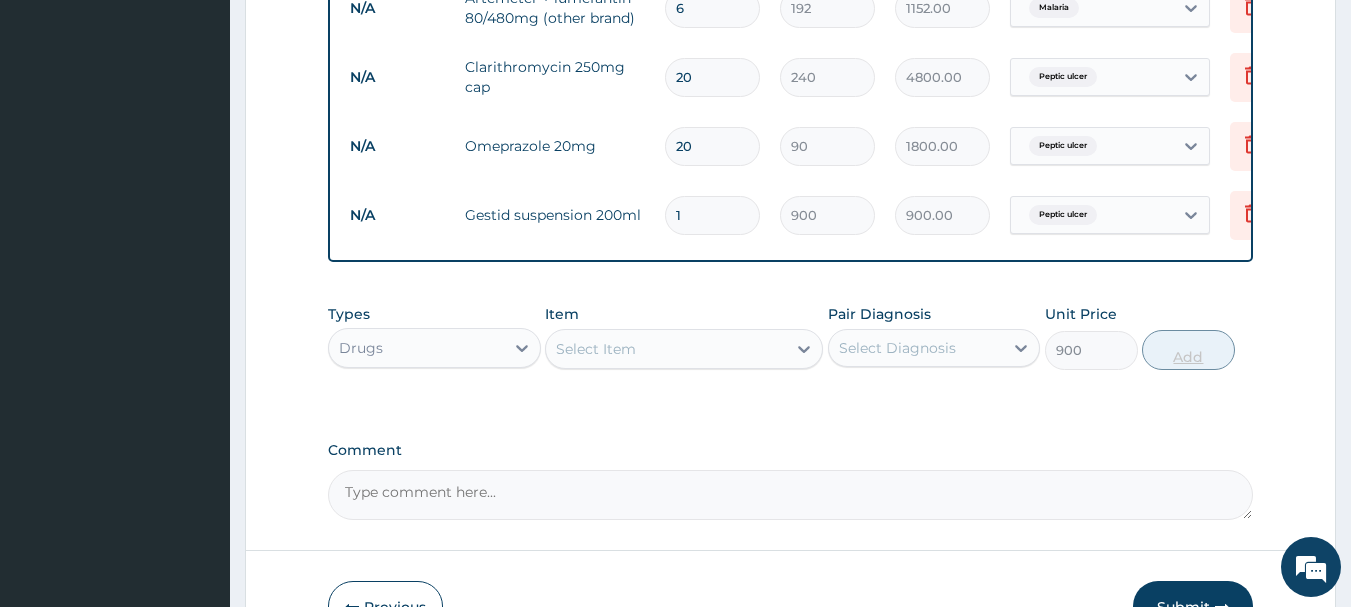 type on "0" 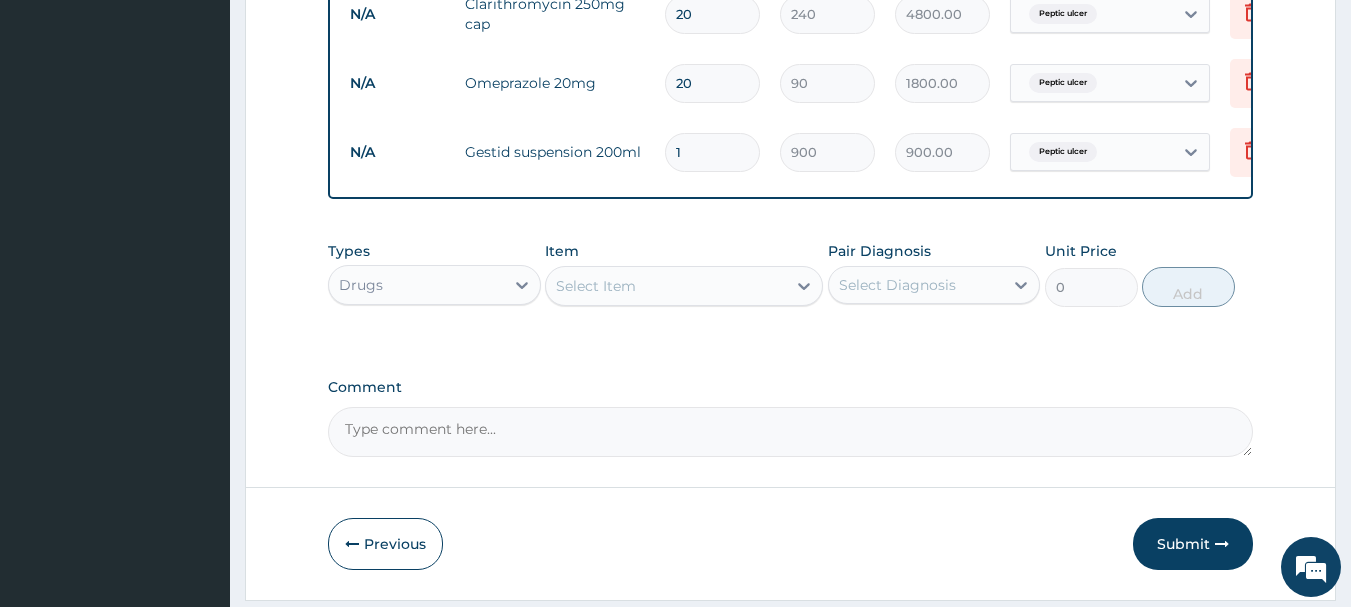 scroll, scrollTop: 1376, scrollLeft: 0, axis: vertical 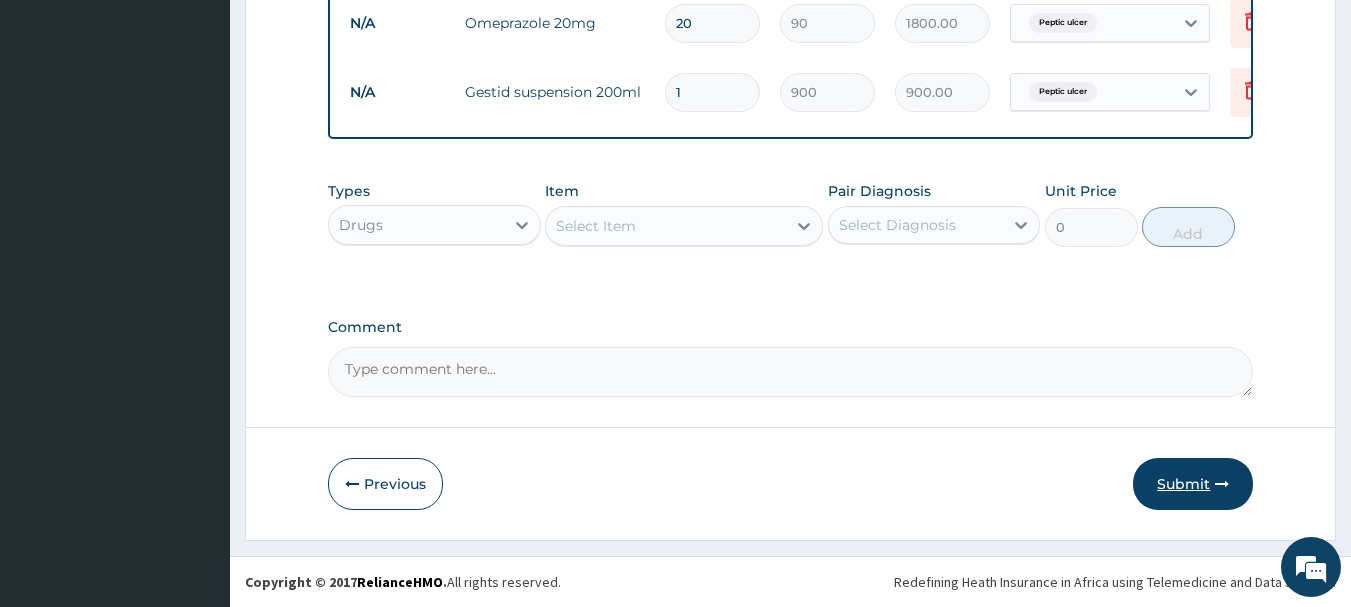 click on "Submit" at bounding box center (1193, 484) 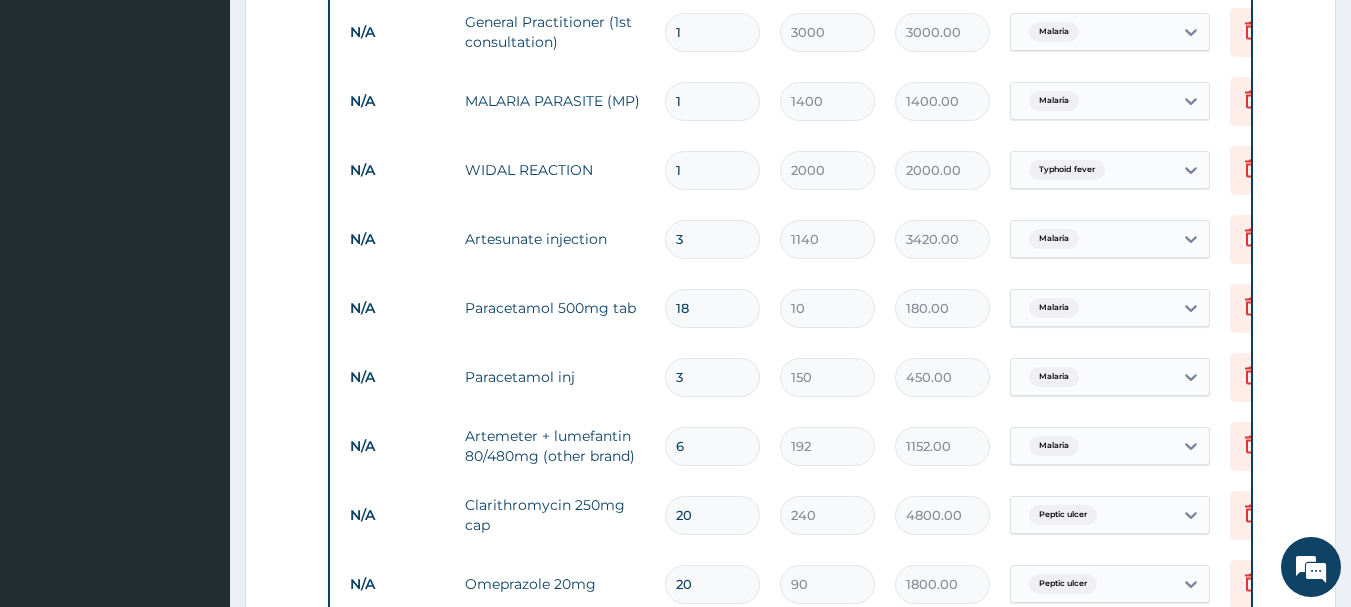 scroll, scrollTop: 576, scrollLeft: 0, axis: vertical 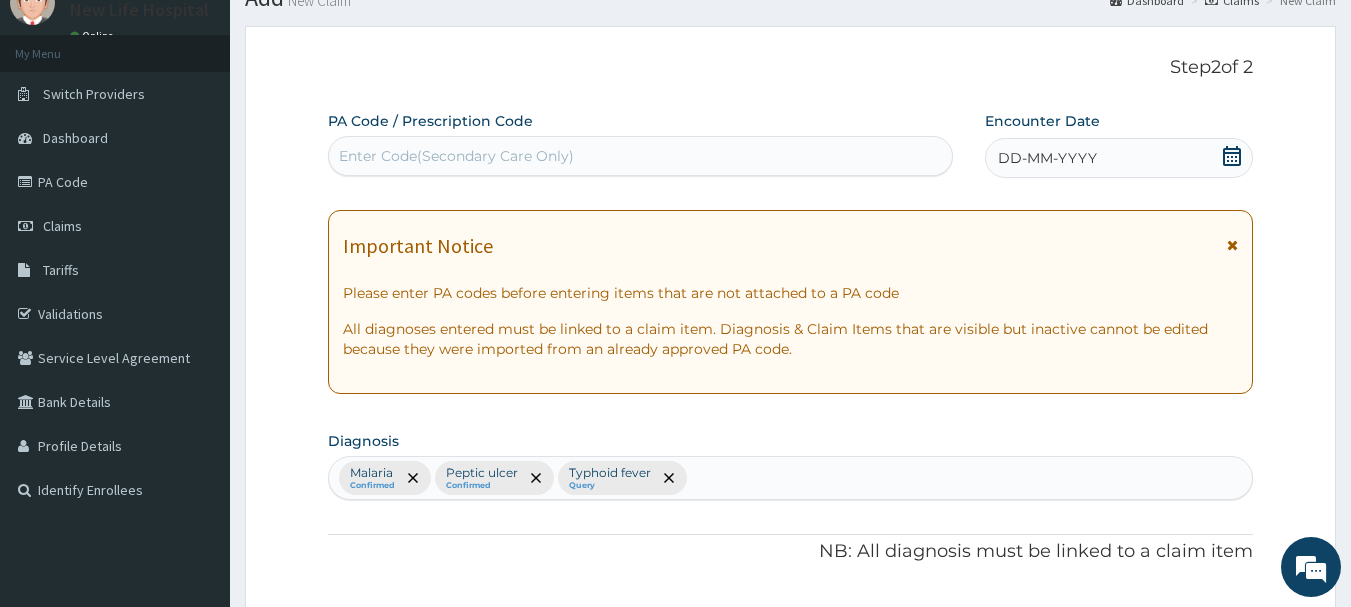 click 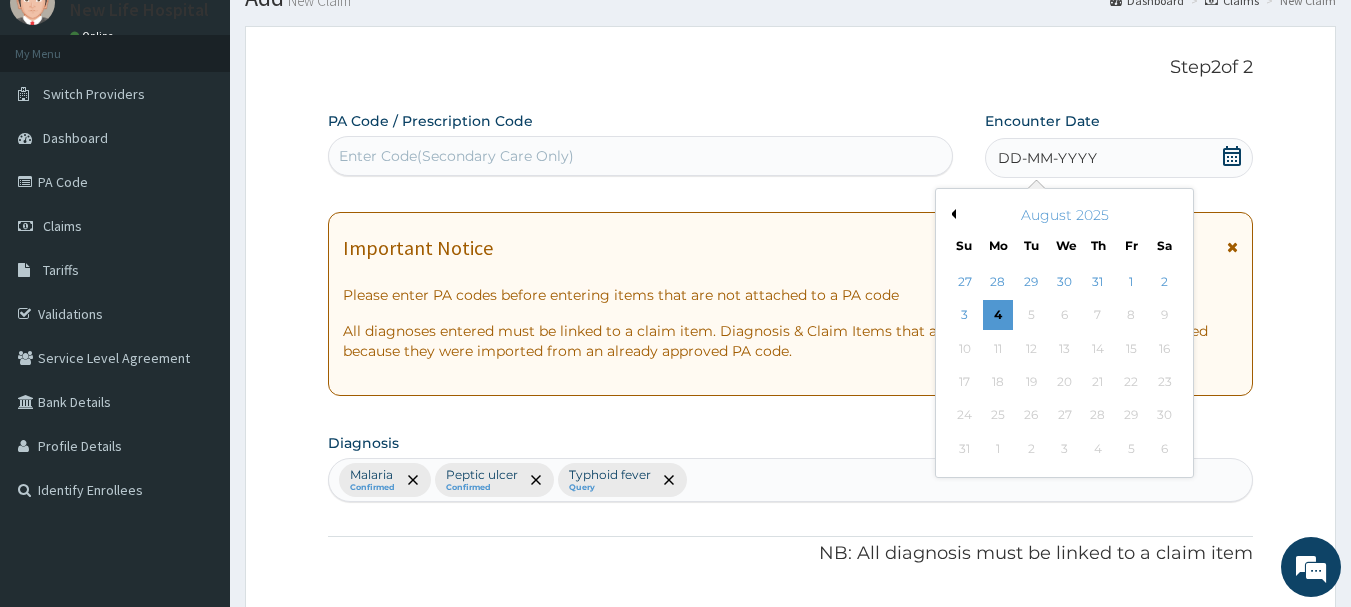 click on "Previous Month" at bounding box center [951, 214] 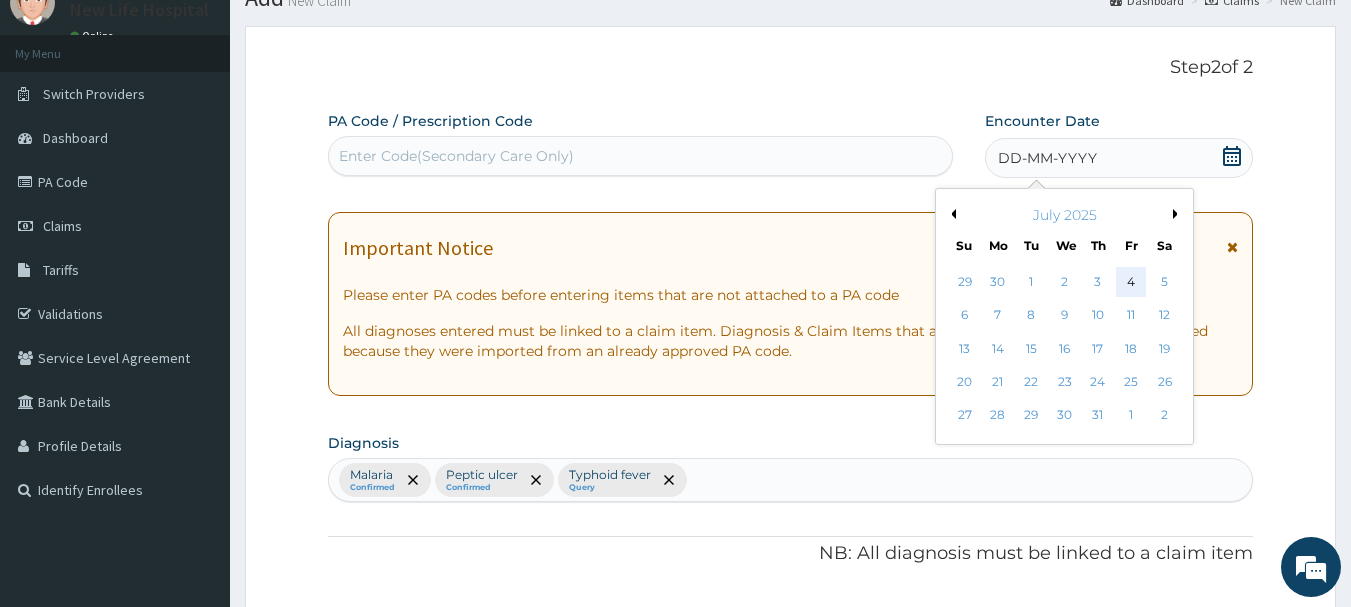 click on "4" at bounding box center [1131, 282] 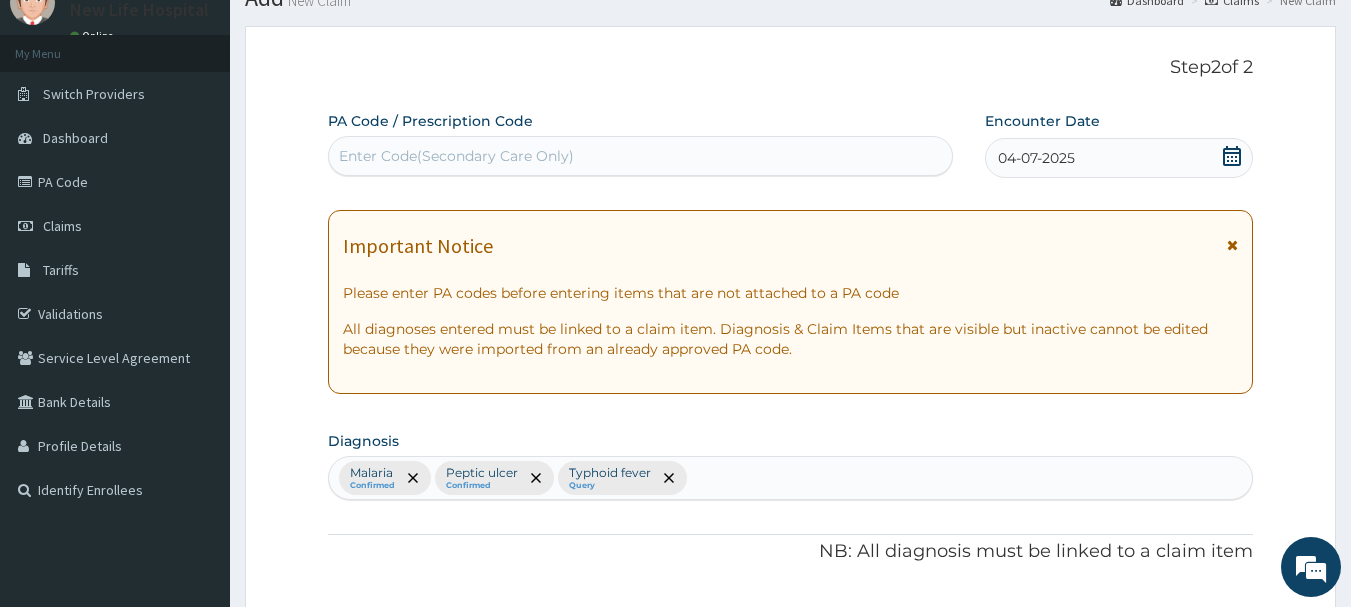 click on "Step  2  of 2 PA Code / Prescription Code Enter Code(Secondary Care Only) Encounter Date 04-07-2025 Important Notice Please enter PA codes before entering items that are not attached to a PA code   All diagnoses entered must be linked to a claim item. Diagnosis & Claim Items that are visible but inactive cannot be edited because they were imported from an already approved PA code. Diagnosis Malaria Confirmed Peptic ulcer Confirmed Typhoid fever Query NB: All diagnosis must be linked to a claim item Claim Items Type Name Quantity Unit Price Total Price Pair Diagnosis Actions N/A General Practitioner (1st consultation) 1 3000 3000.00 Malaria Delete N/A MALARIA PARASITE (MP) 1 1400 1400.00 Malaria Delete N/A WIDAL REACTION 1 2000 2000.00 Typhoid fever Delete N/A Artesunate injection 3 1140 3420.00 Malaria Delete N/A Paracetamol 500mg tab 18 10 180.00 Malaria Delete N/A Paracetamol inj 3 150 450.00 Malaria Delete N/A Artemeter + lumefantin 80/480mg (other brand) 6 192 1152.00 Malaria Delete N/A 20 240 4800.00 N/A" at bounding box center (790, 923) 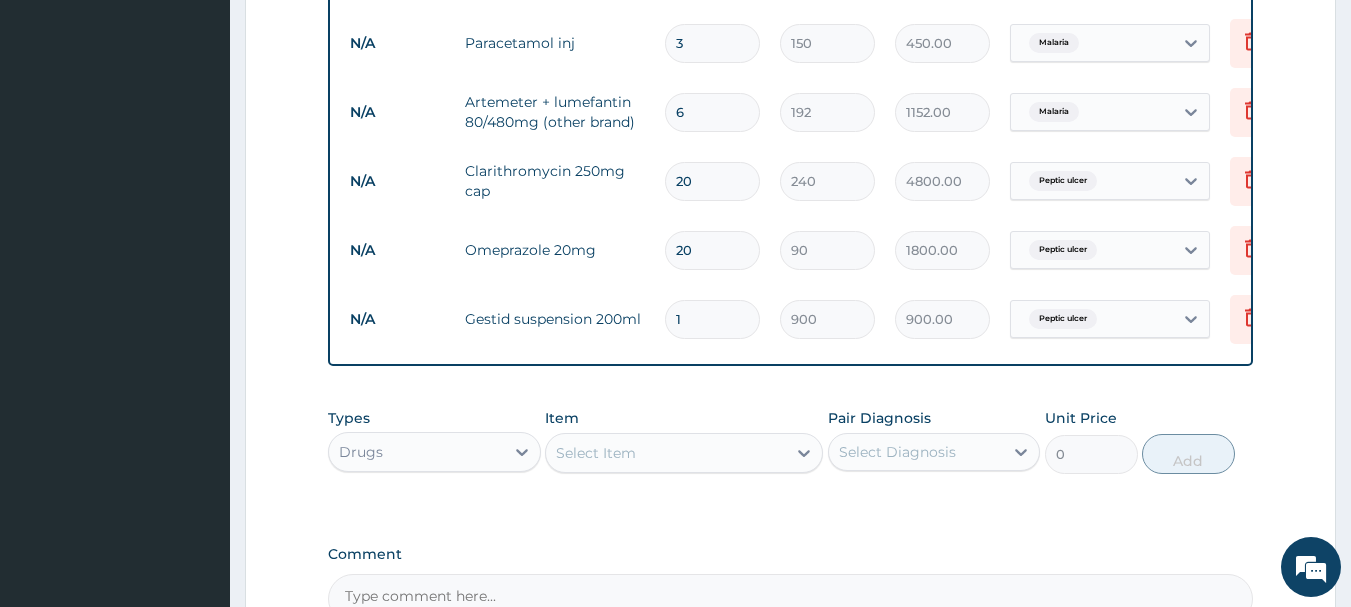 scroll, scrollTop: 1376, scrollLeft: 0, axis: vertical 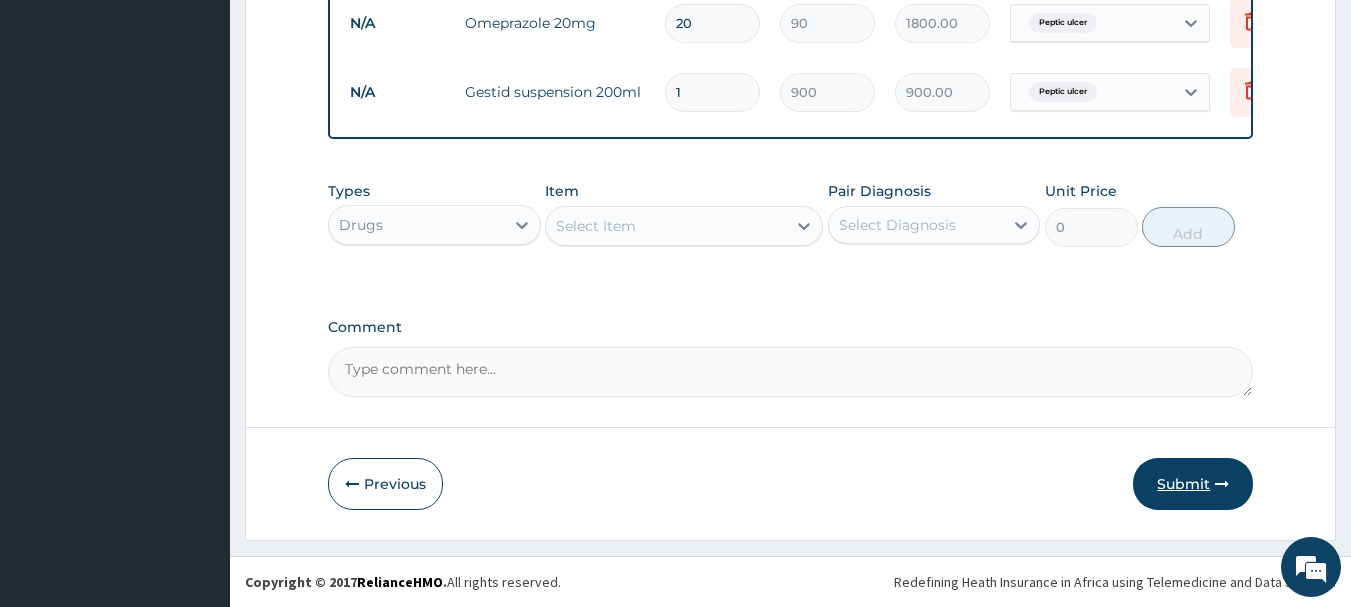 click on "Submit" at bounding box center (1193, 484) 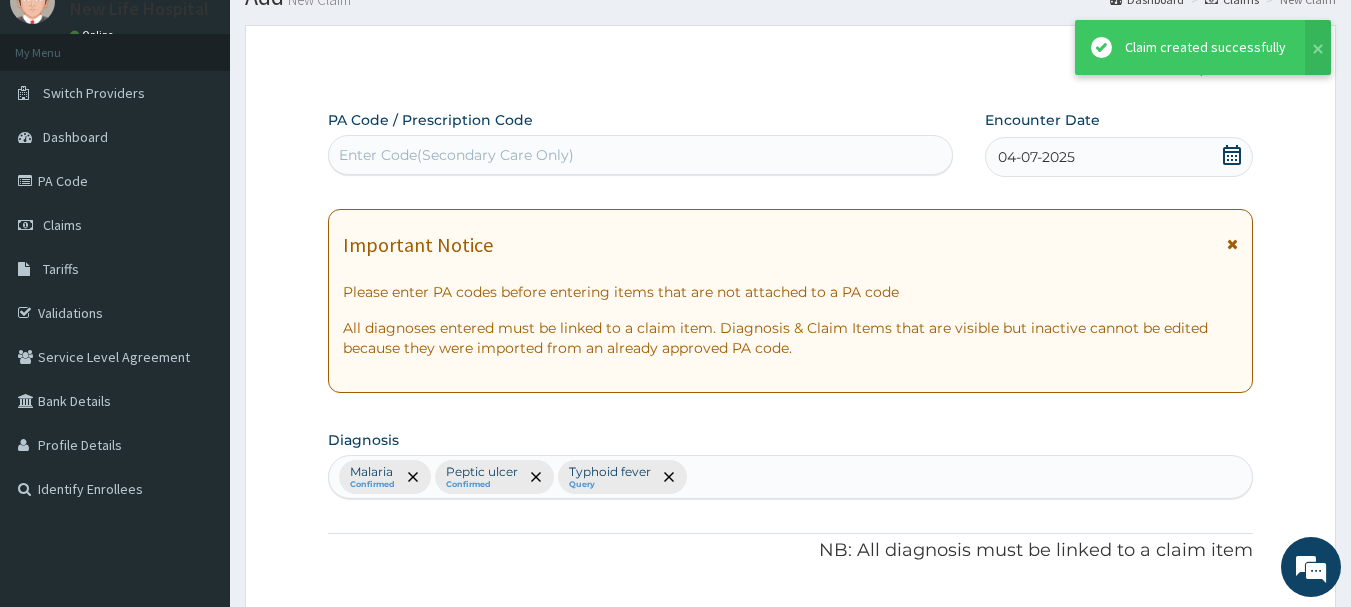 scroll, scrollTop: 1376, scrollLeft: 0, axis: vertical 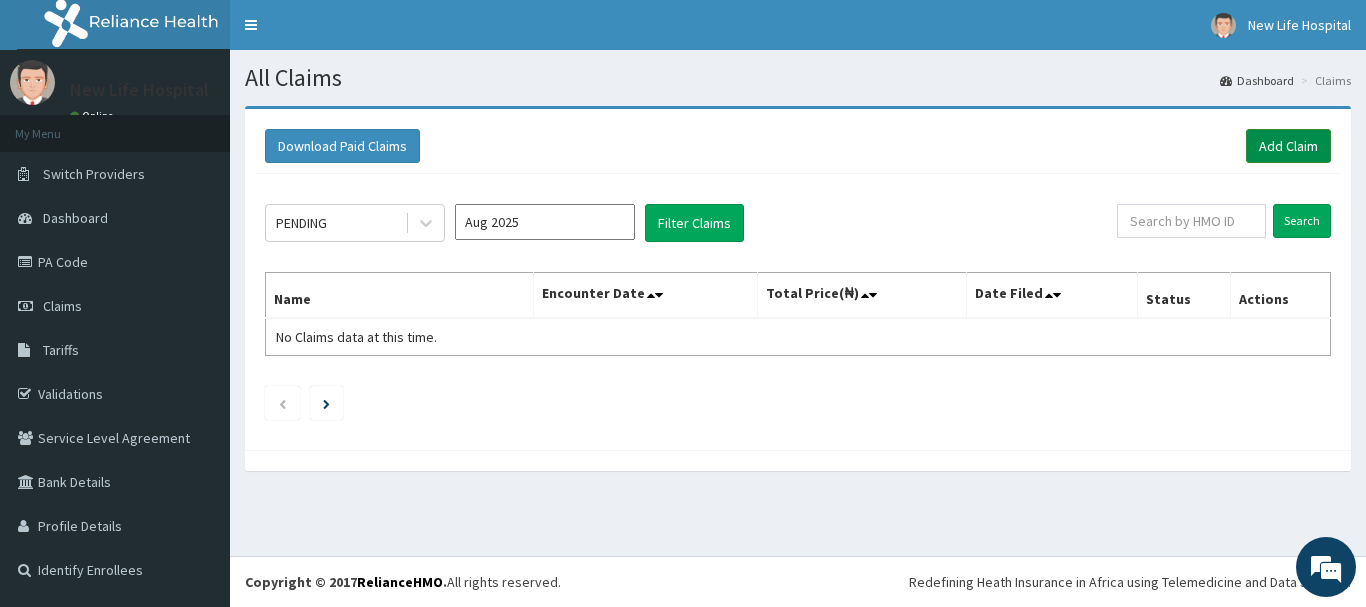 click on "Add Claim" at bounding box center [1288, 146] 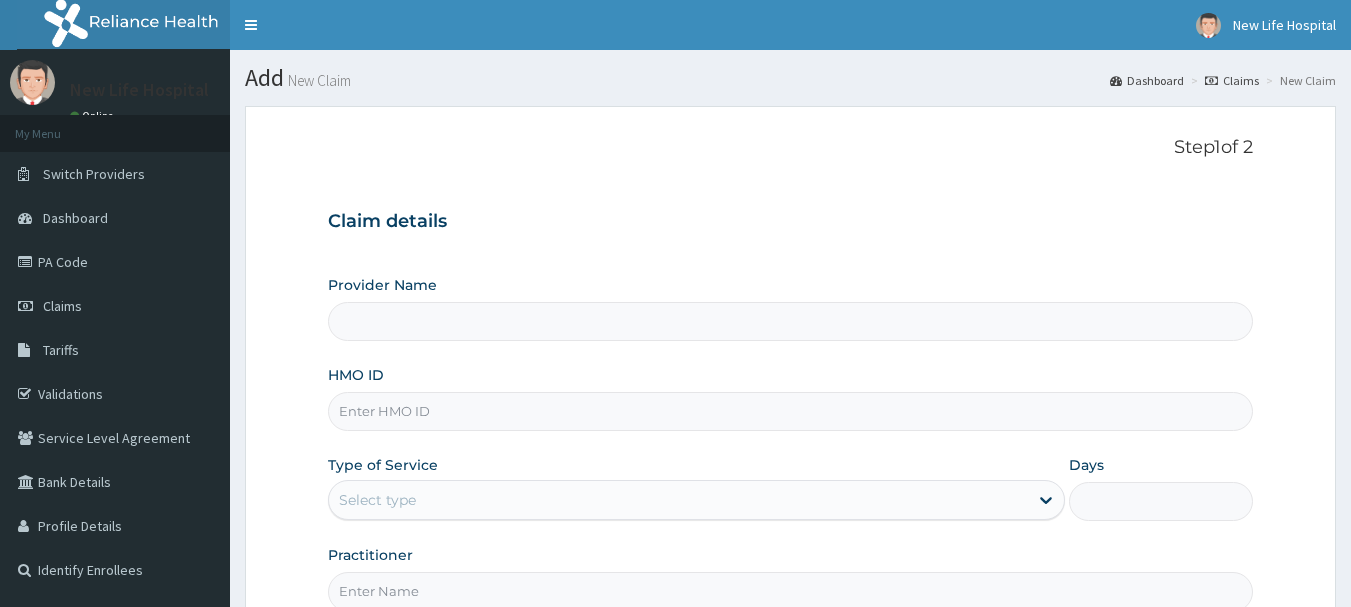 scroll, scrollTop: 0, scrollLeft: 0, axis: both 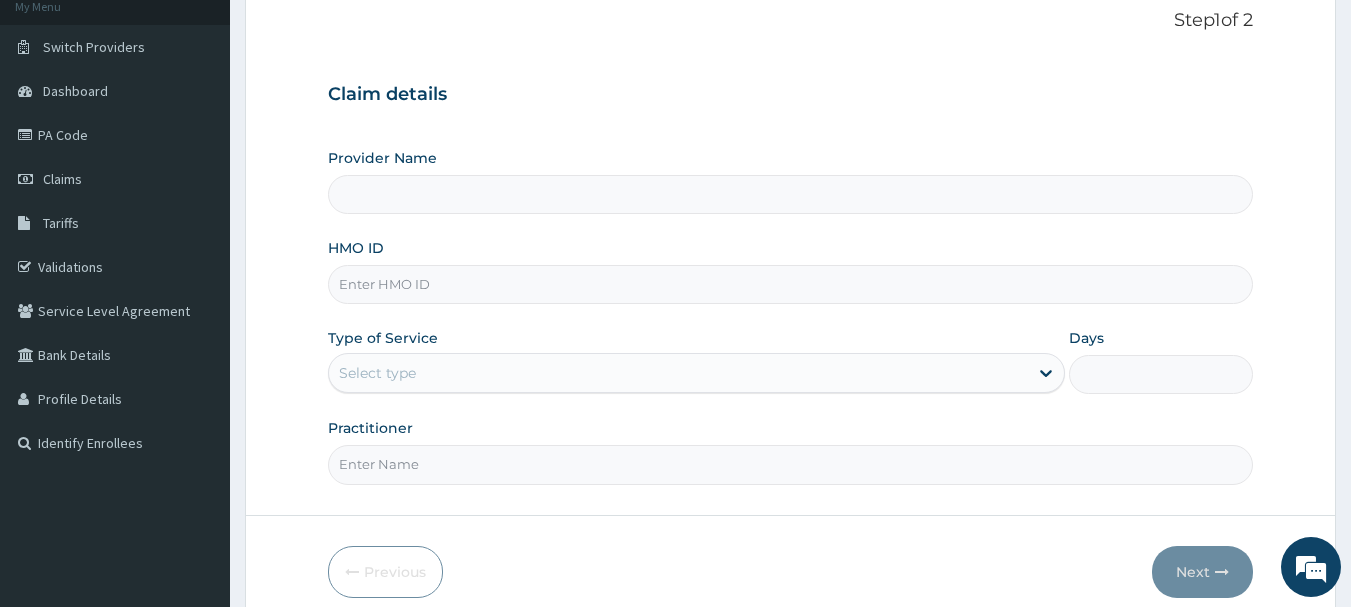 type on "New Life Hospital, Mubi" 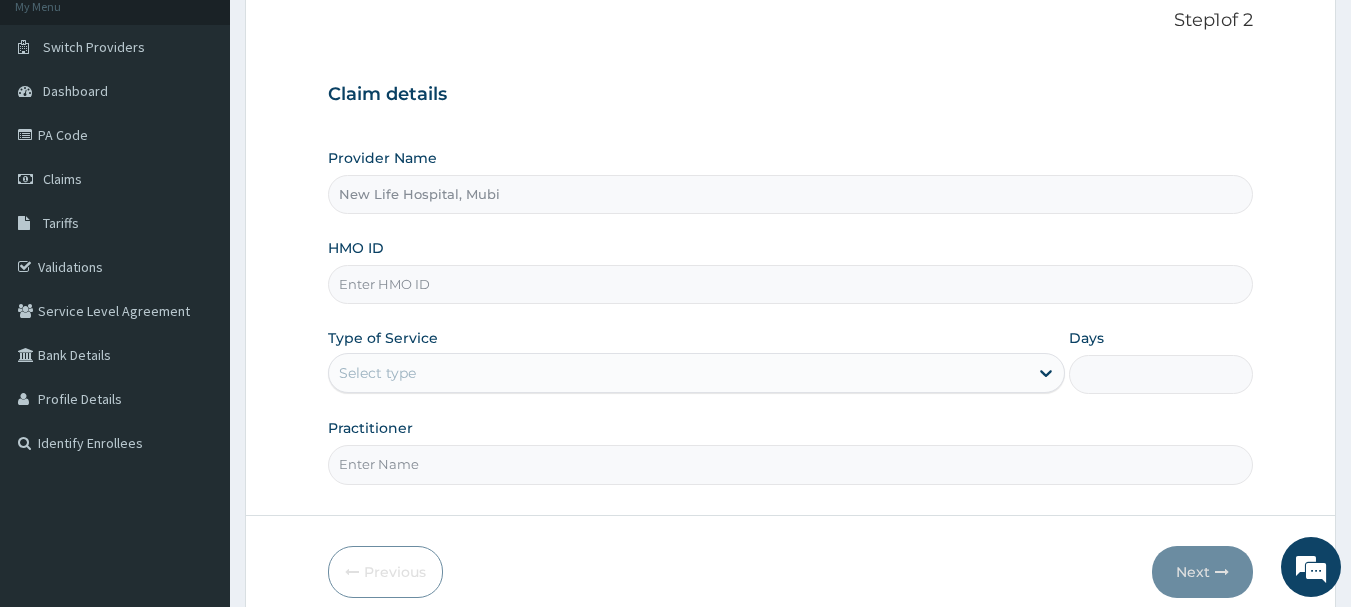 scroll, scrollTop: 0, scrollLeft: 0, axis: both 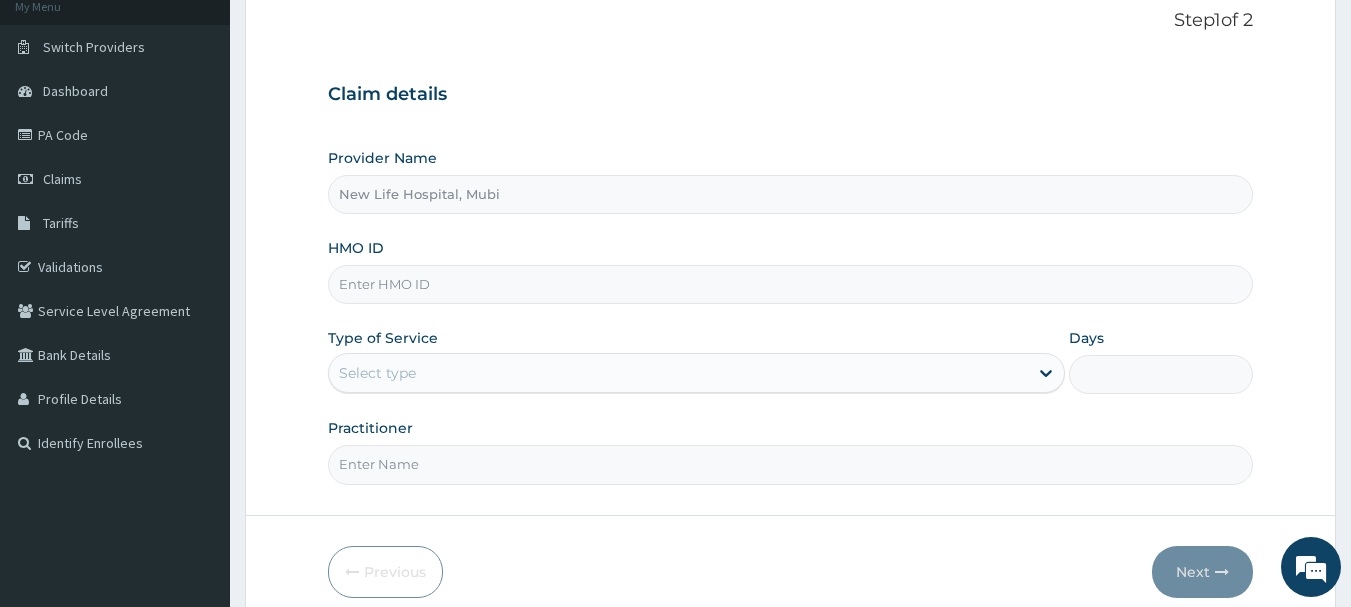 click on "HMO ID" at bounding box center (791, 284) 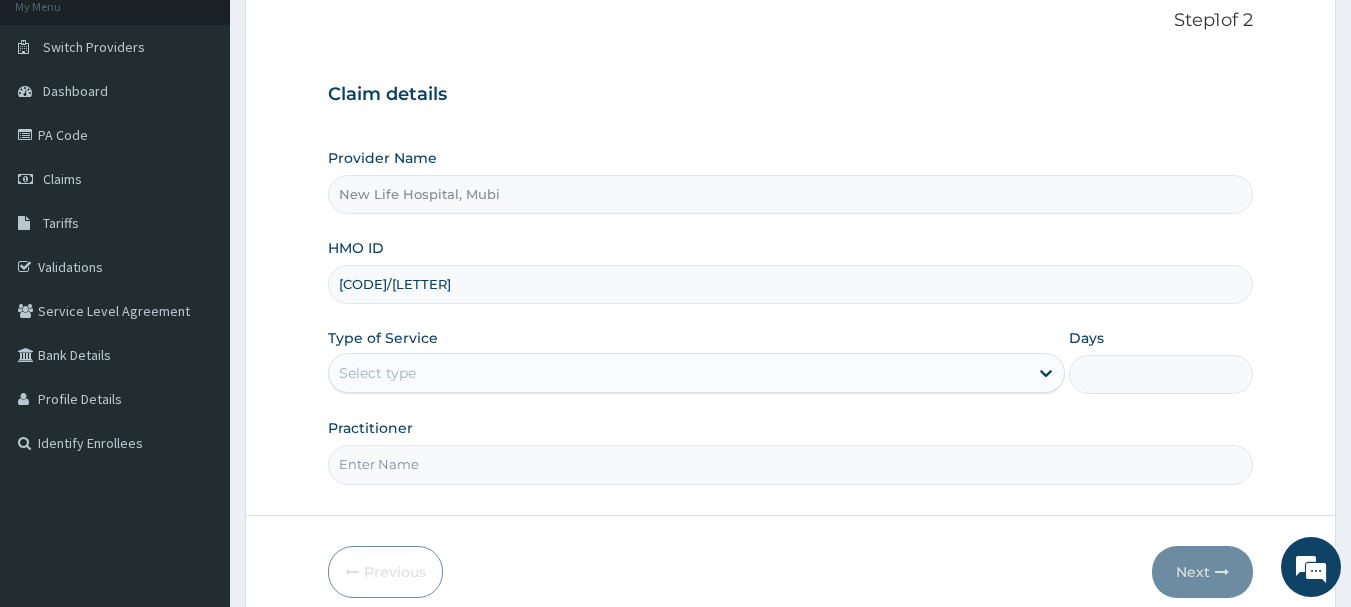 type on "[CODE]/[LETTER]" 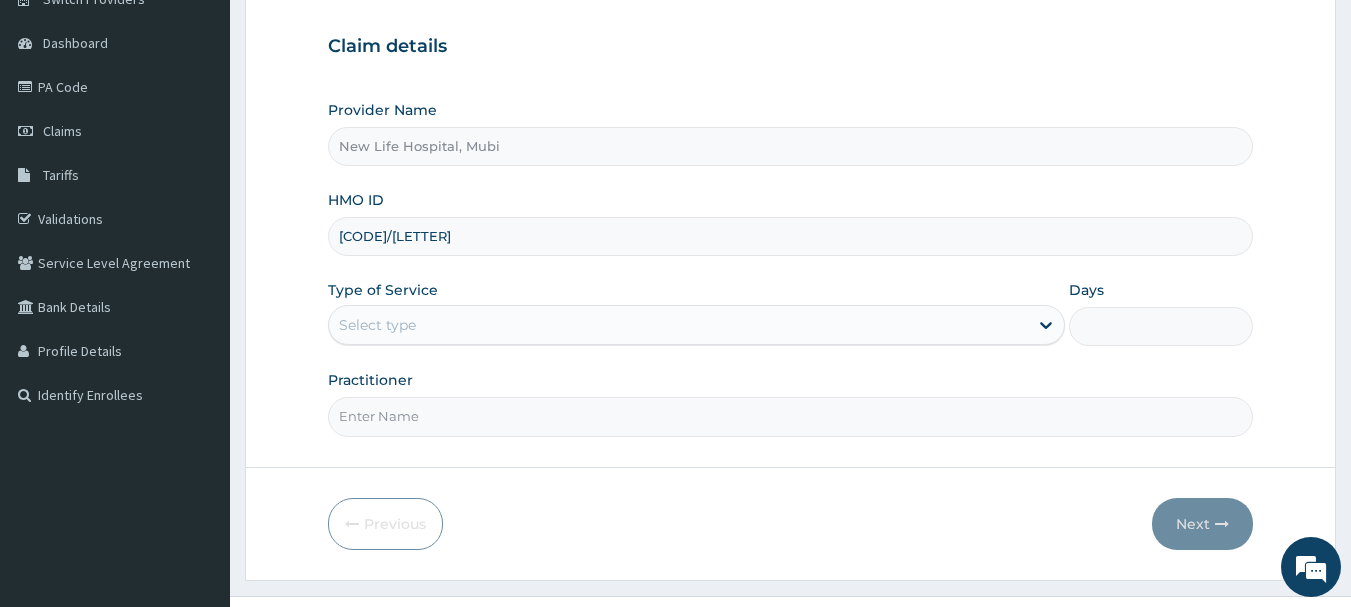 scroll, scrollTop: 215, scrollLeft: 0, axis: vertical 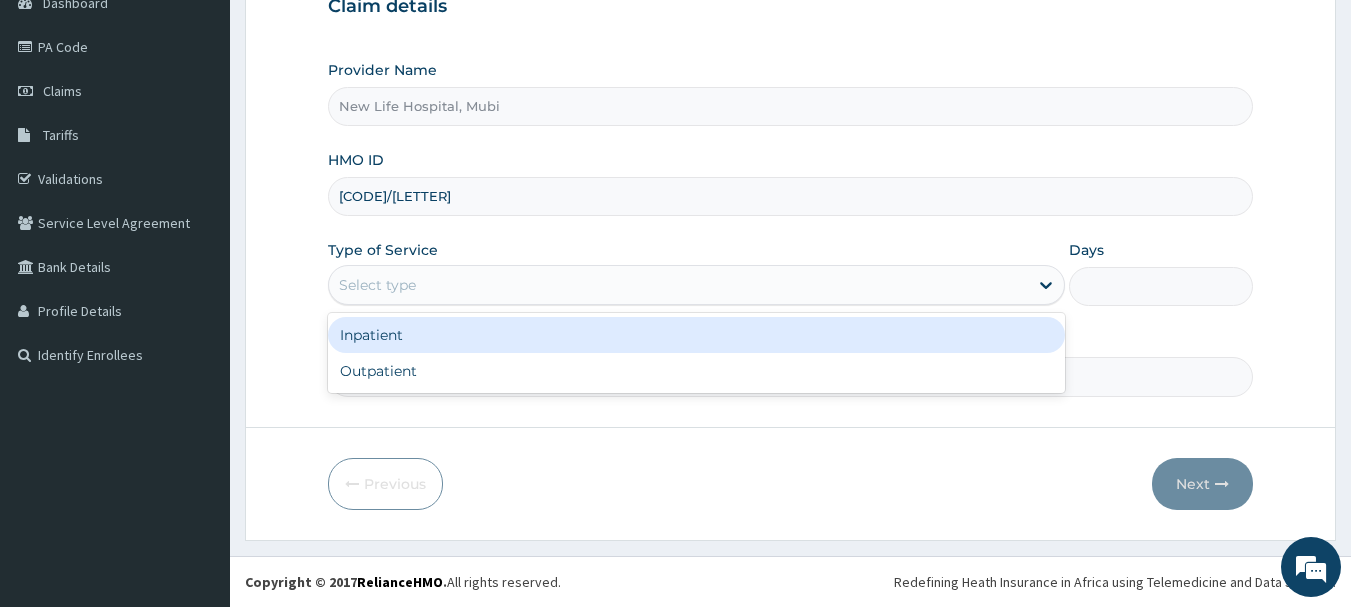 click on "Select type" at bounding box center [678, 285] 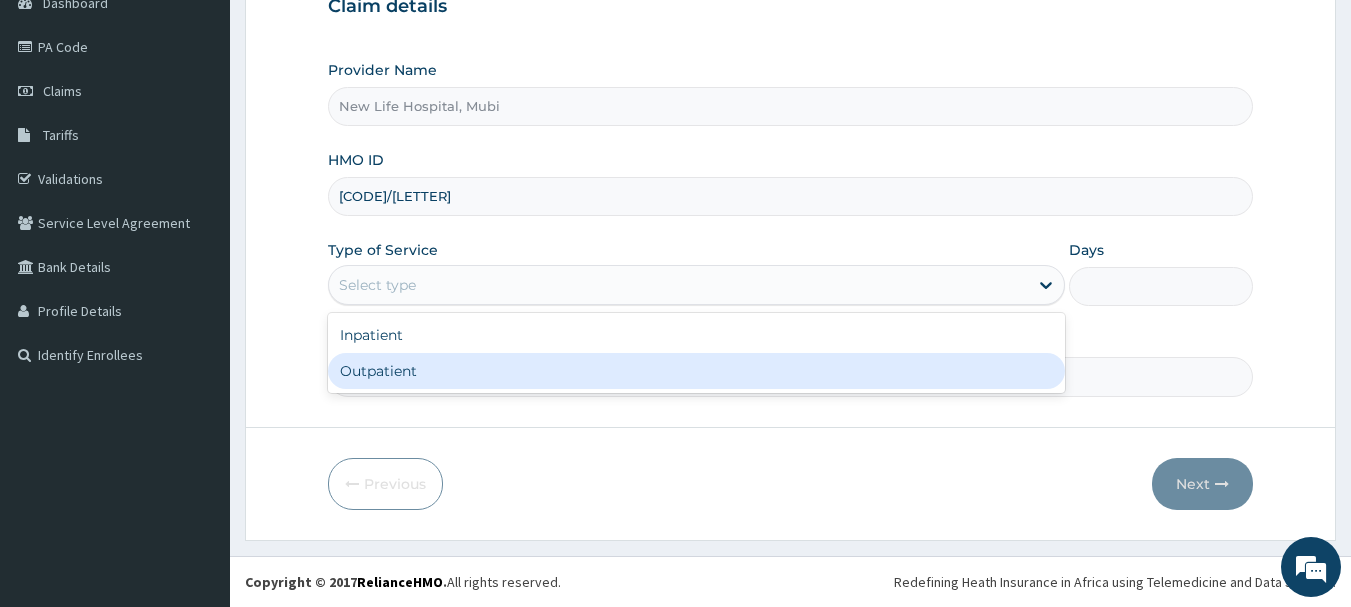 click on "Outpatient" at bounding box center [696, 371] 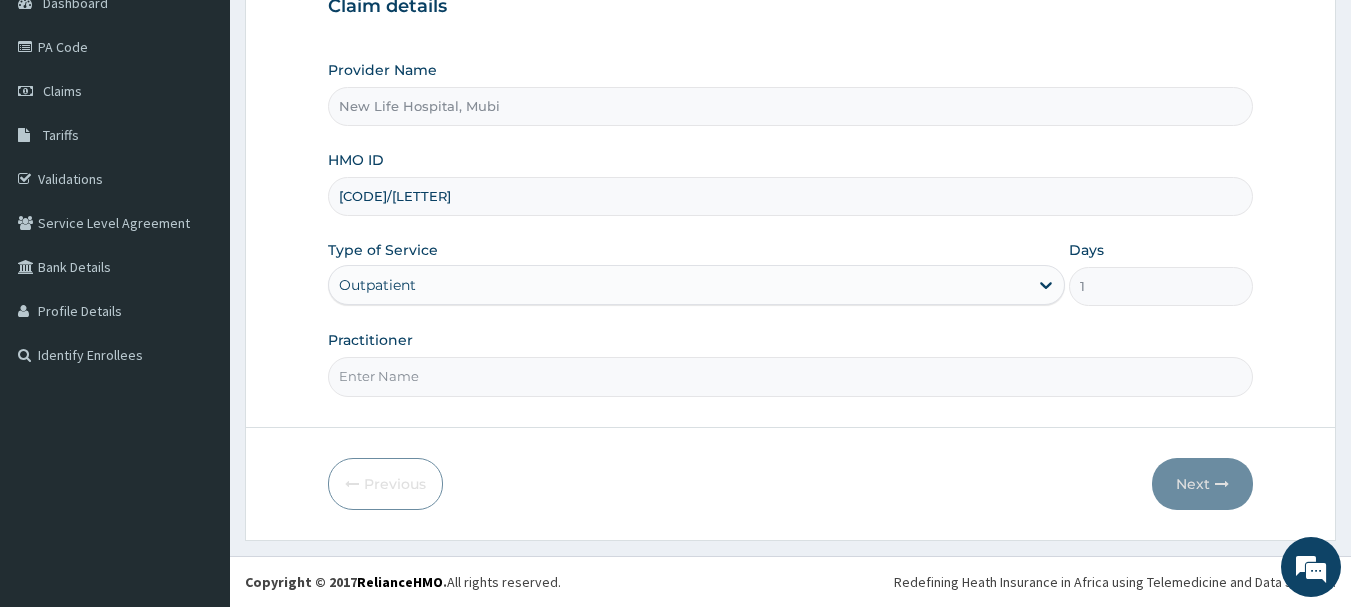 click on "Practitioner" at bounding box center (791, 376) 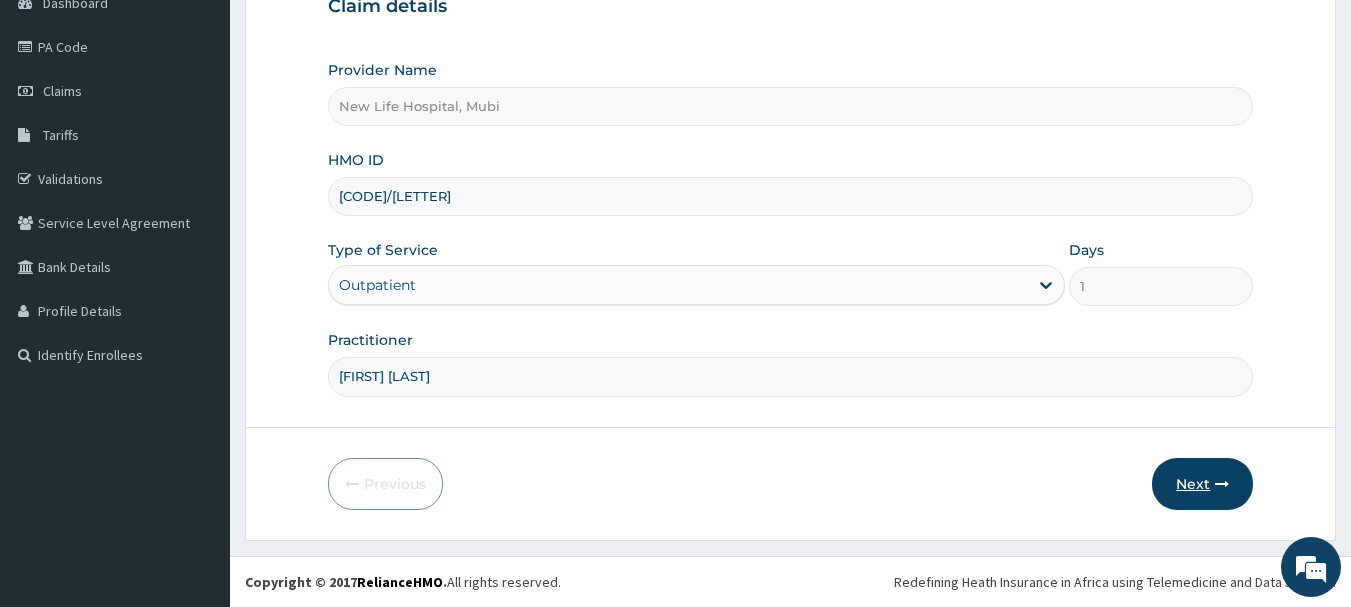 click on "Next" at bounding box center (1202, 484) 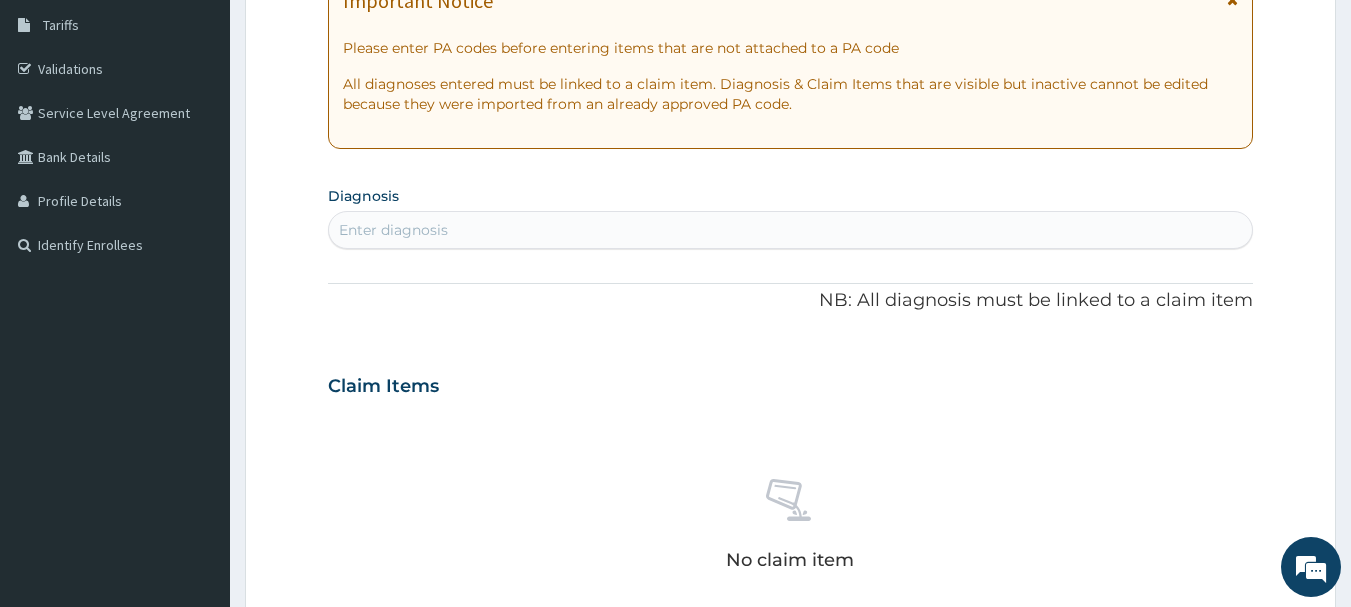 scroll, scrollTop: 335, scrollLeft: 0, axis: vertical 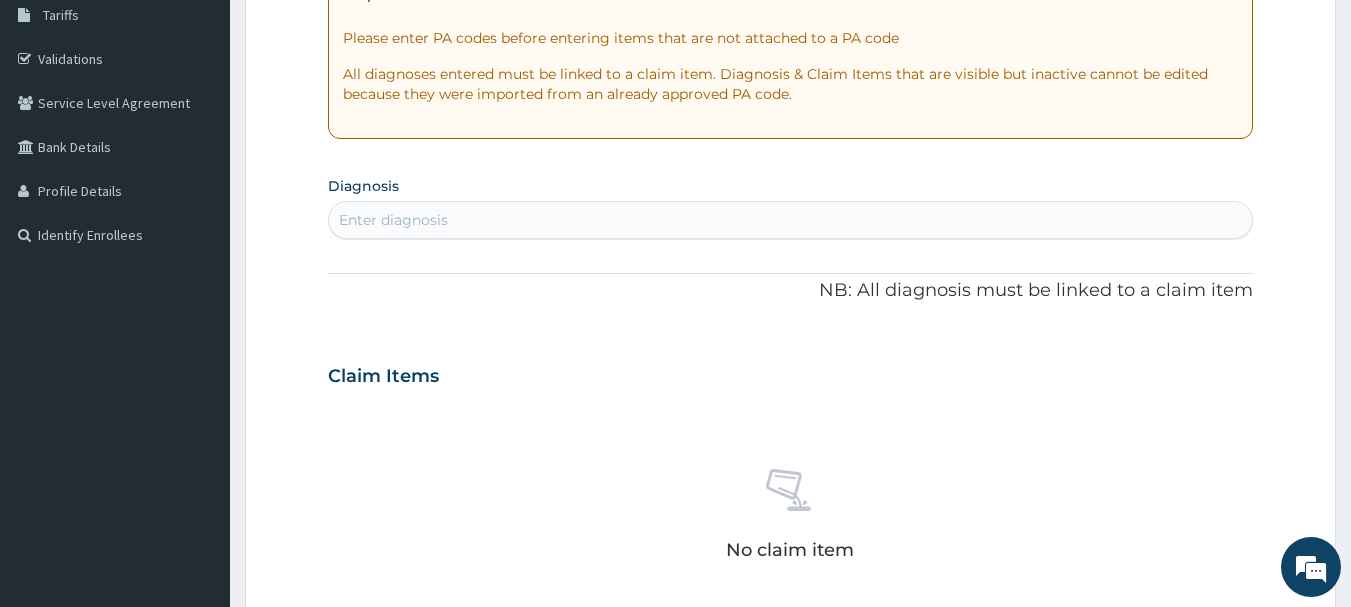 click on "Enter diagnosis" at bounding box center [791, 220] 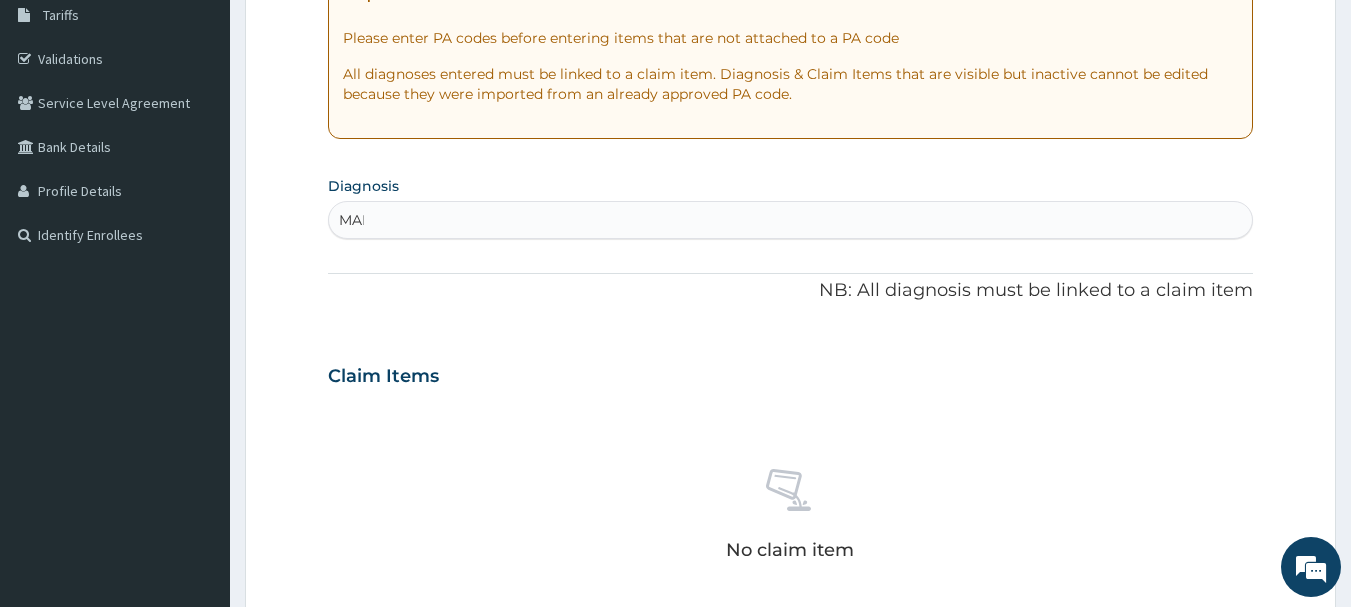type on "MALA" 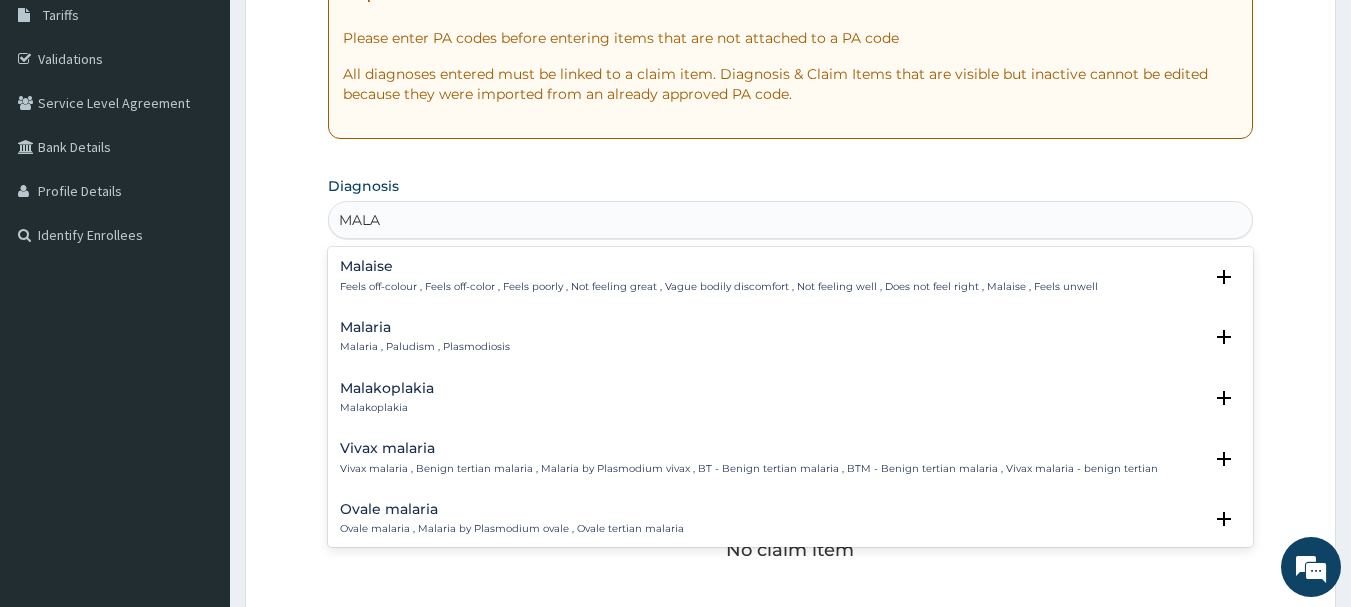 click on "Malaria Malaria , Paludism , Plasmodiosis" at bounding box center (791, 337) 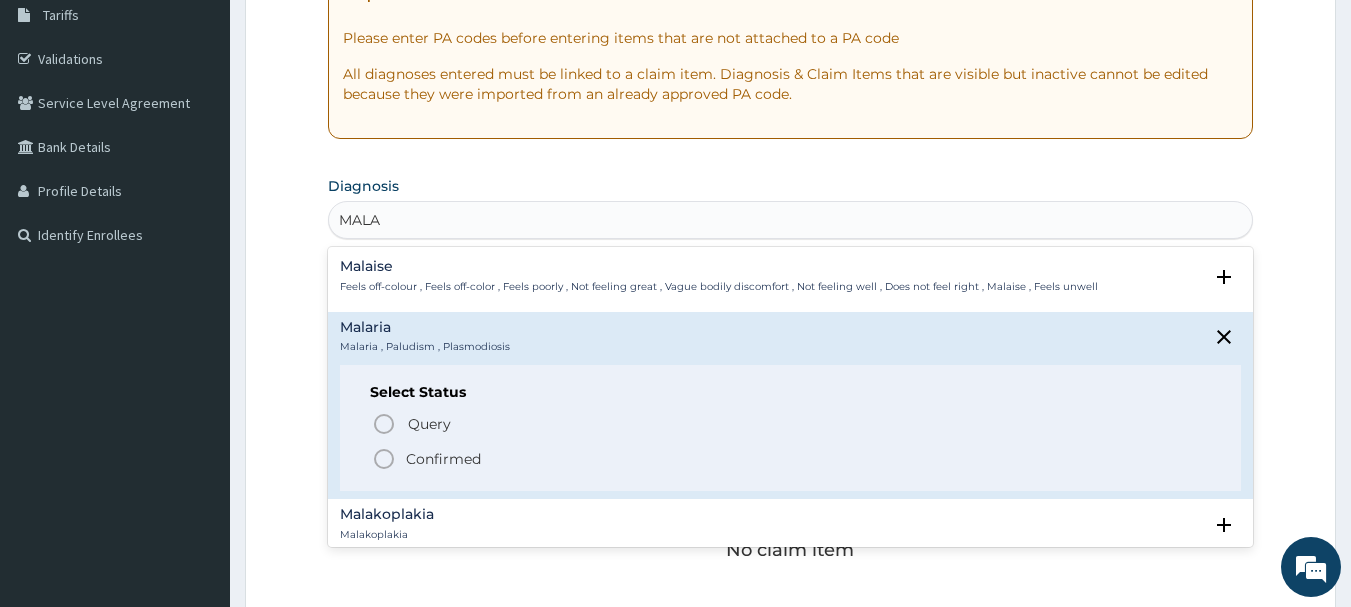 click on "Confirmed" at bounding box center [443, 459] 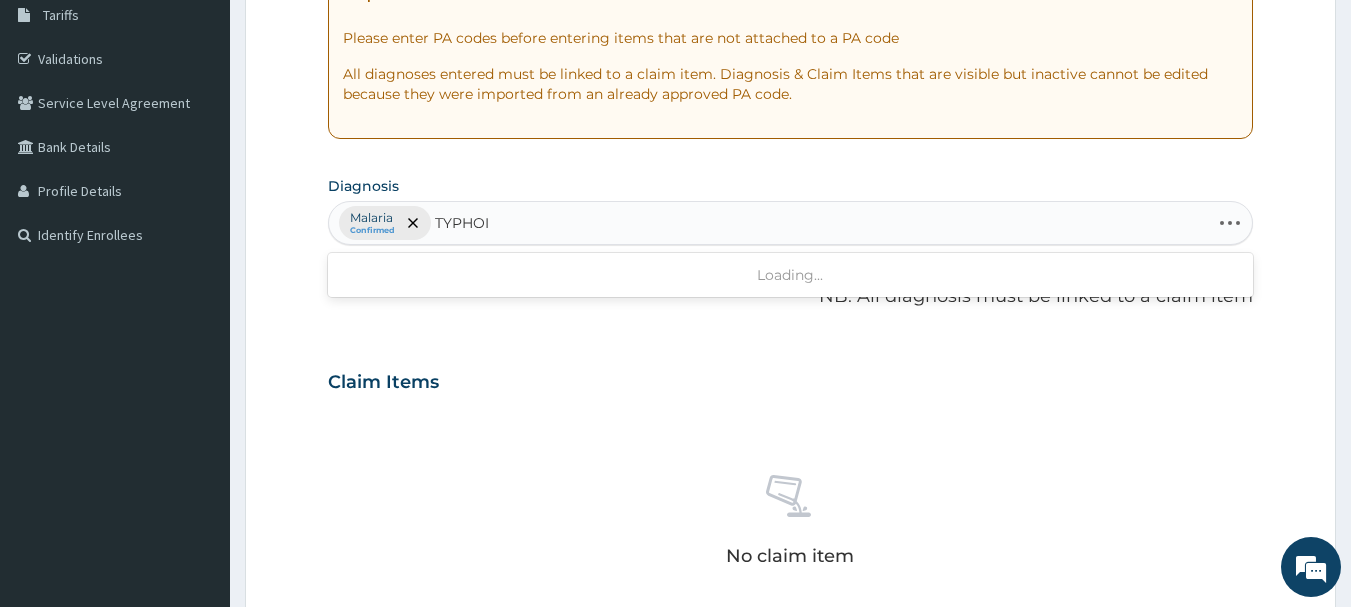 type on "TYPHOID" 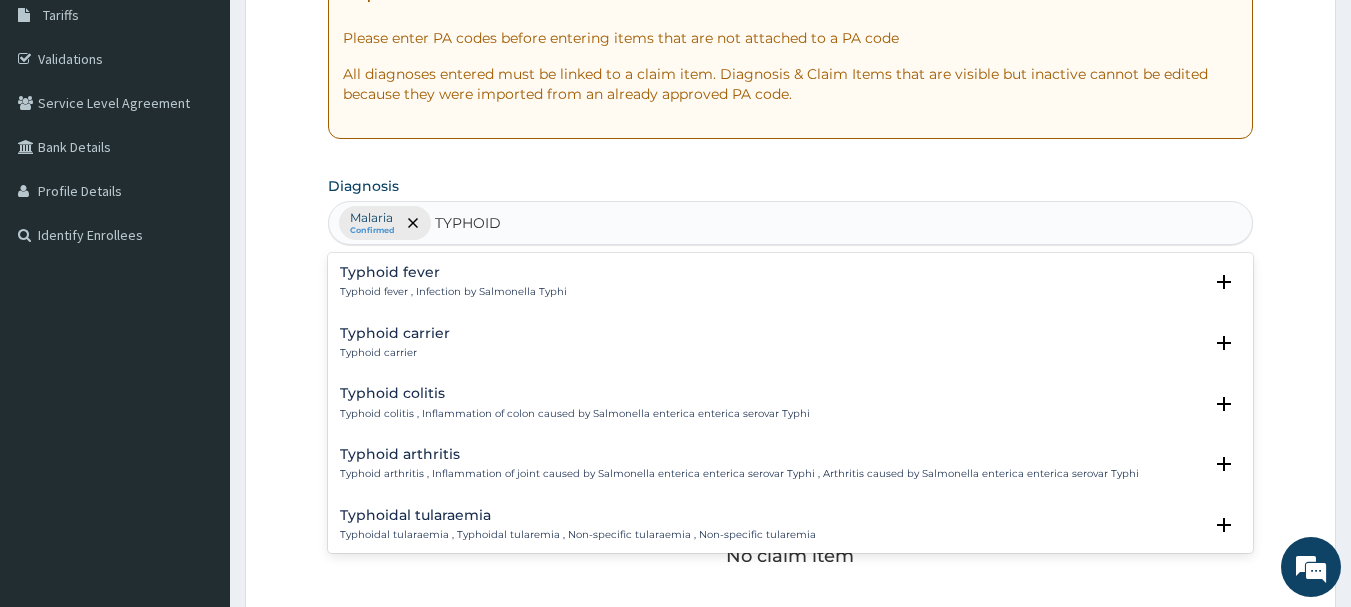 click on "Typhoid fever" at bounding box center [453, 272] 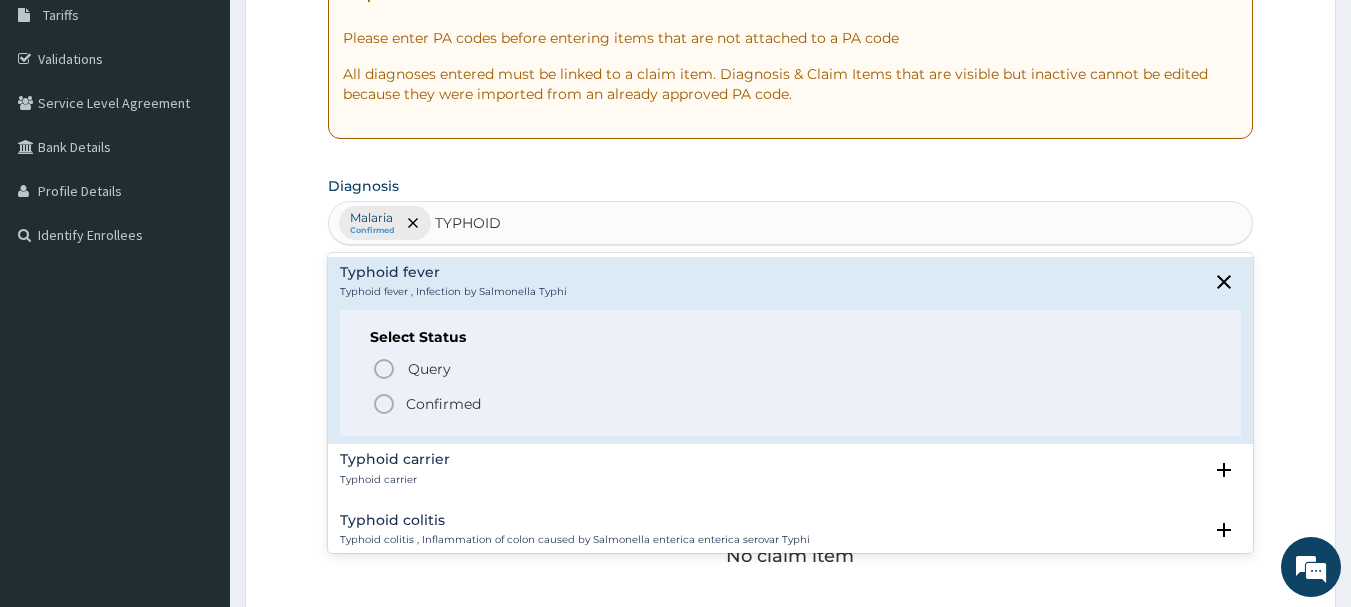 click on "Confirmed" at bounding box center [443, 404] 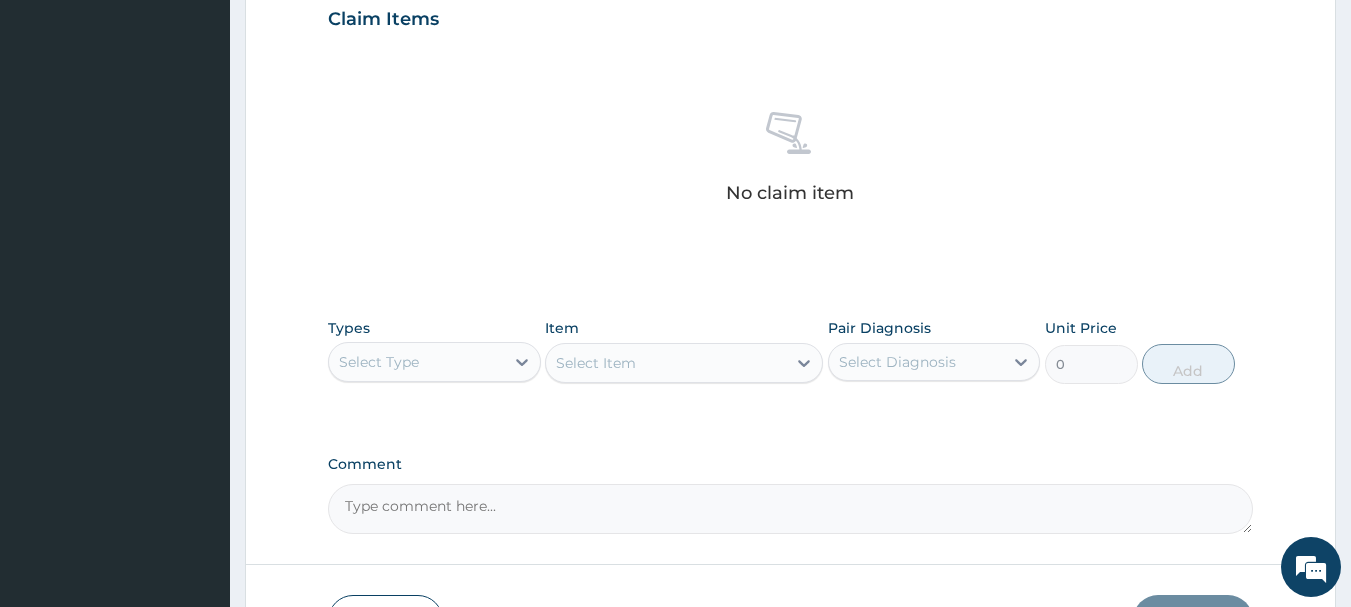 scroll, scrollTop: 708, scrollLeft: 0, axis: vertical 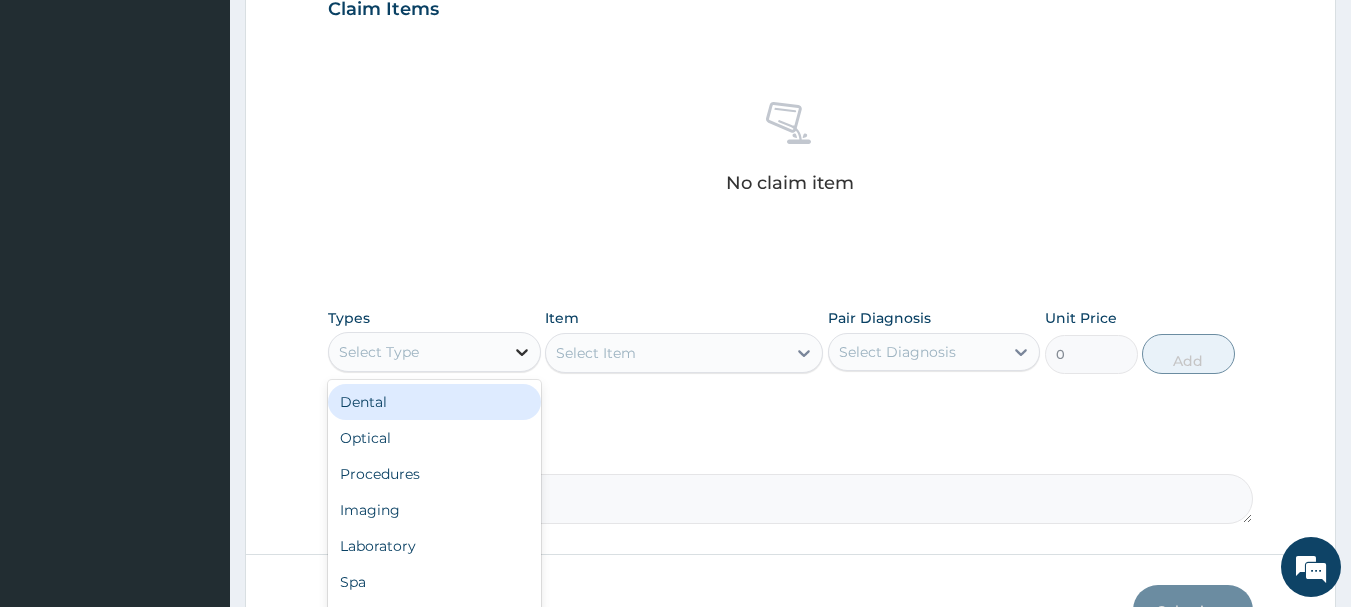 click at bounding box center (522, 352) 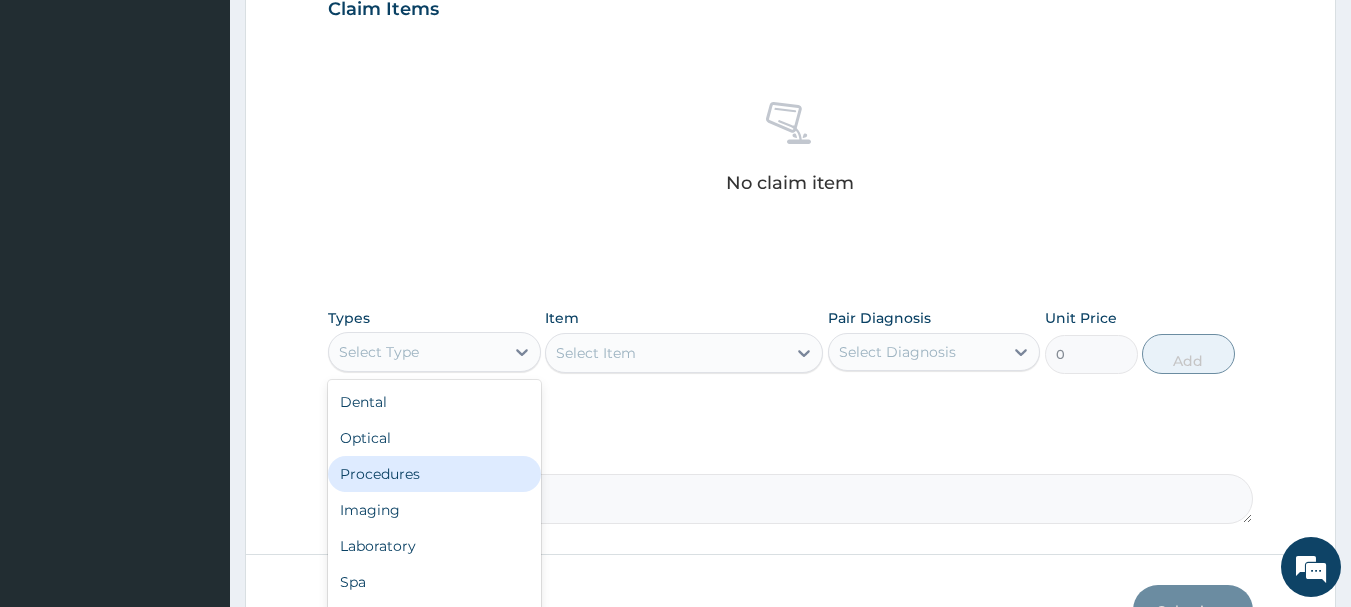 click on "Procedures" at bounding box center [434, 474] 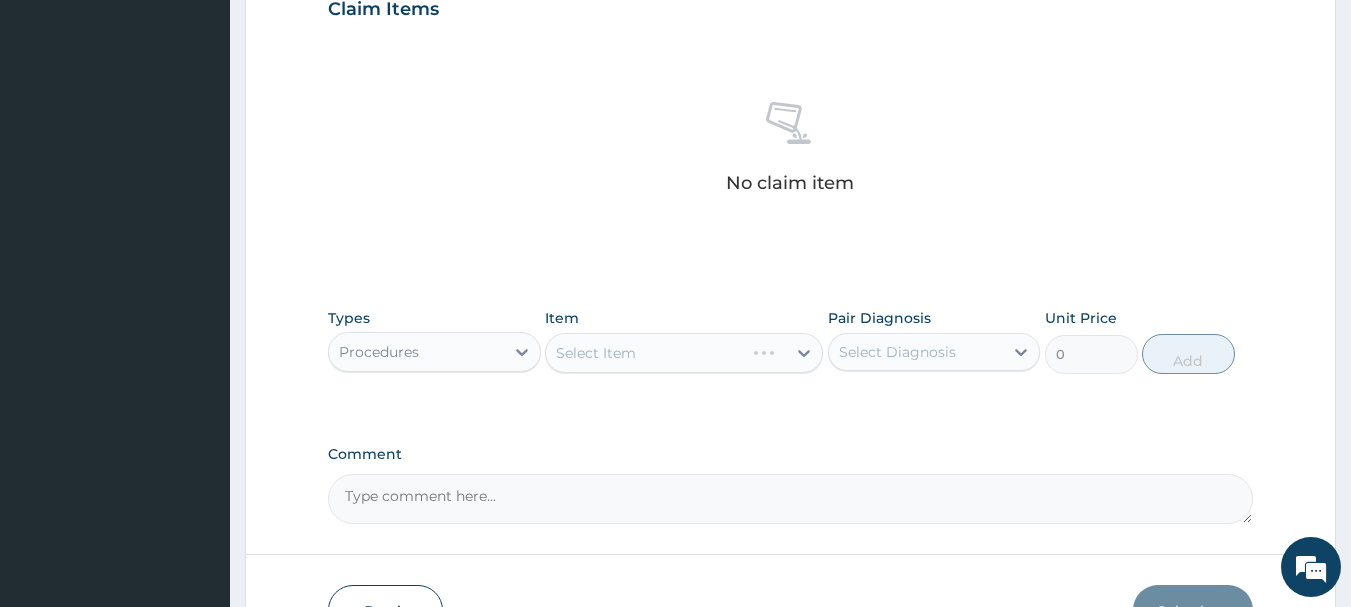 click on "Select Item" at bounding box center [684, 353] 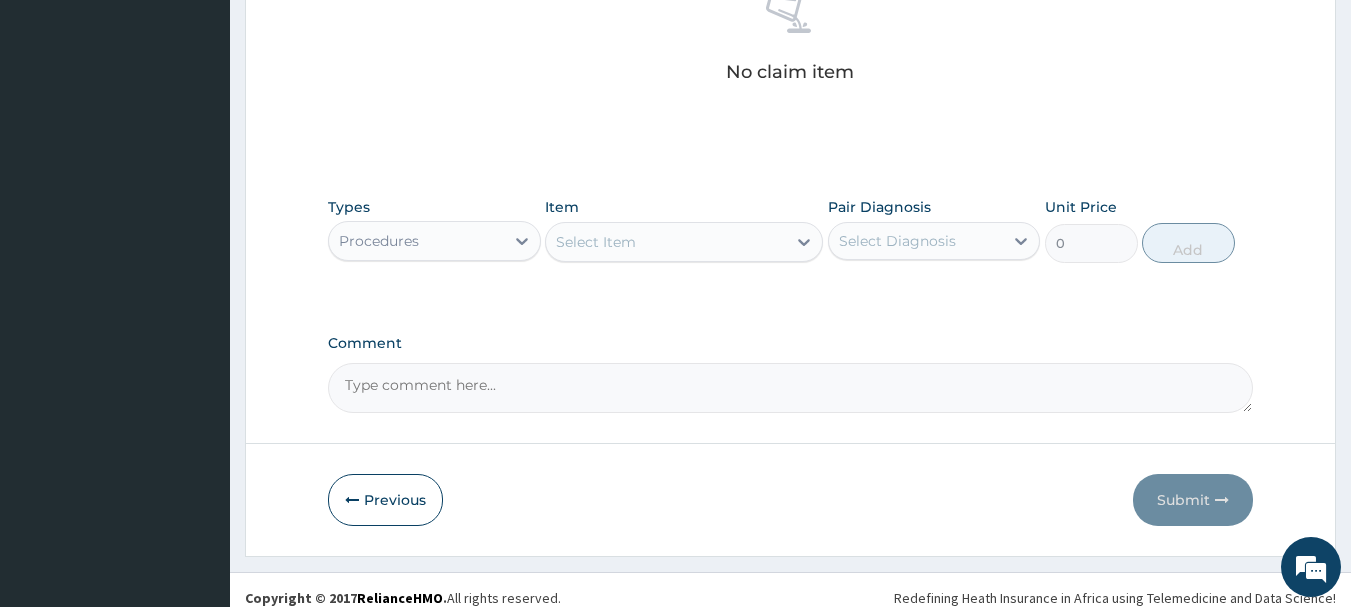 scroll, scrollTop: 835, scrollLeft: 0, axis: vertical 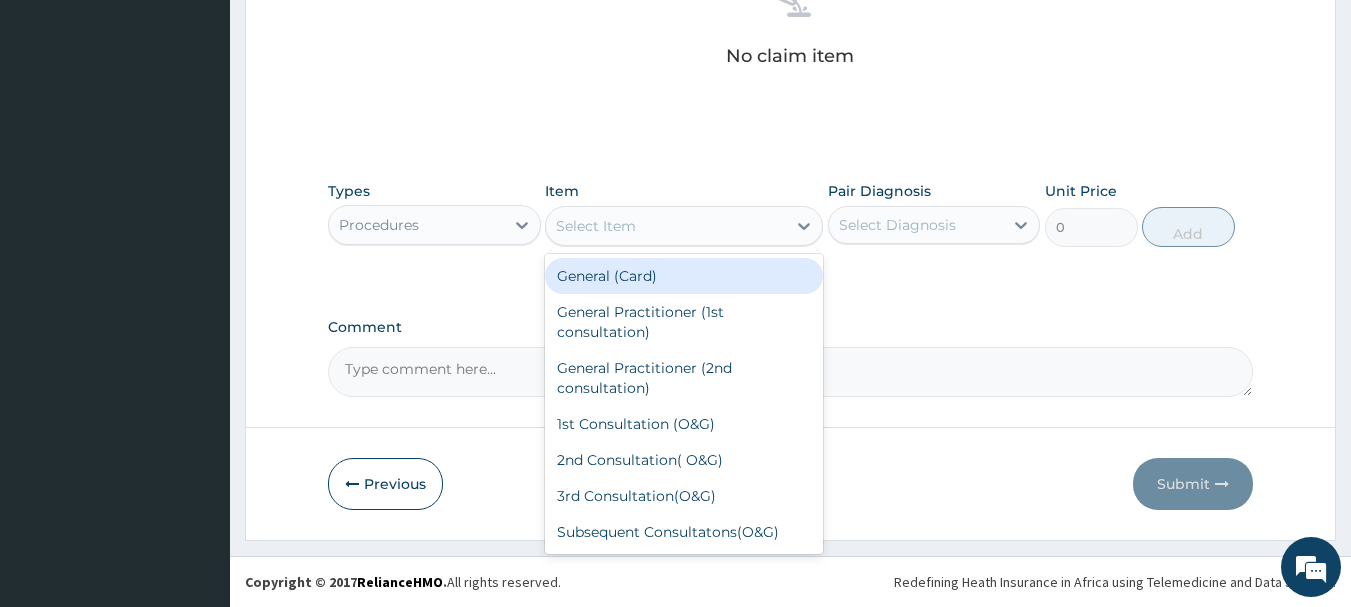 click on "Select Item" at bounding box center (666, 226) 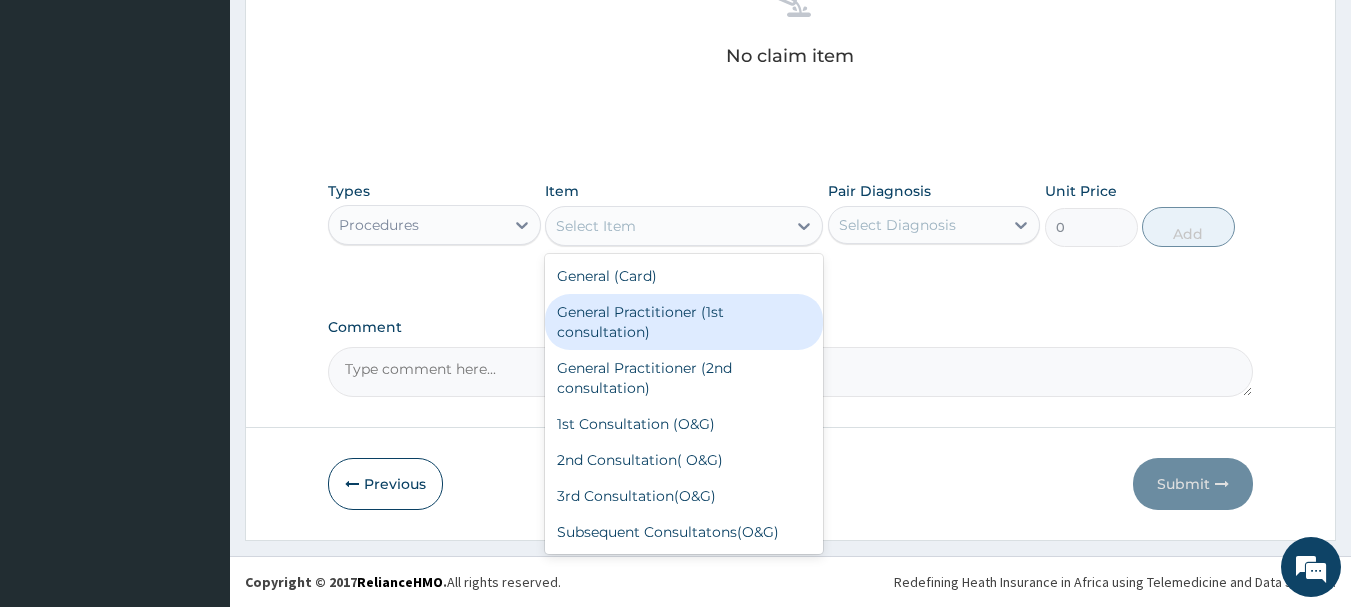 click on "General Practitioner (1st consultation)" at bounding box center [684, 322] 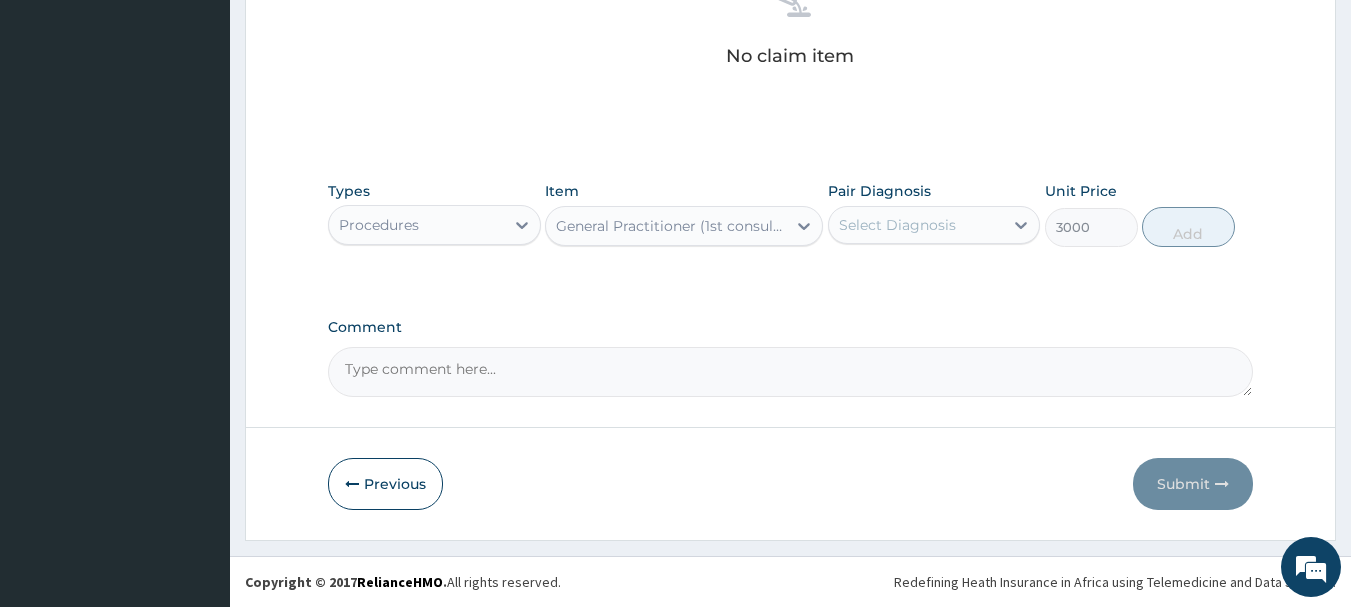 click on "Select Diagnosis" at bounding box center (916, 225) 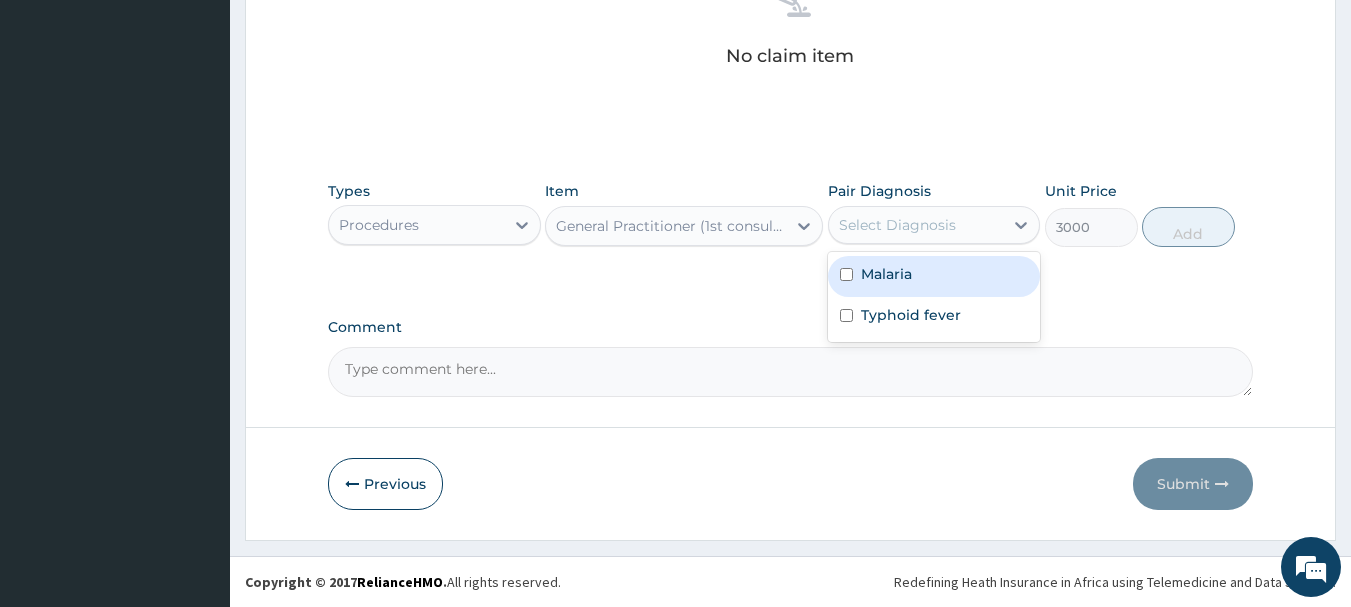 click on "Malaria" at bounding box center [934, 276] 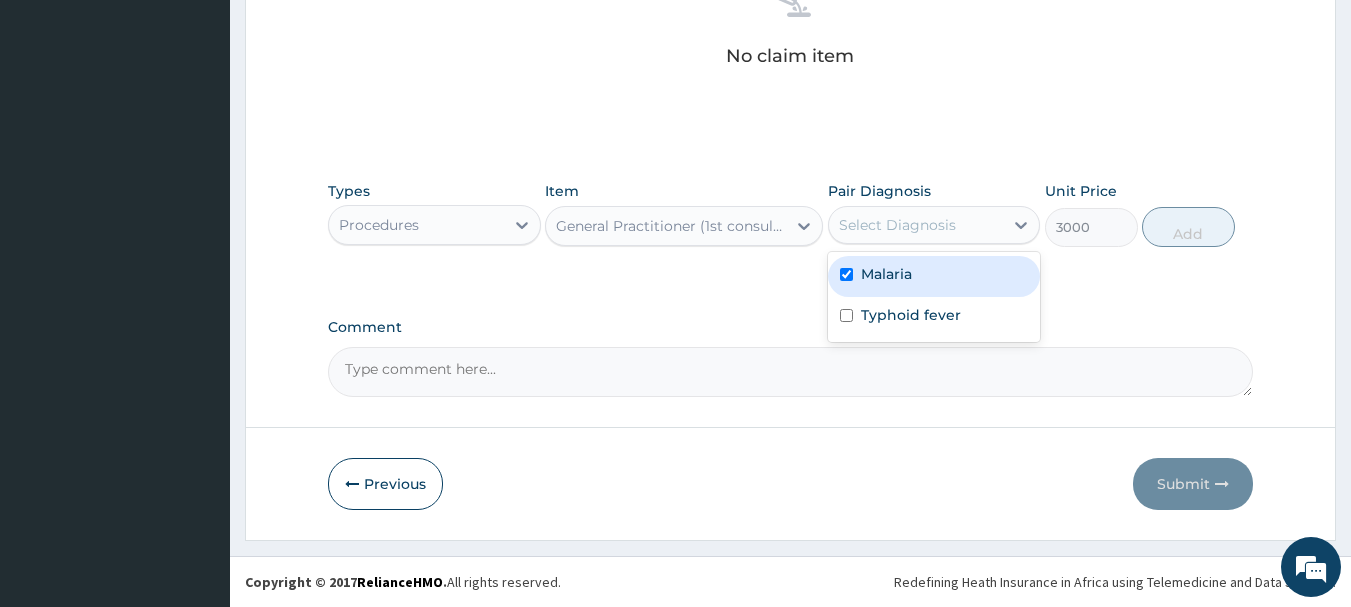 checkbox on "true" 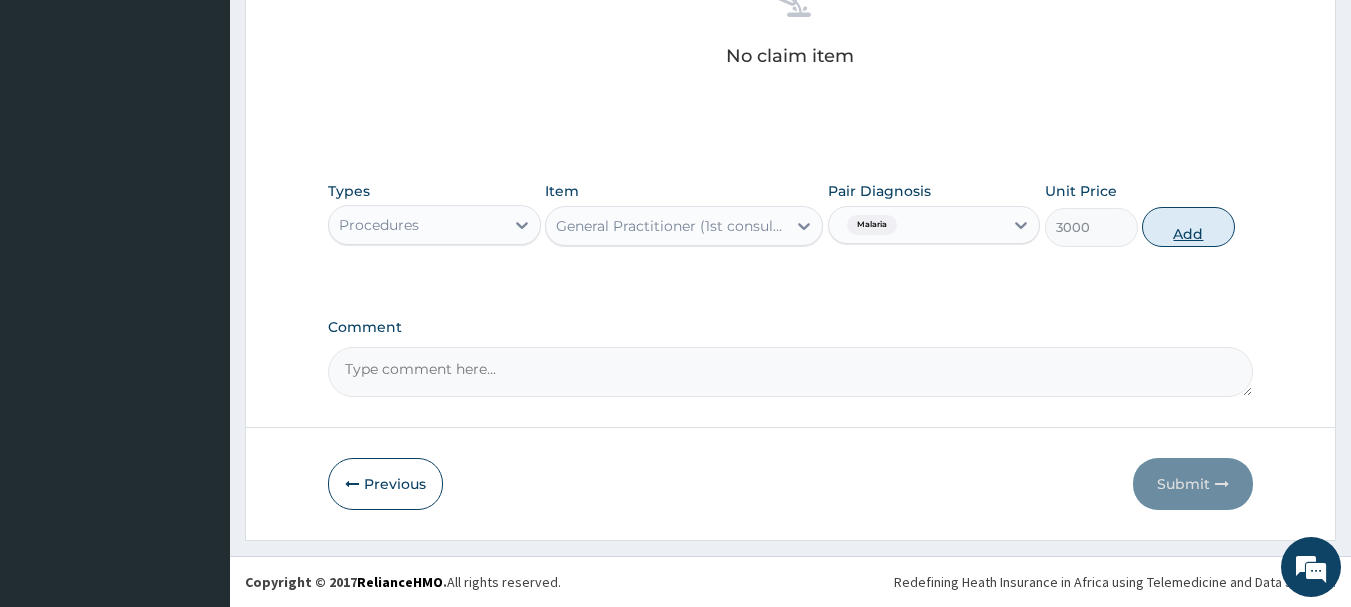 click on "Add" at bounding box center [1188, 227] 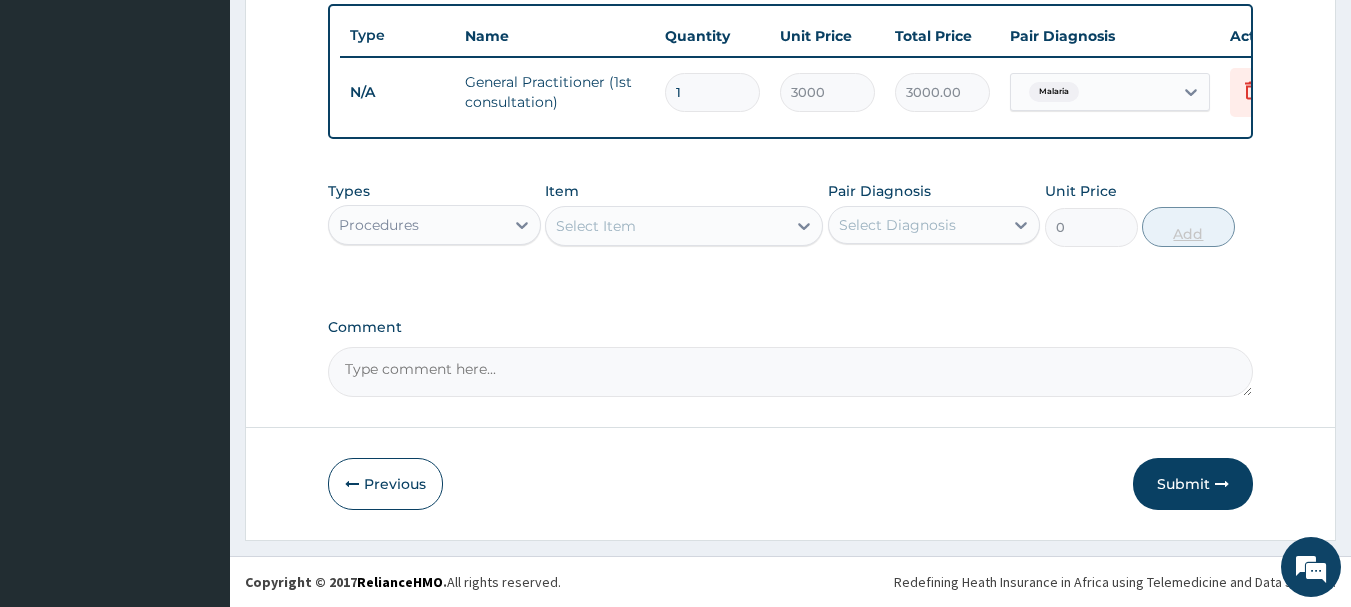 scroll, scrollTop: 755, scrollLeft: 0, axis: vertical 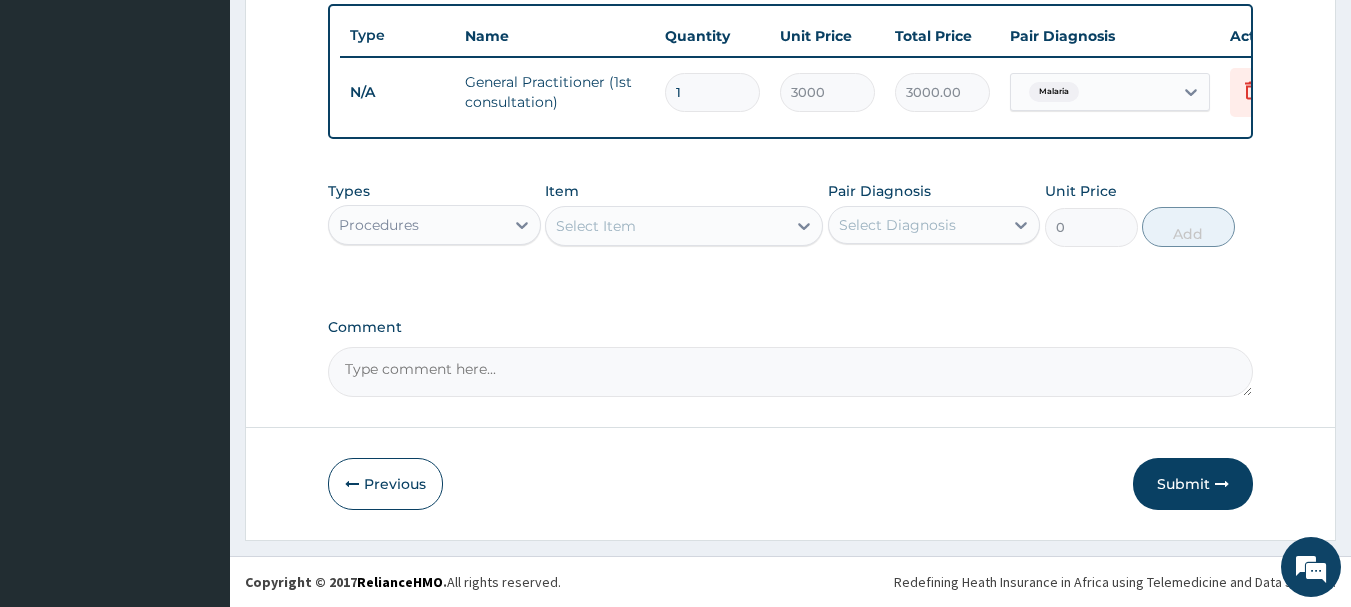click on "Select Item" at bounding box center (596, 226) 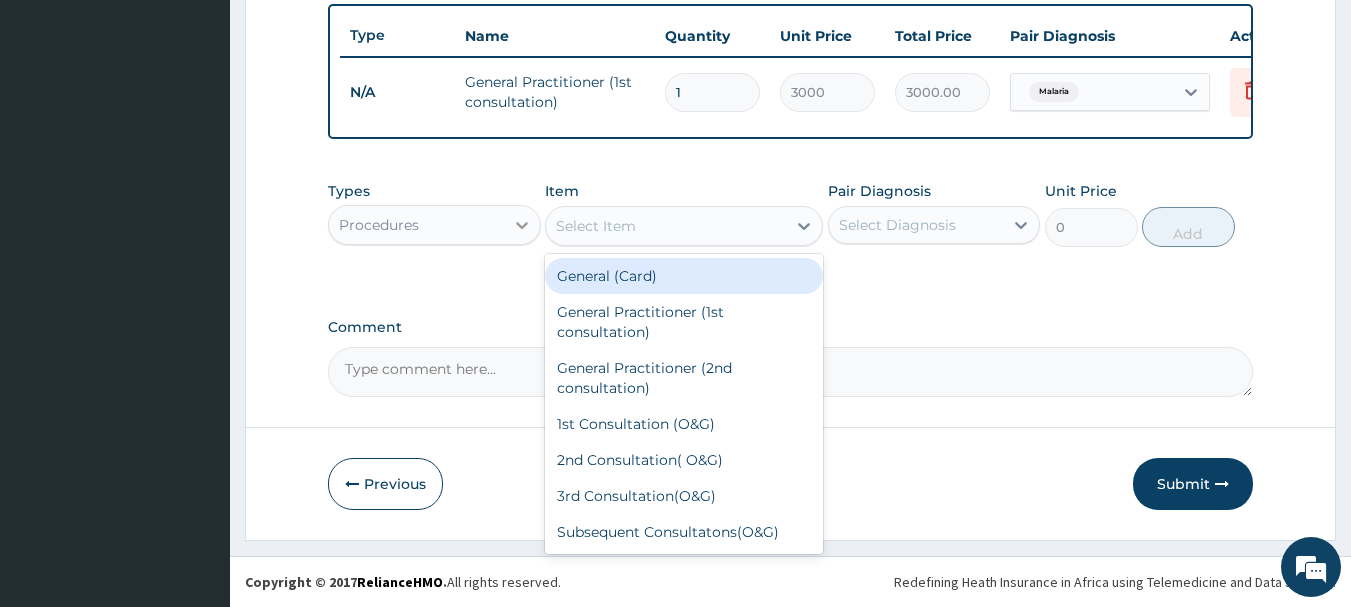 click 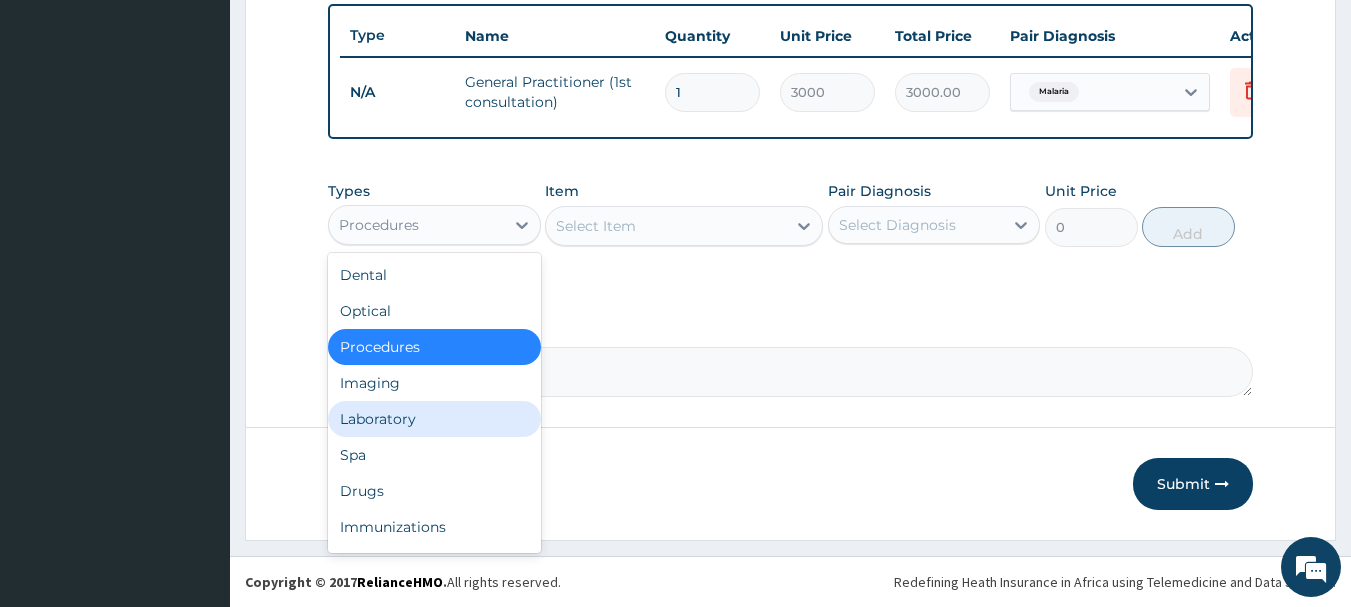 click on "Laboratory" at bounding box center [434, 419] 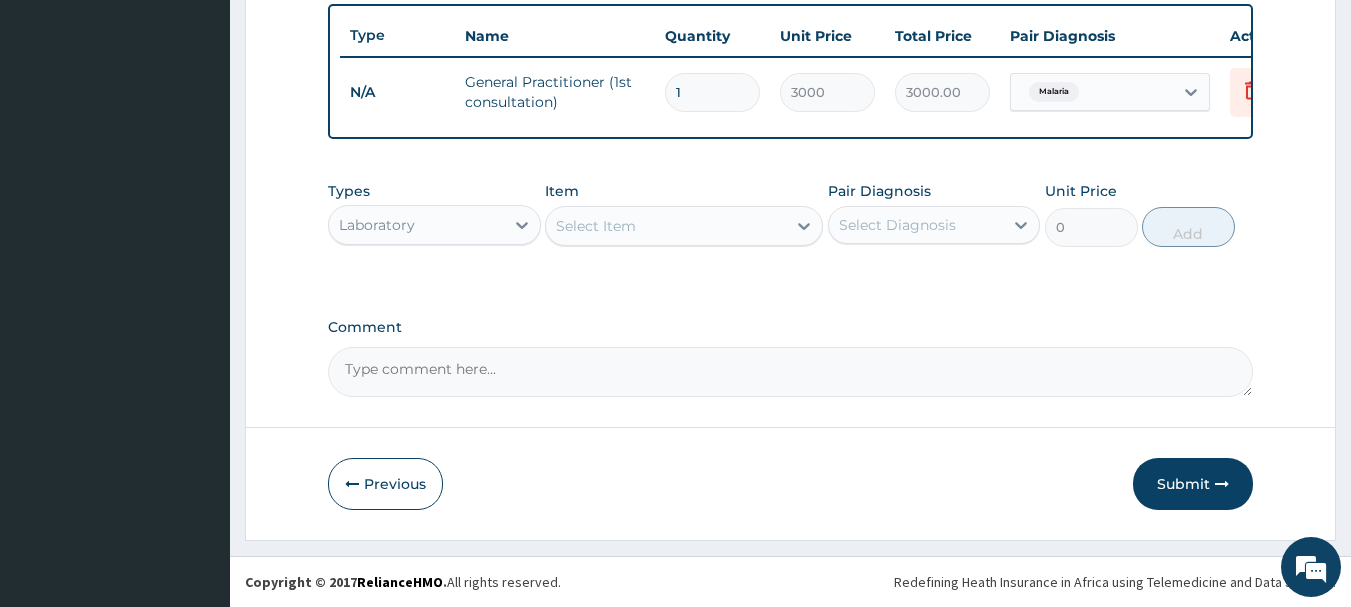 click on "Select Item" at bounding box center [666, 226] 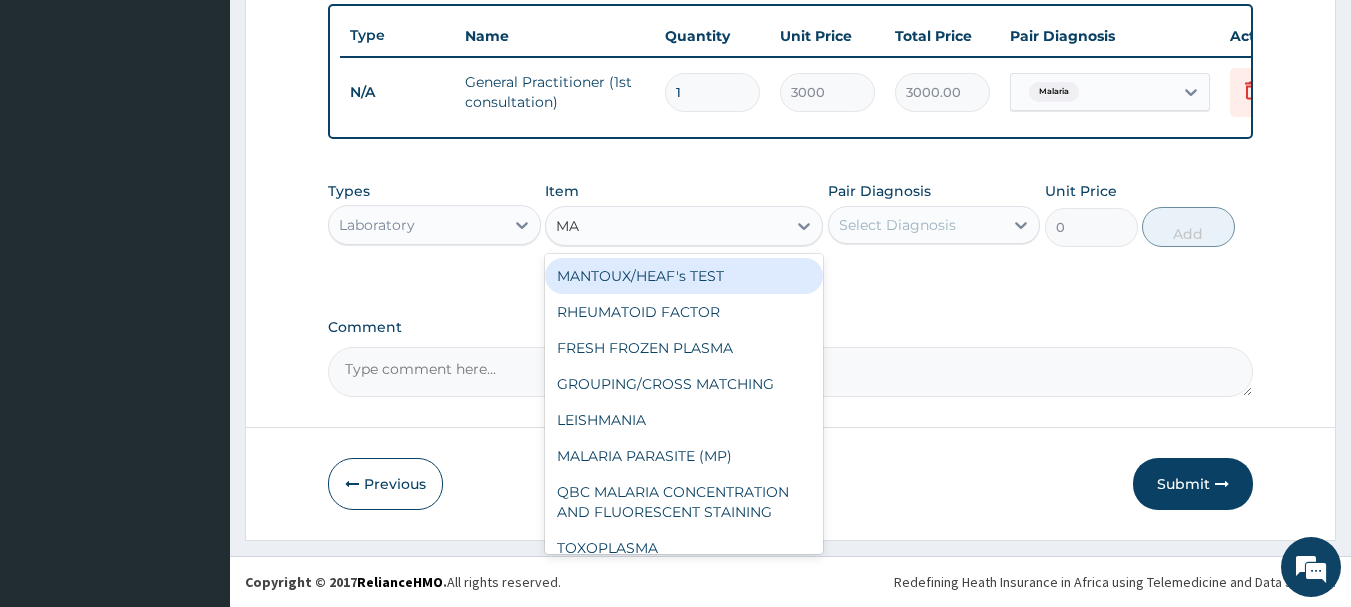 type on "MAL" 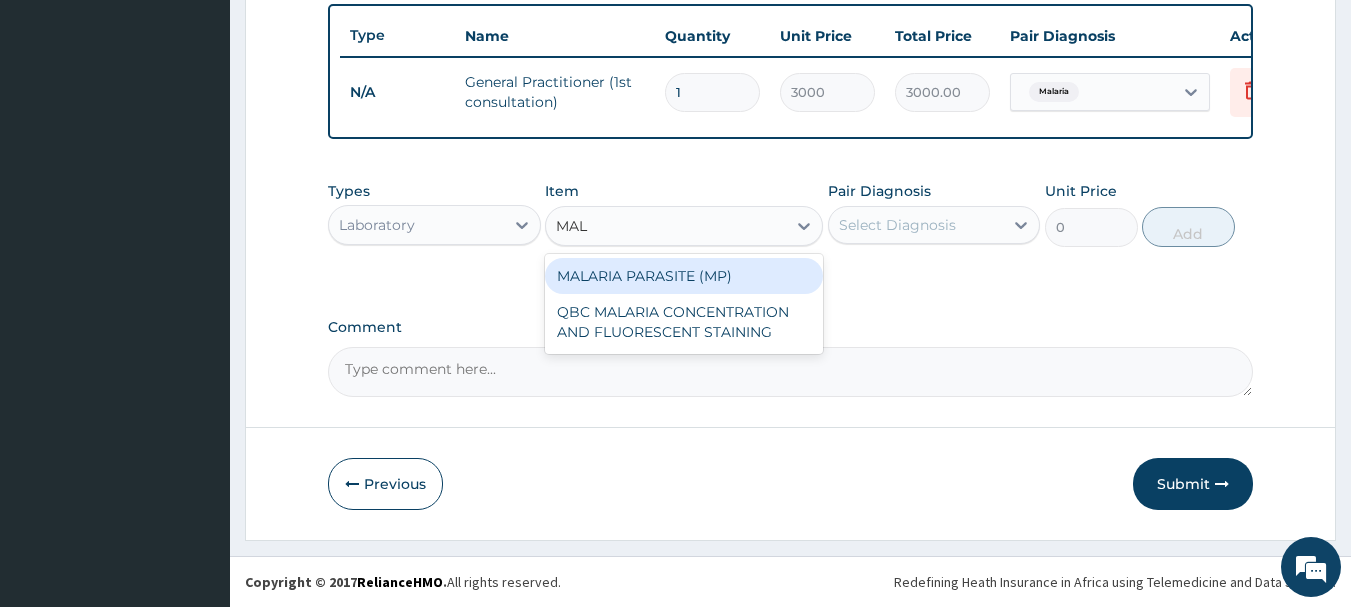 click on "MALARIA PARASITE (MP)" at bounding box center (684, 276) 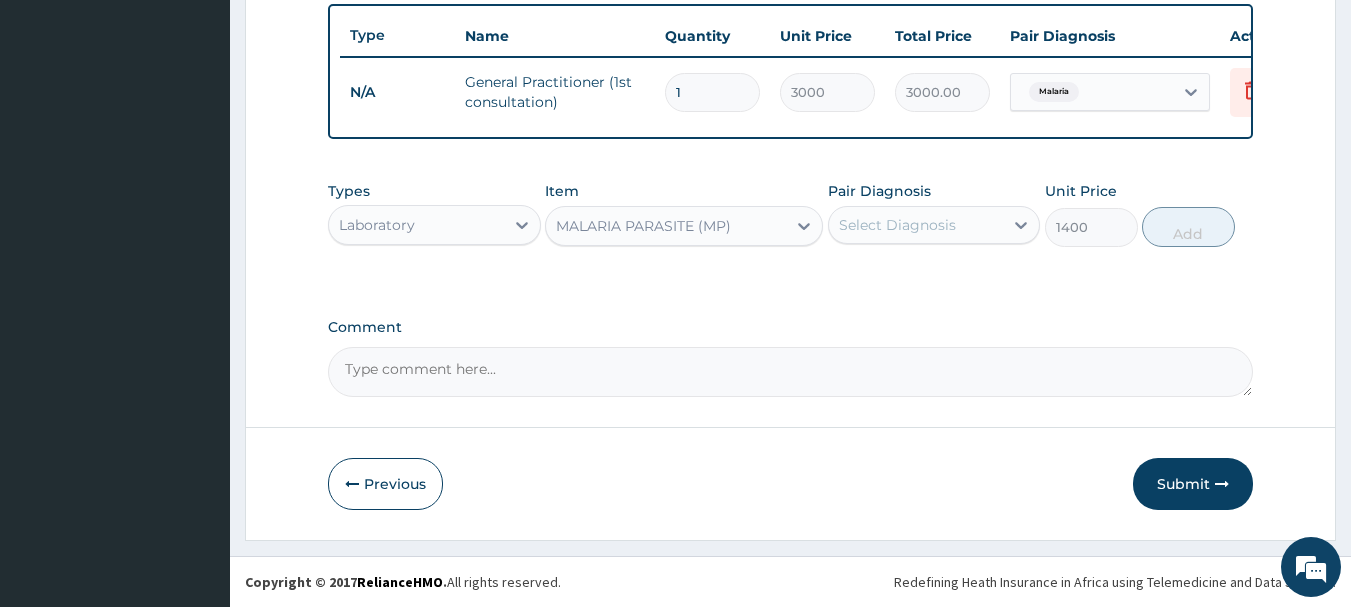 click on "Select Diagnosis" at bounding box center (897, 225) 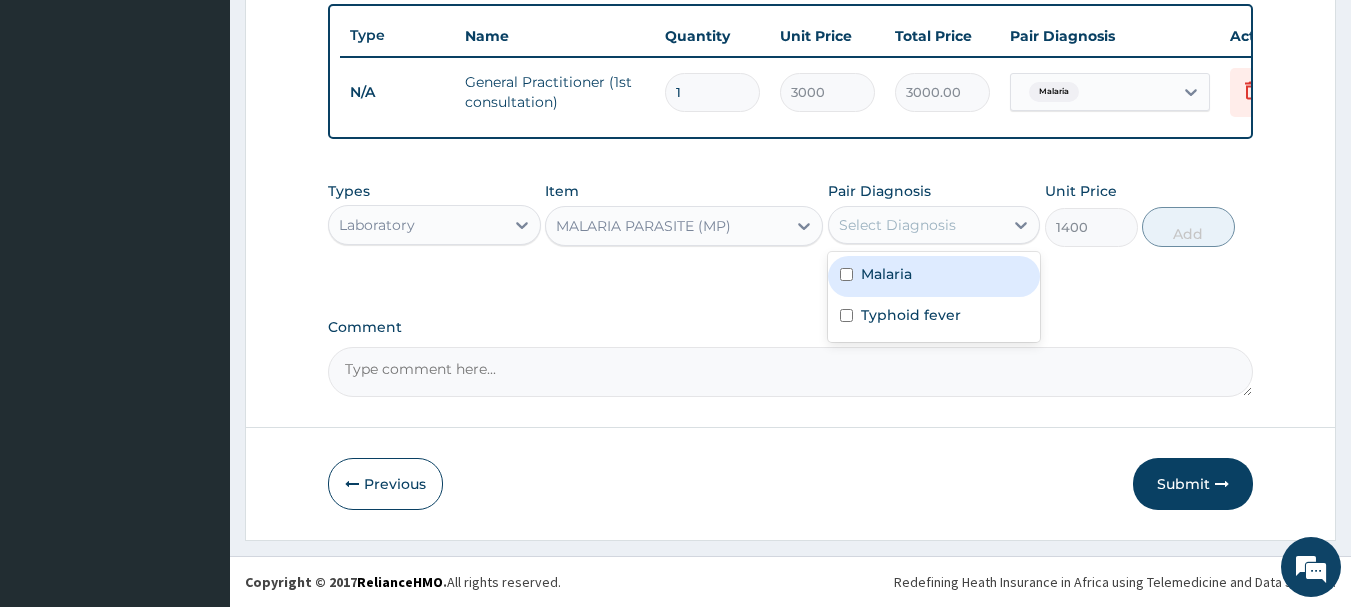 click on "Malaria" at bounding box center (934, 276) 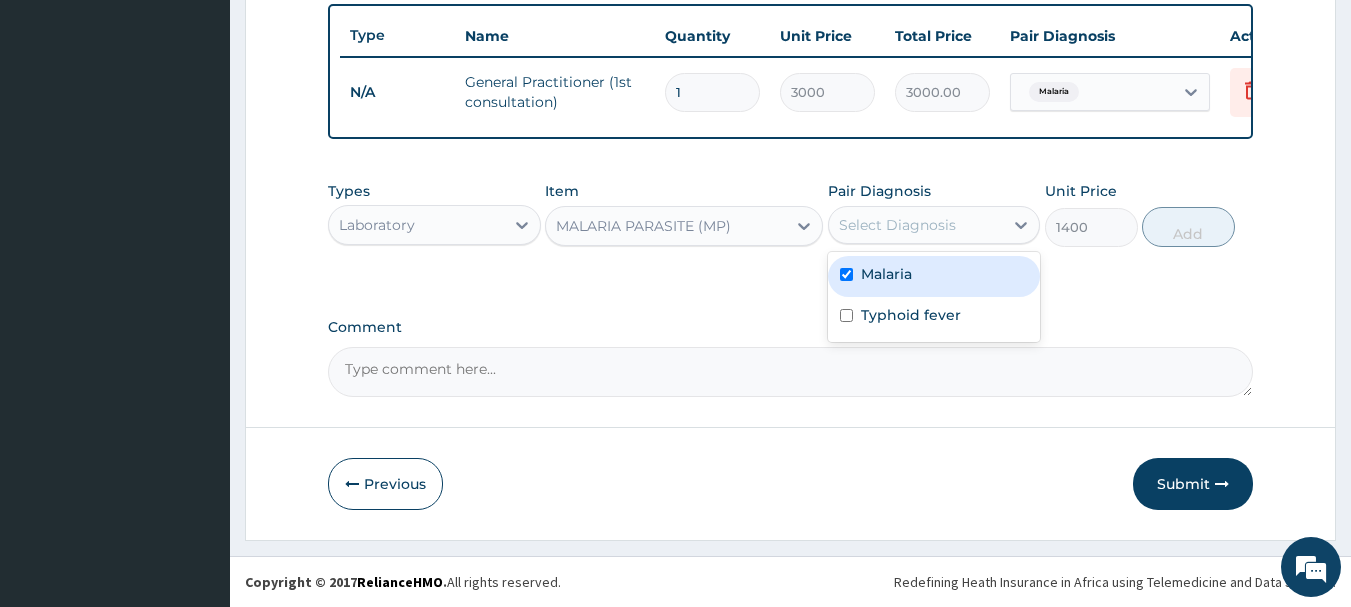 checkbox on "true" 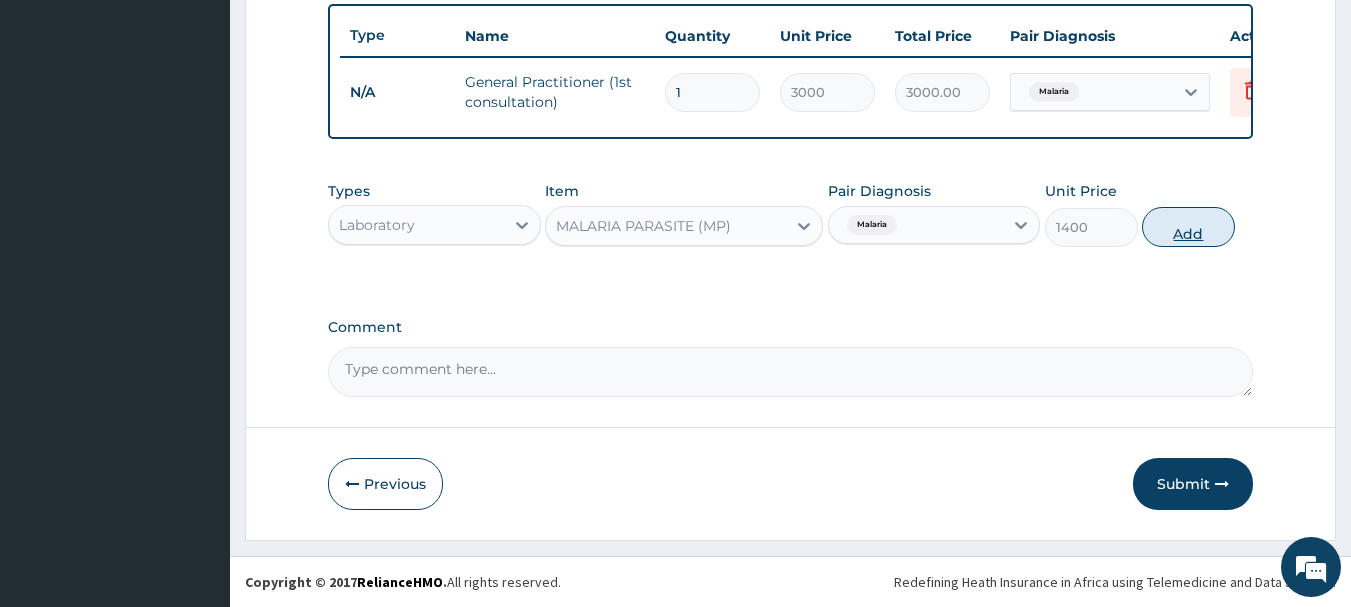 click on "Add" at bounding box center (1188, 227) 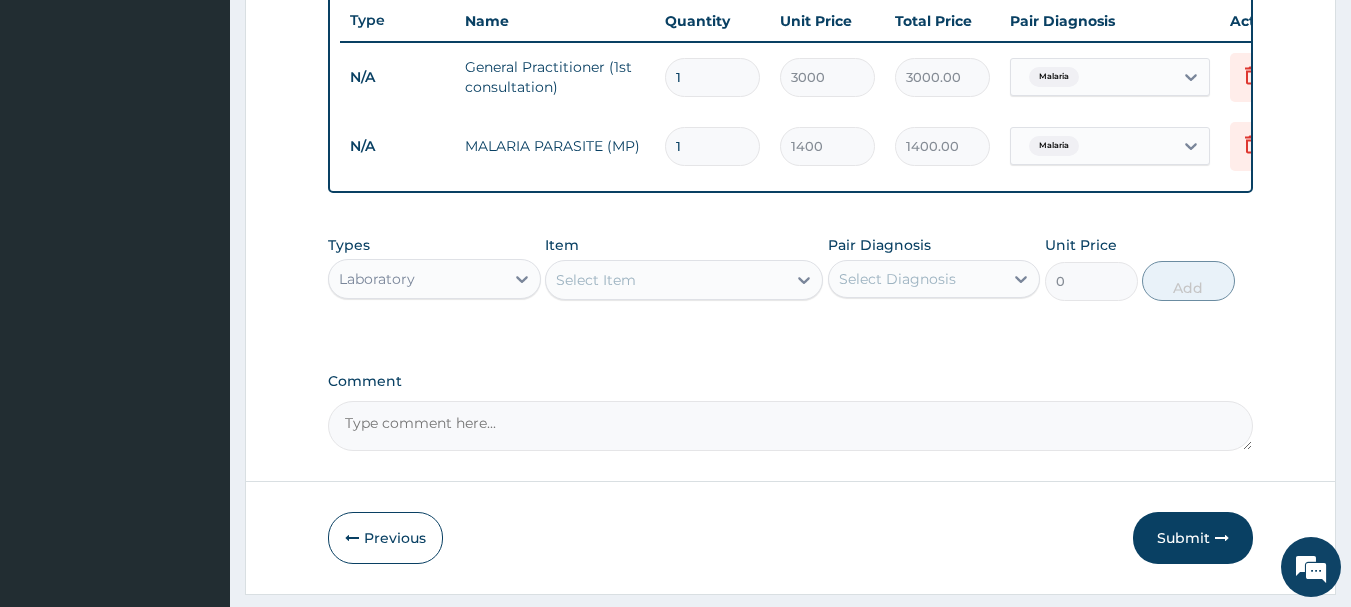 click on "Select Item" at bounding box center (666, 280) 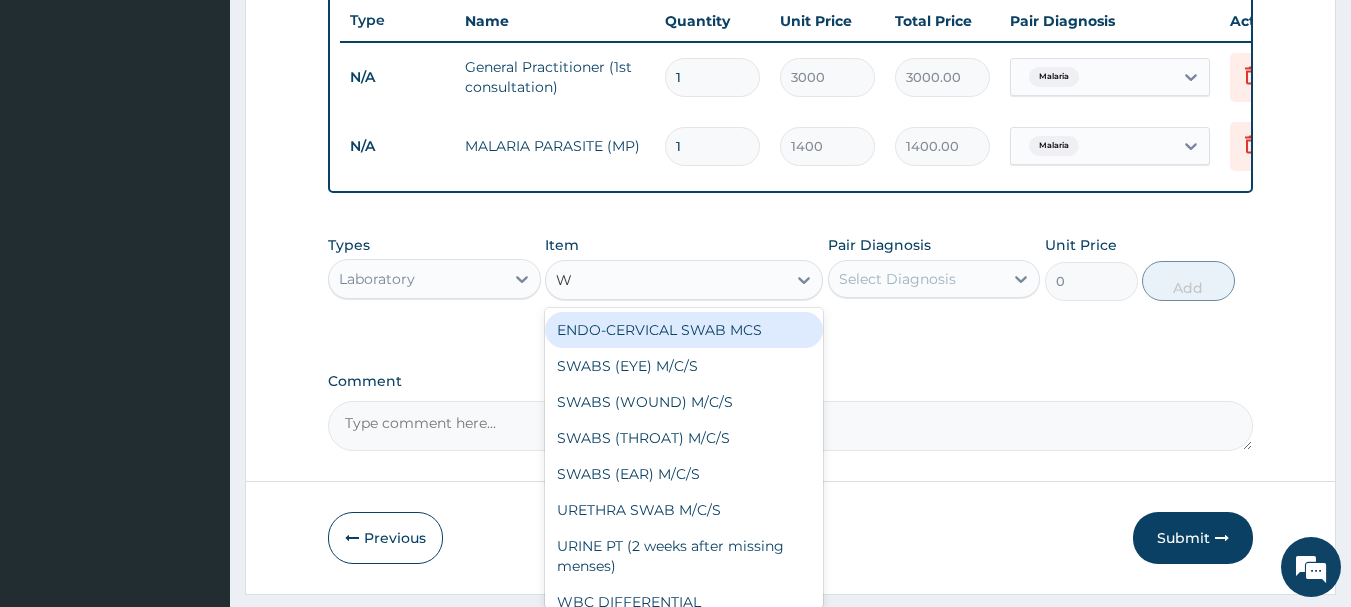 type on "WI" 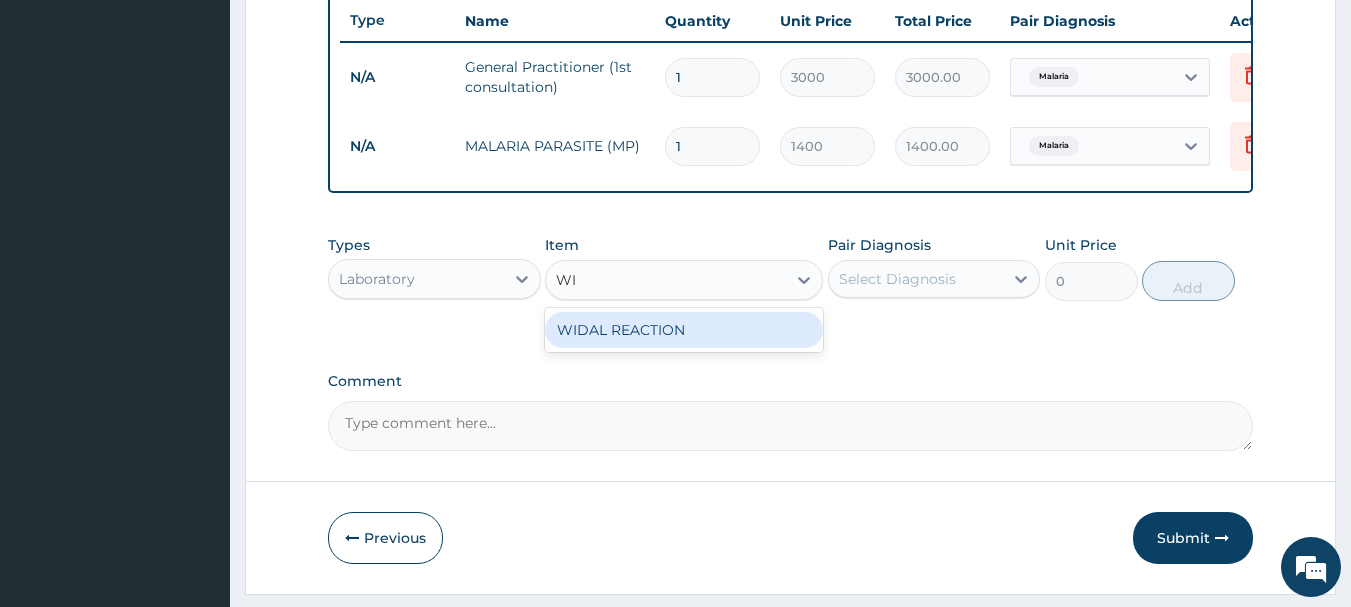 click on "WIDAL REACTION" at bounding box center (684, 330) 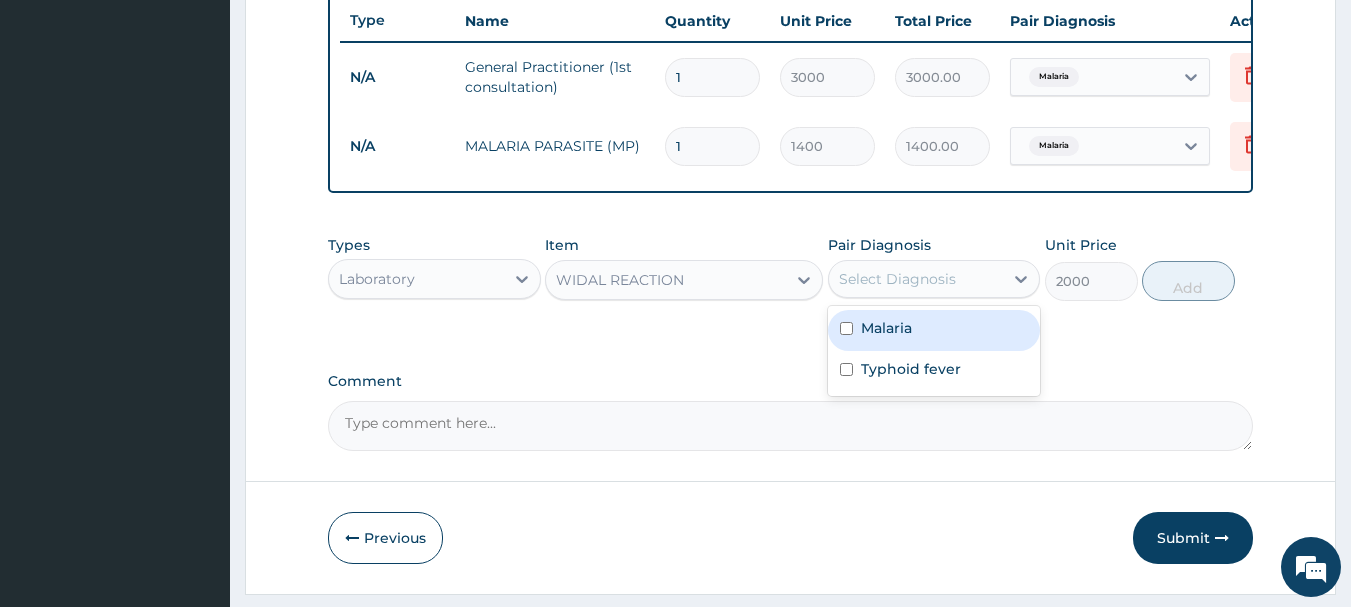 click on "Select Diagnosis" at bounding box center [897, 279] 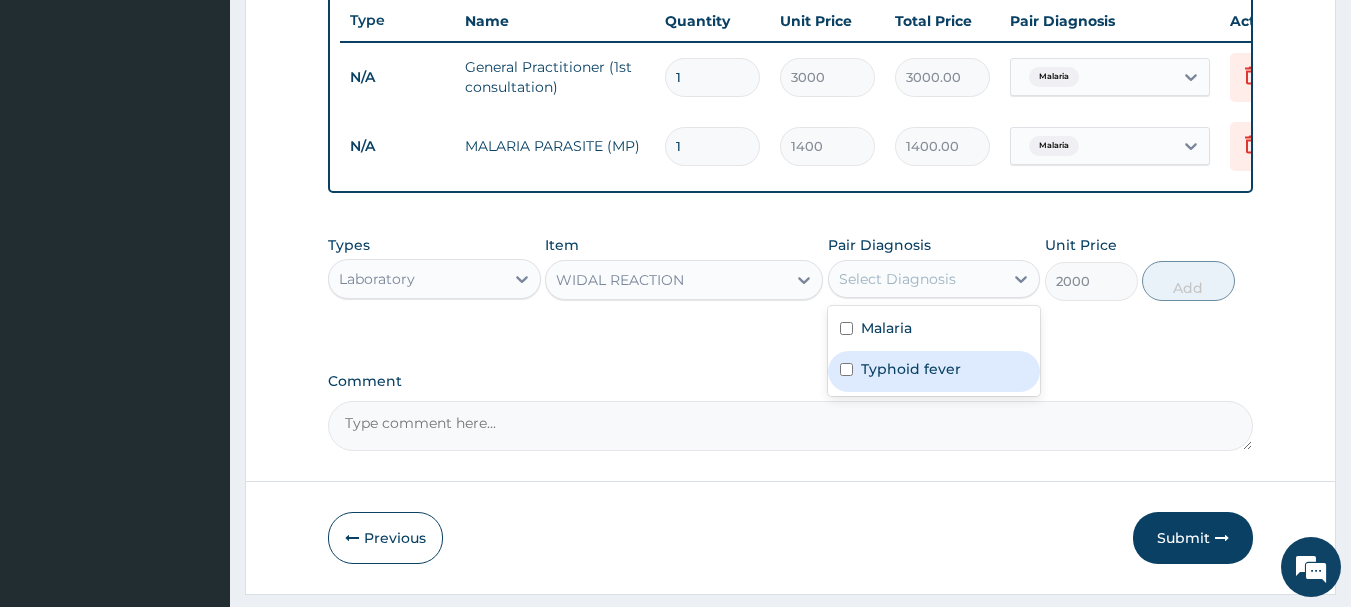 click on "Typhoid fever" at bounding box center (911, 369) 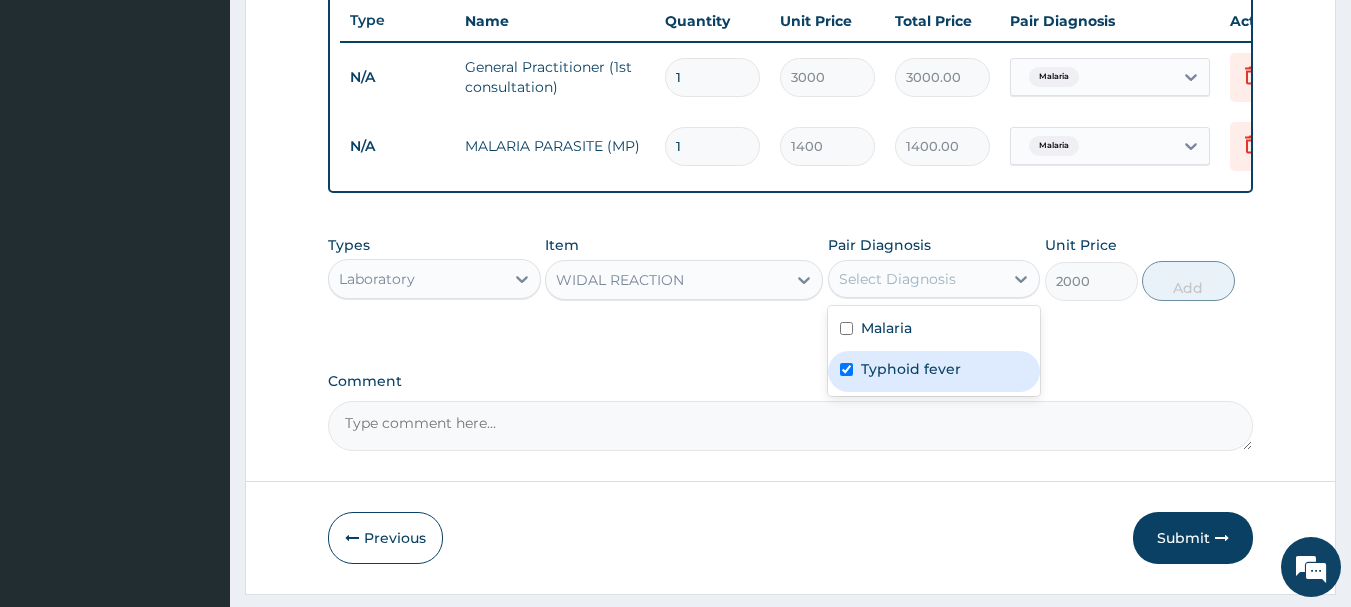 checkbox on "true" 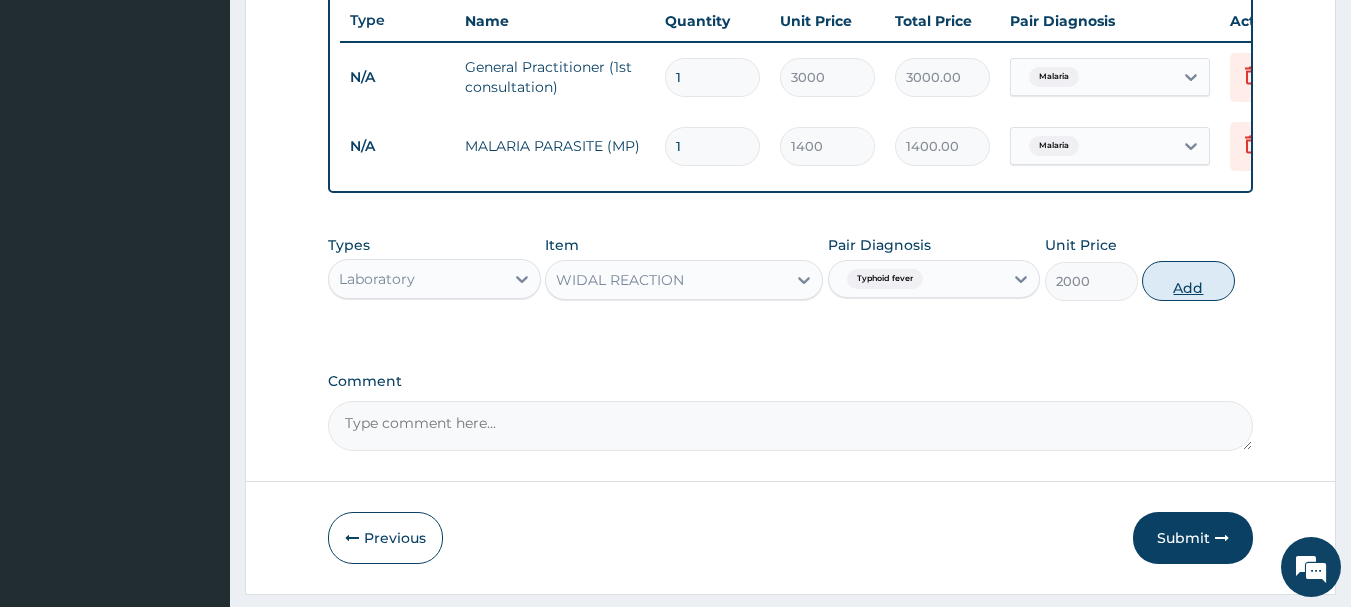 click on "Add" at bounding box center [1188, 281] 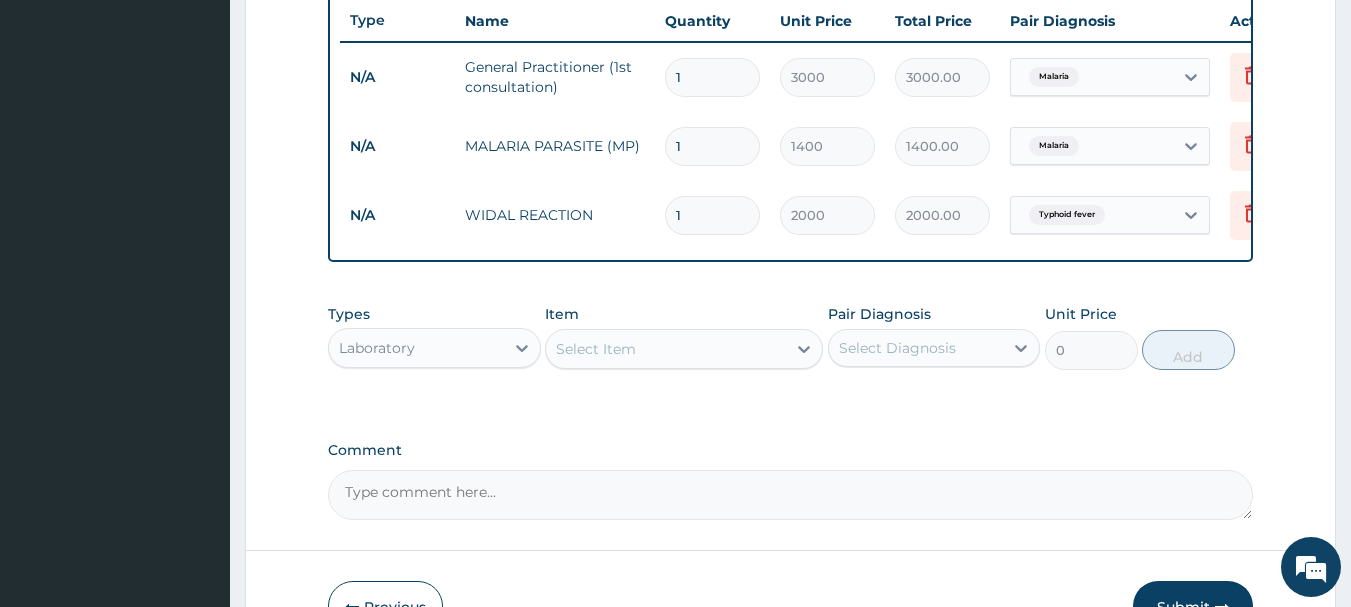 click on "Select Item" at bounding box center (666, 349) 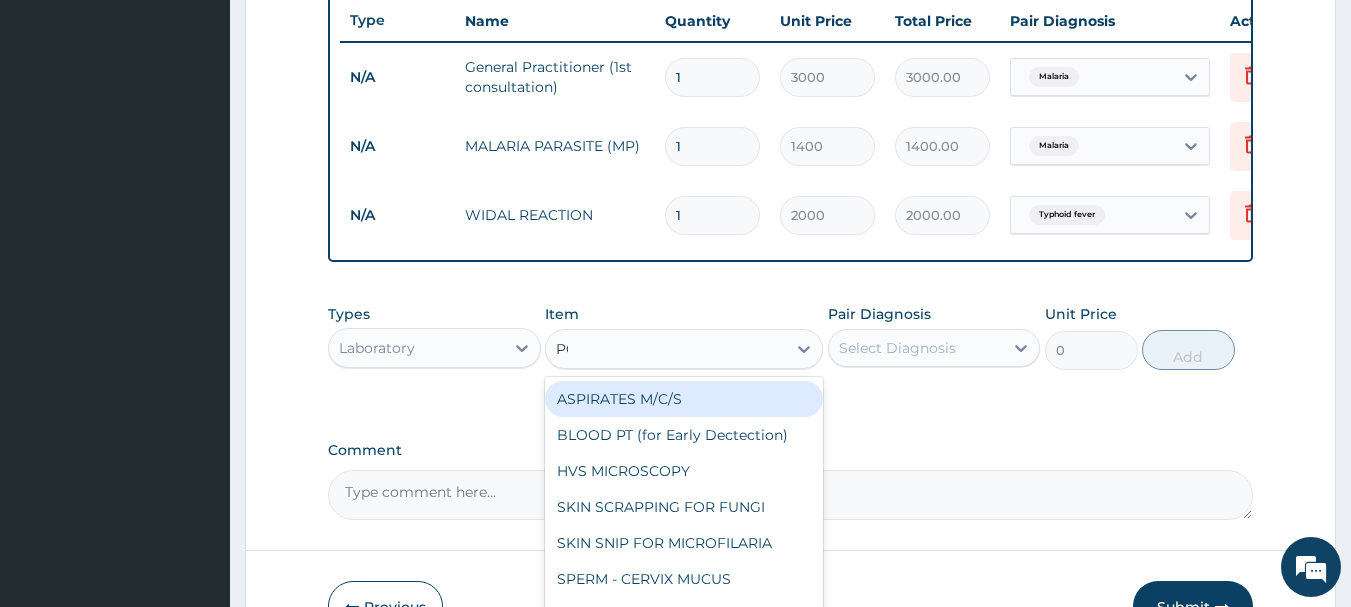 type on "PCV" 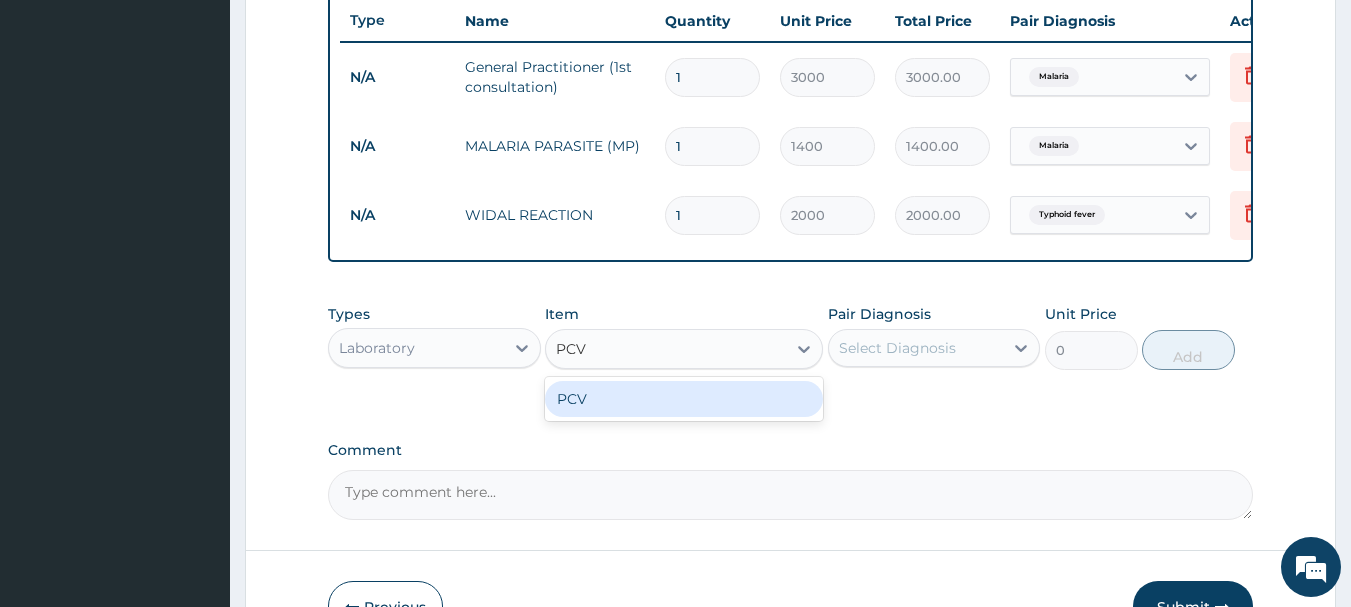 click on "PCV" at bounding box center [684, 399] 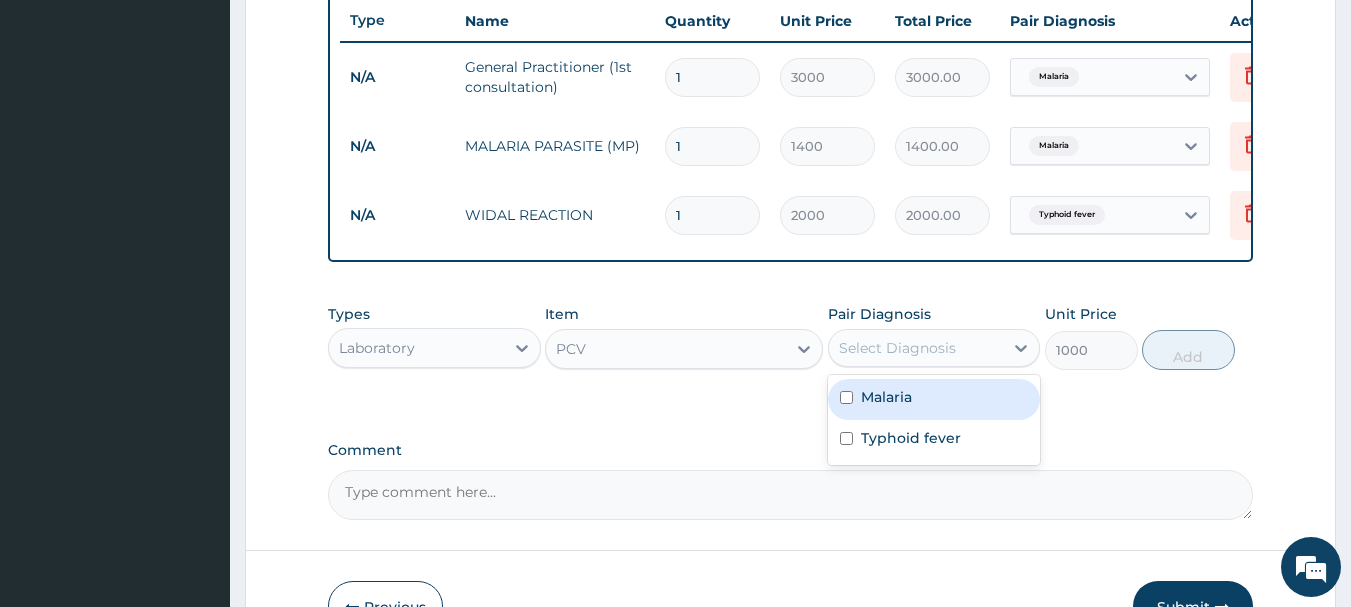 click on "Select Diagnosis" at bounding box center (897, 348) 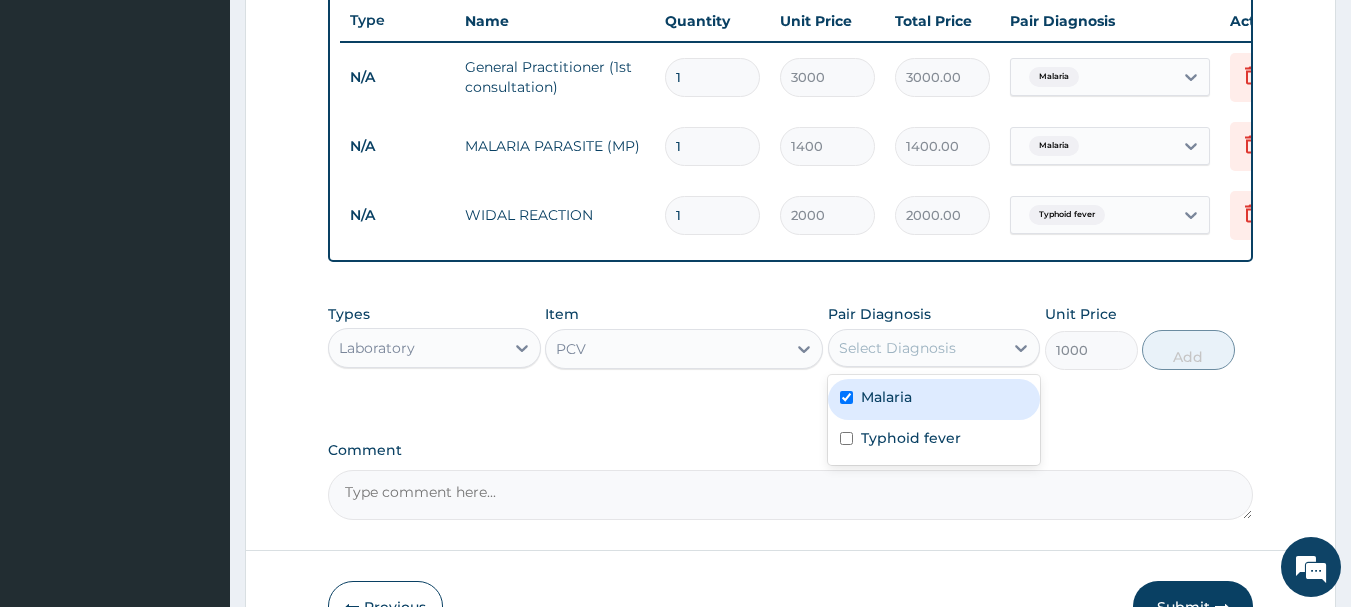 checkbox on "true" 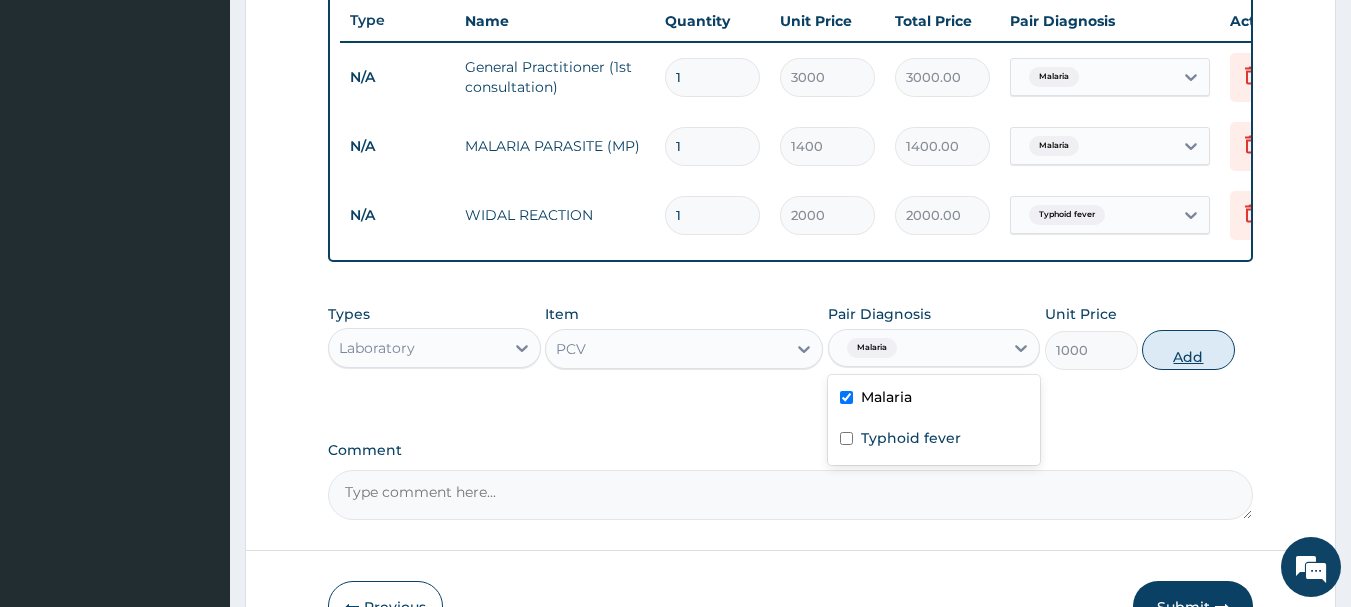 click on "Add" at bounding box center [1188, 350] 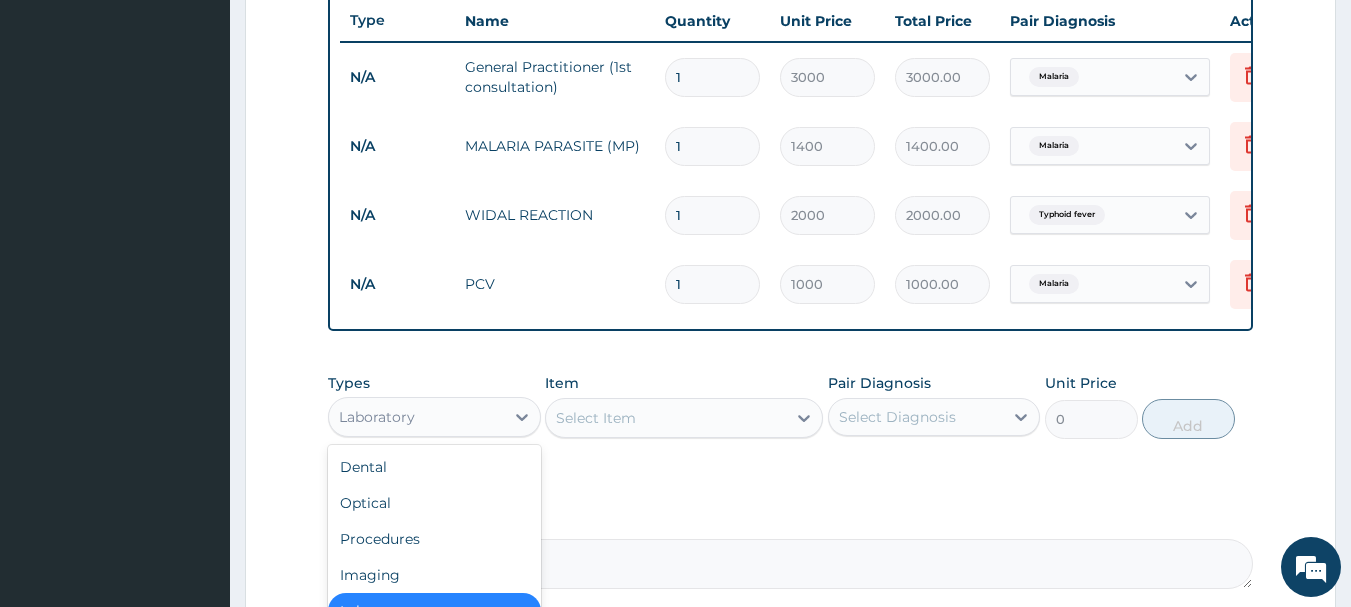 click on "Laboratory" at bounding box center (416, 417) 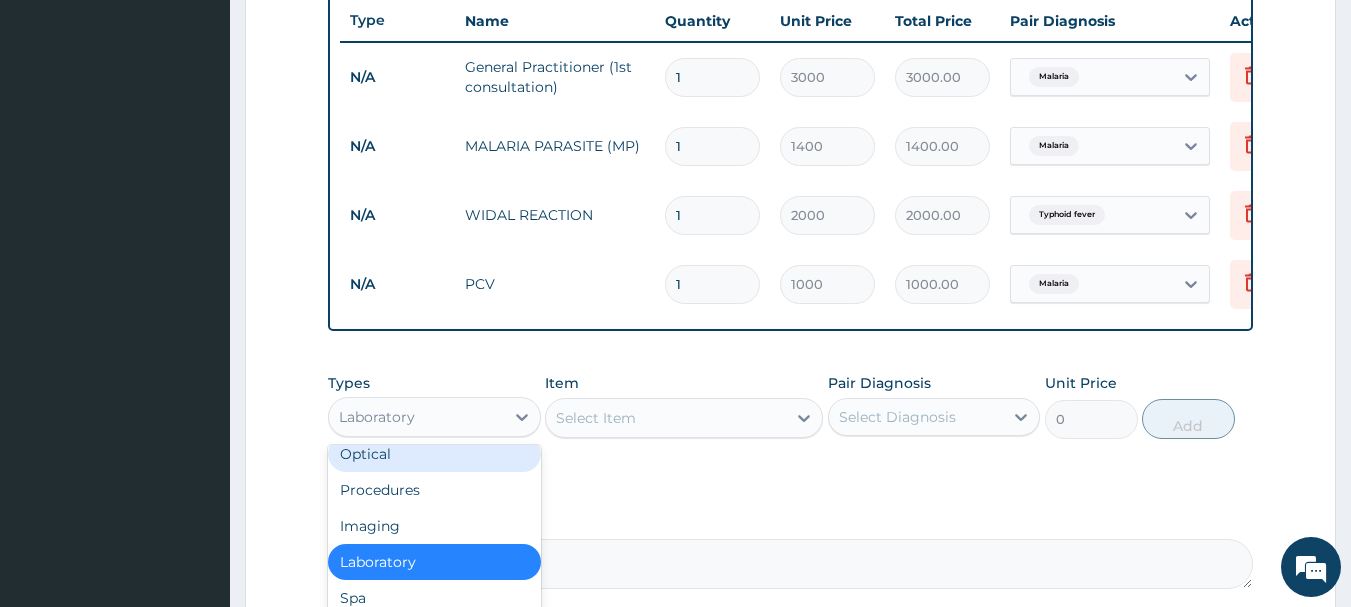 scroll, scrollTop: 68, scrollLeft: 0, axis: vertical 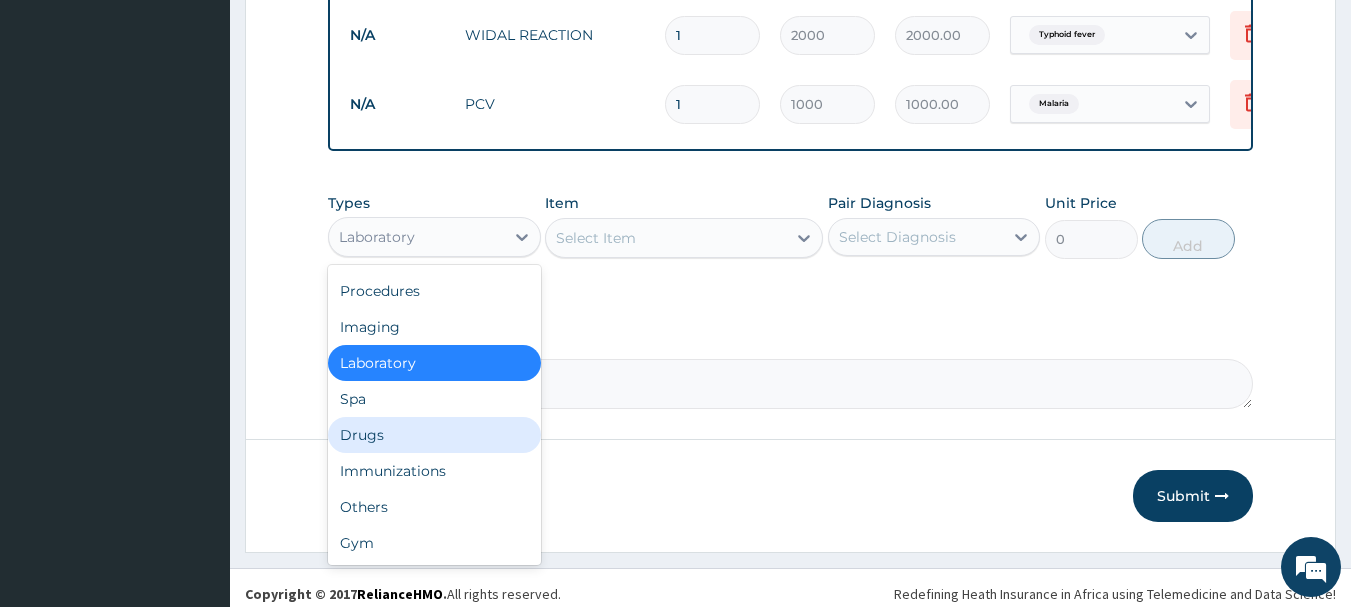 click on "Drugs" at bounding box center [434, 435] 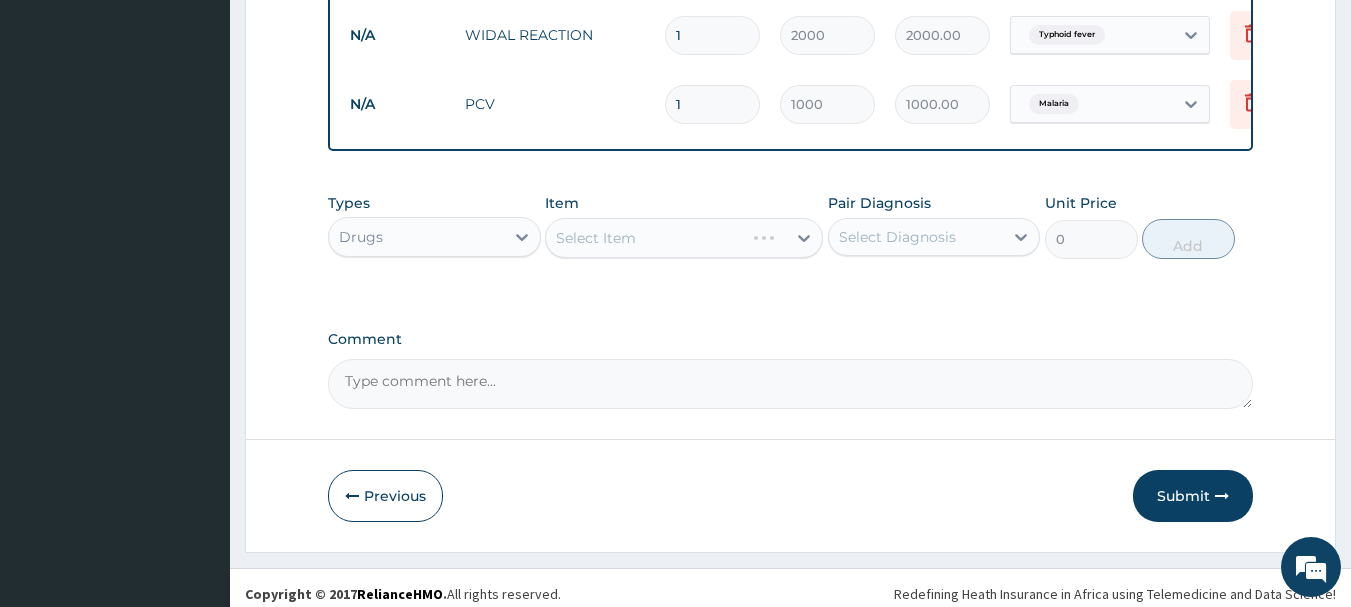 click on "Select Item" at bounding box center [684, 238] 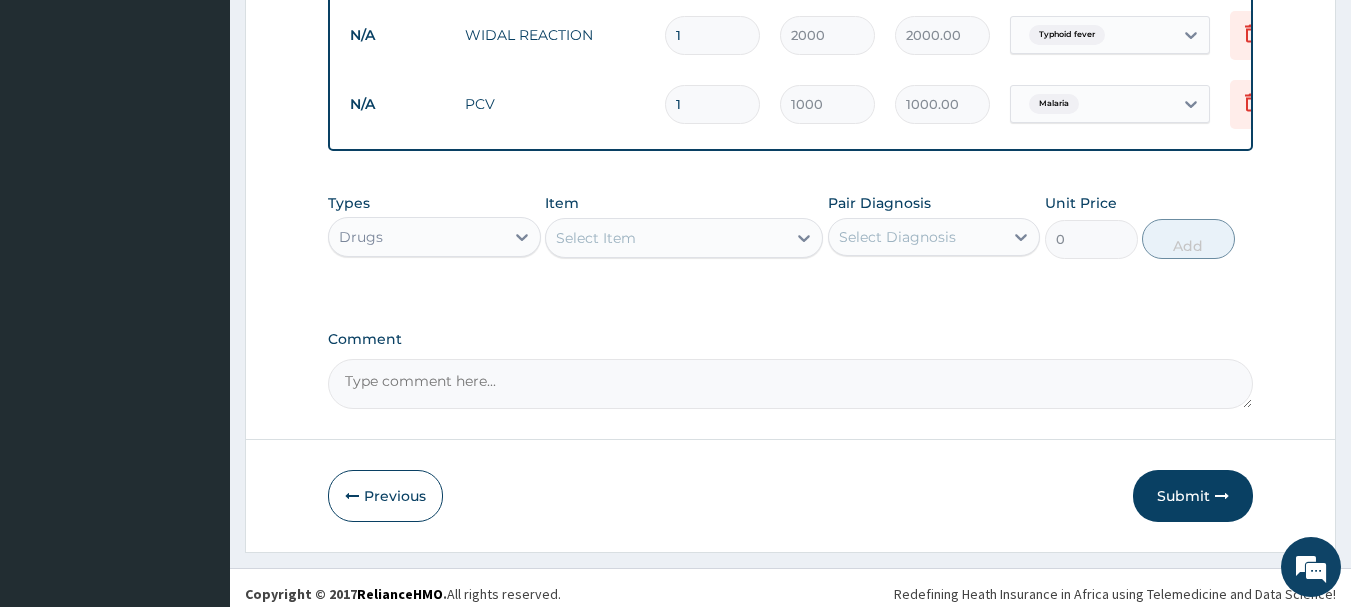 click at bounding box center (804, 238) 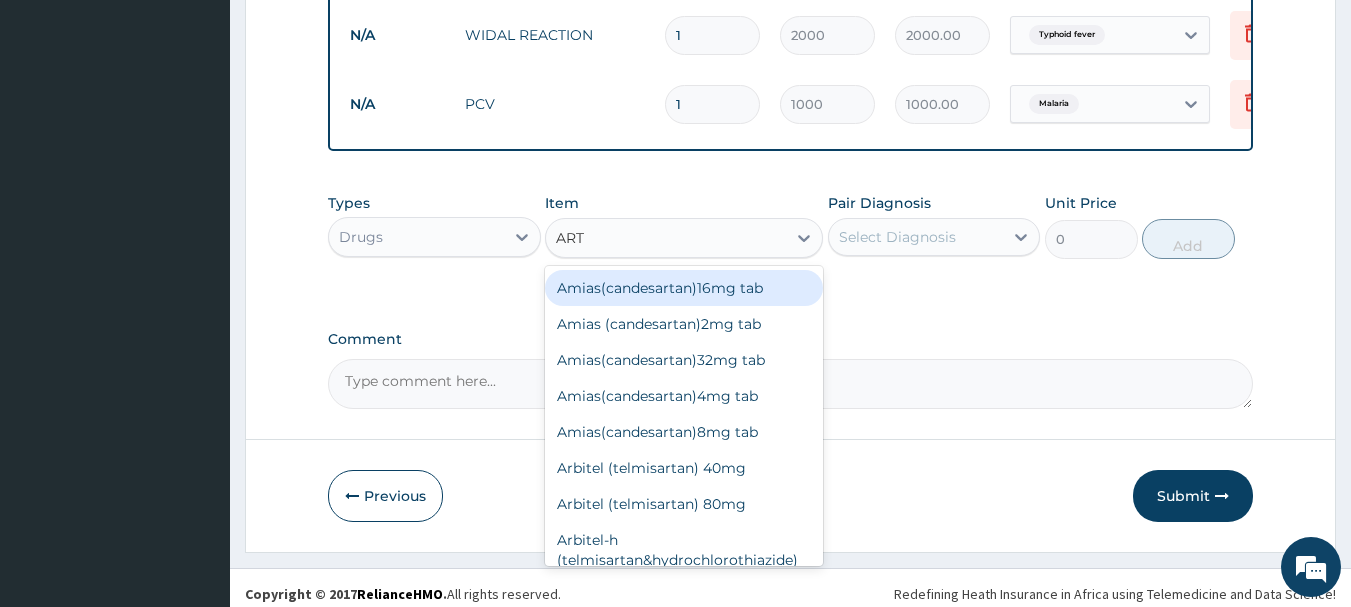 type on "ARTE" 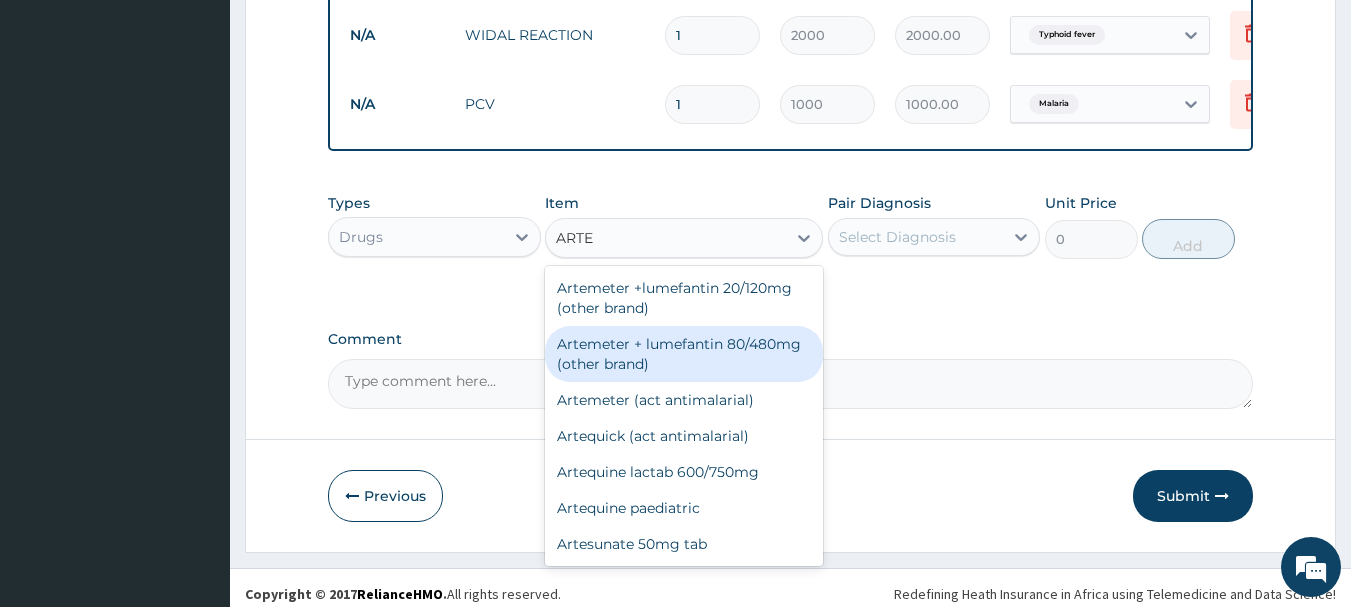 click on "Artemeter + lumefantin 80/480mg (other brand)" at bounding box center (684, 354) 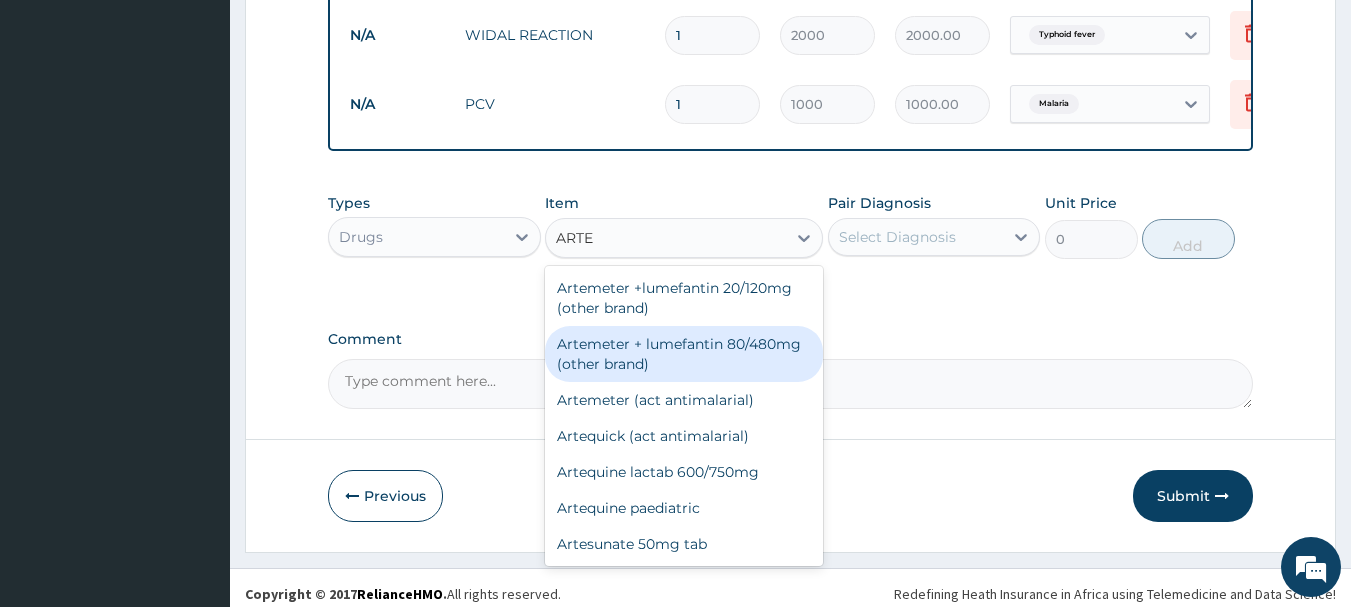 type 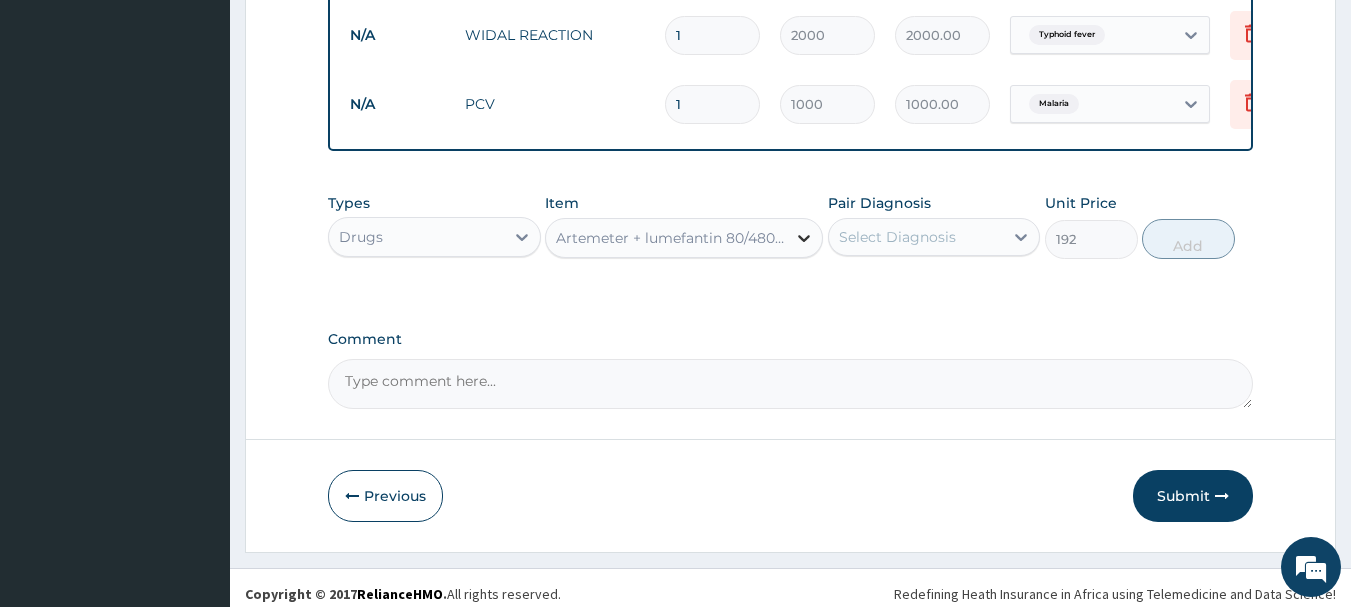 click 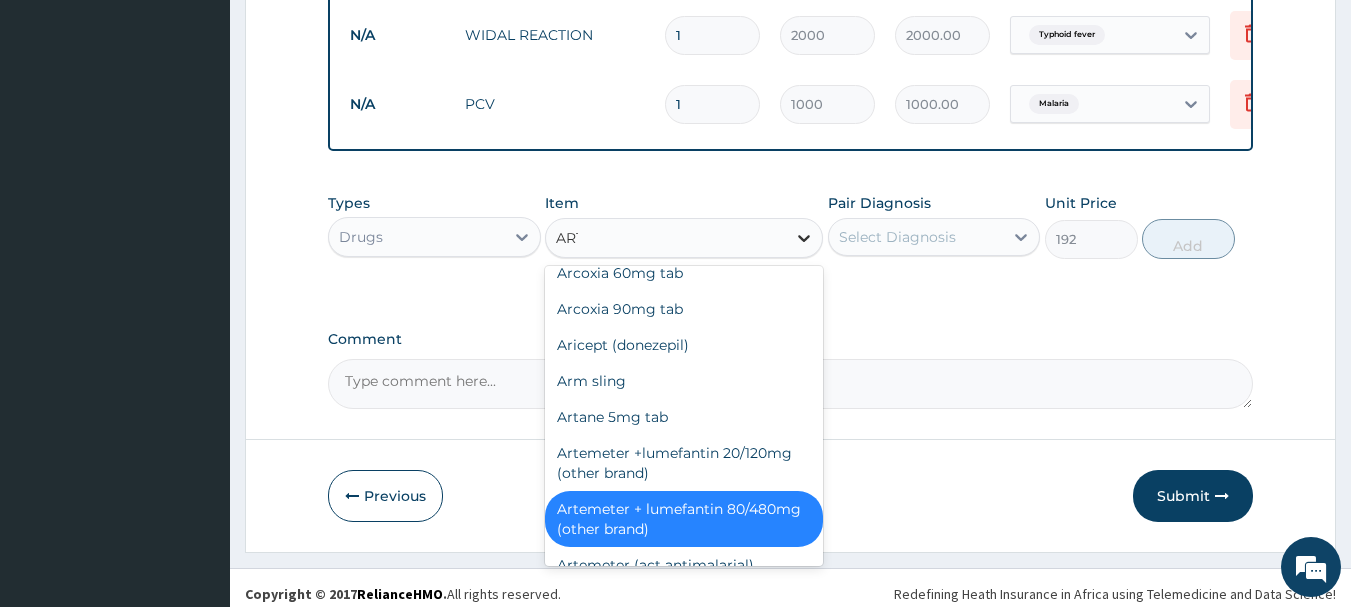 scroll, scrollTop: 199, scrollLeft: 0, axis: vertical 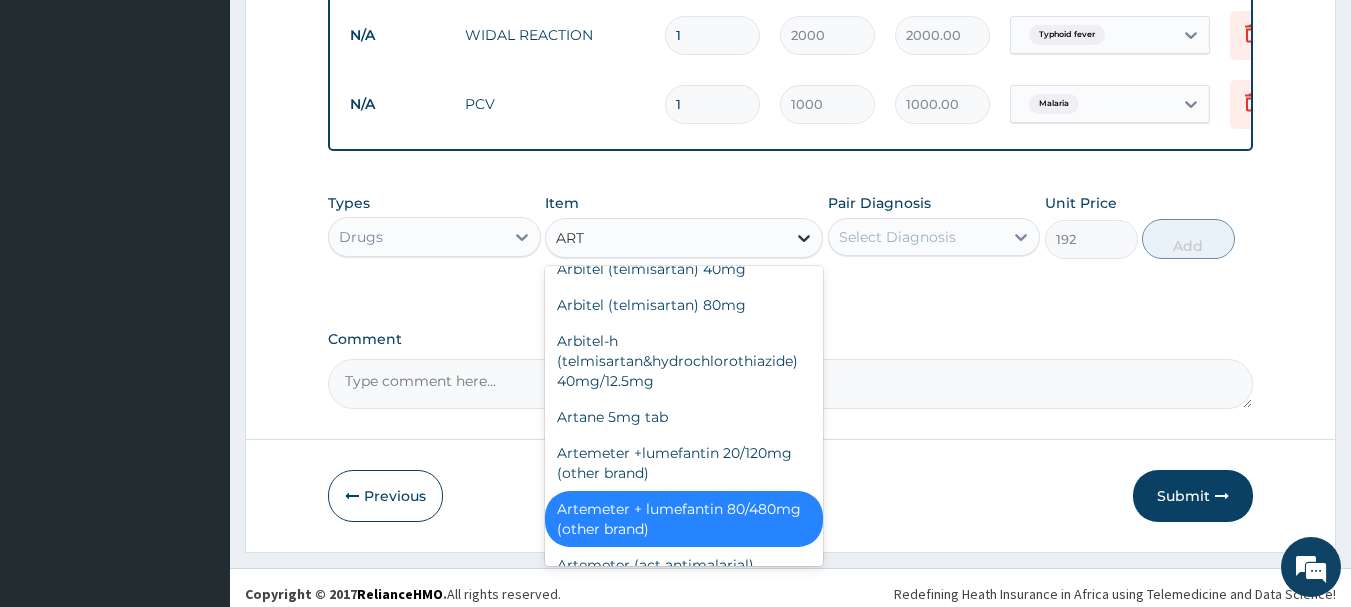 type on "ARTE" 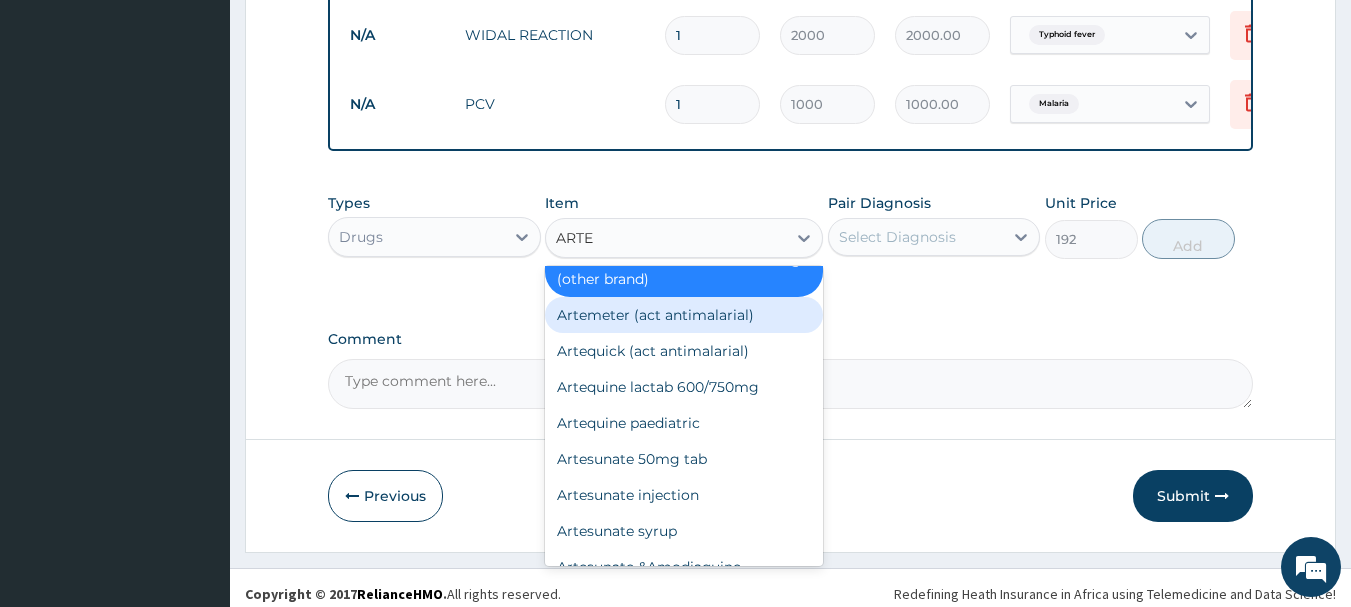 scroll, scrollTop: 220, scrollLeft: 0, axis: vertical 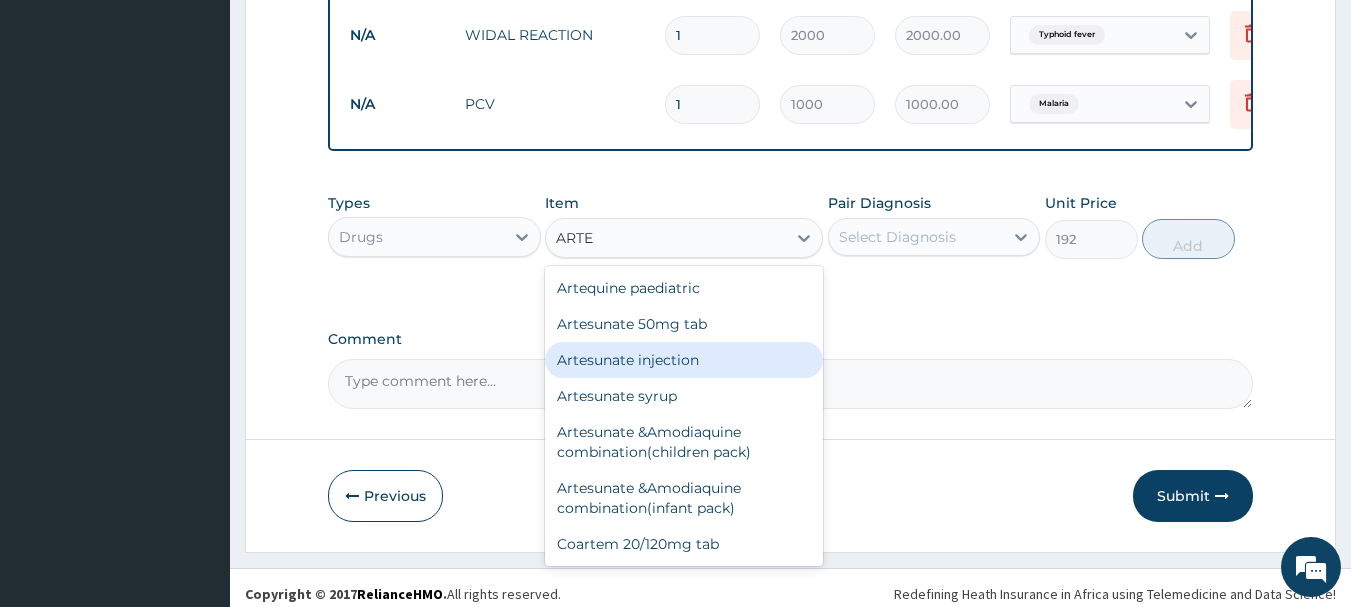 click on "Artesunate injection" at bounding box center [684, 360] 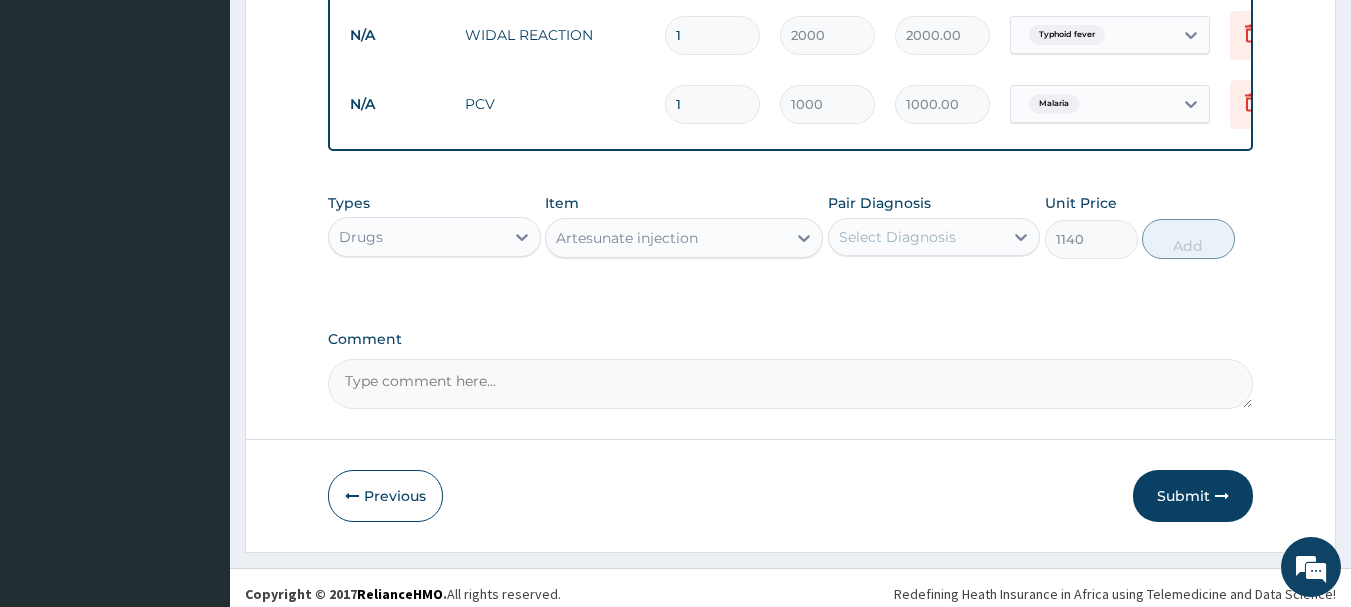 click on "Select Diagnosis" at bounding box center (916, 237) 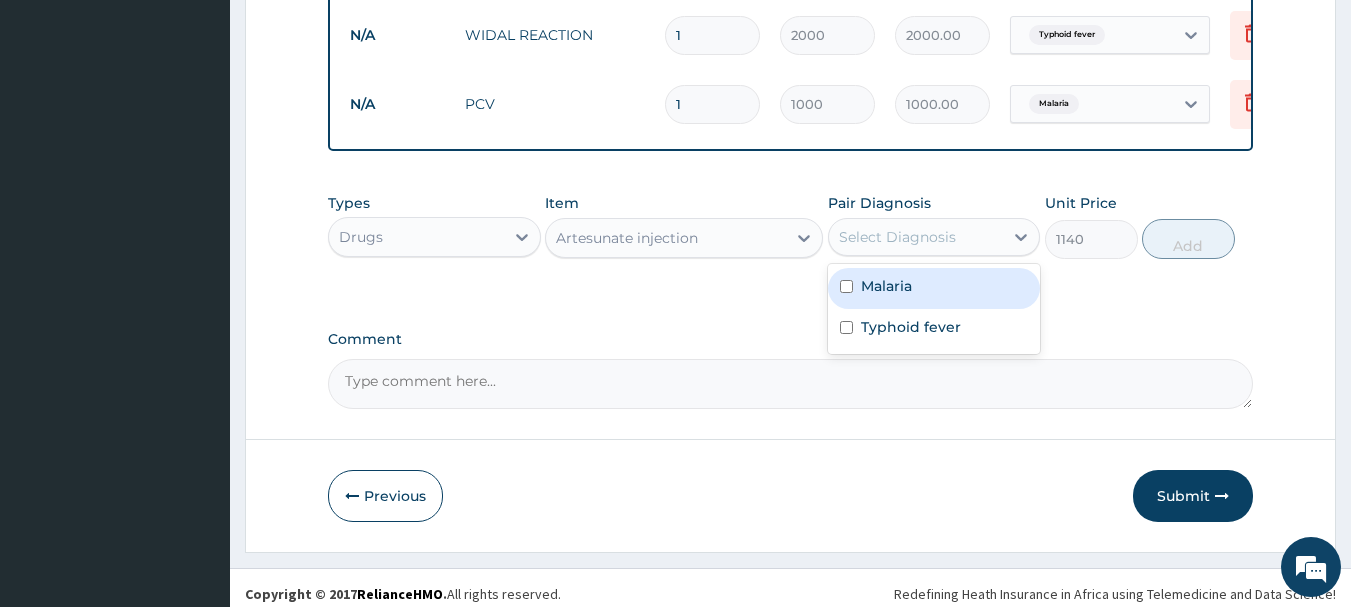 click on "Malaria" at bounding box center [934, 288] 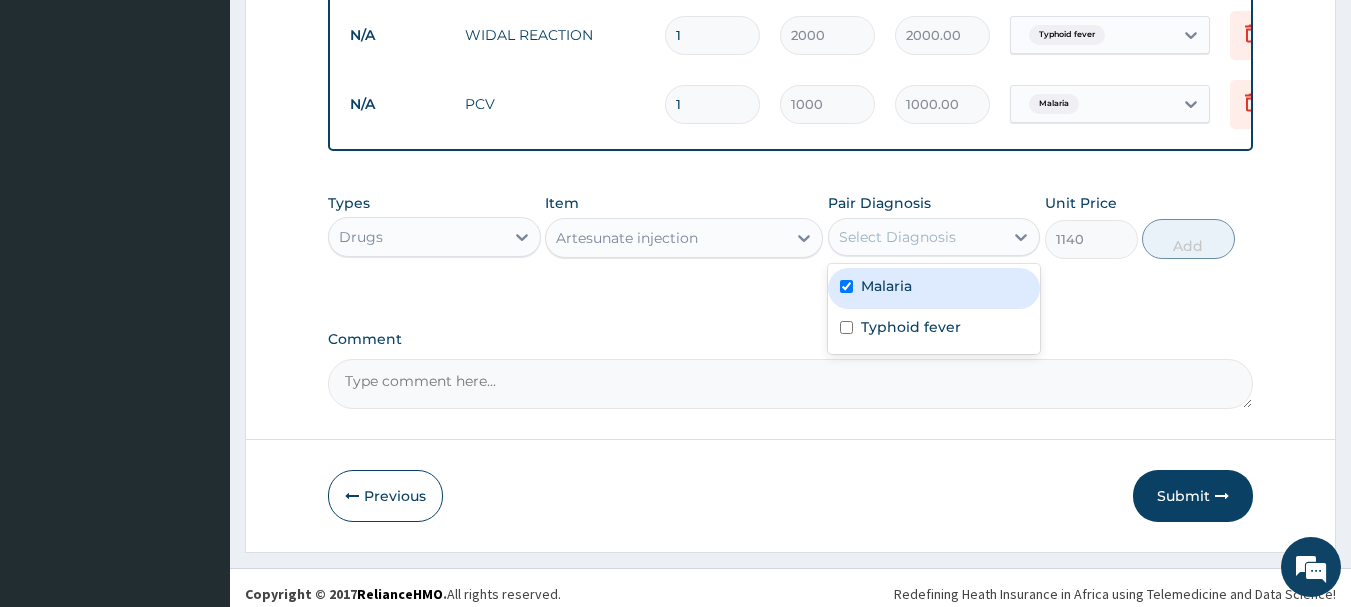 checkbox on "true" 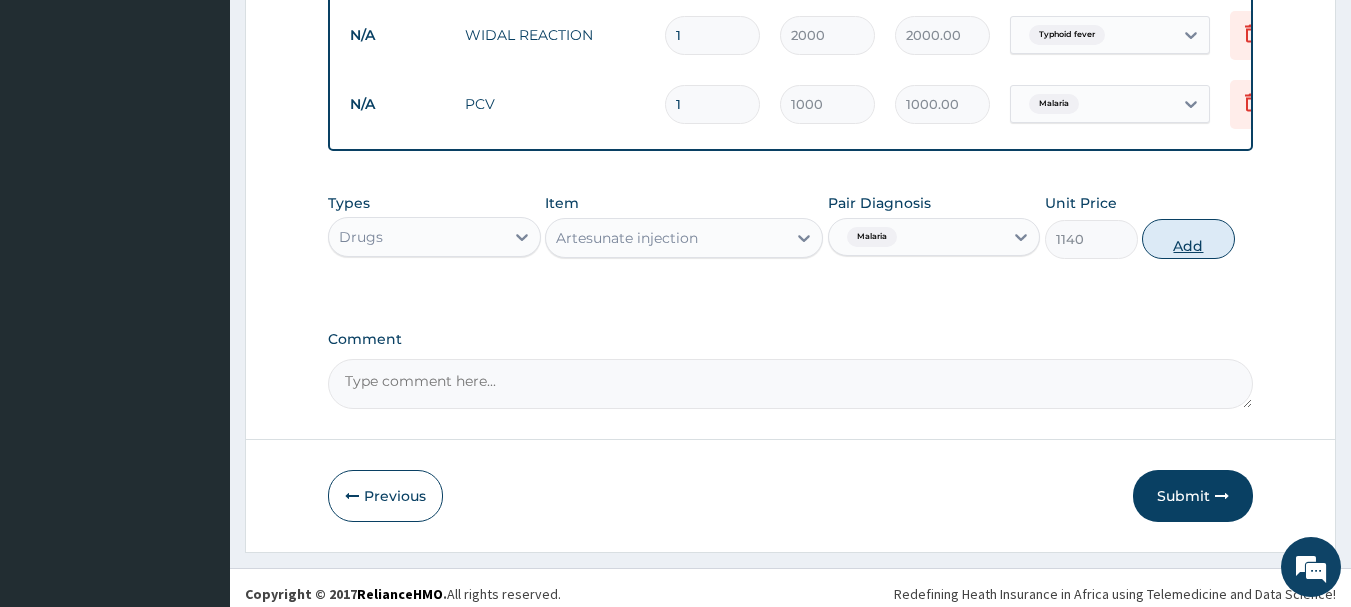 click on "Add" at bounding box center (1188, 239) 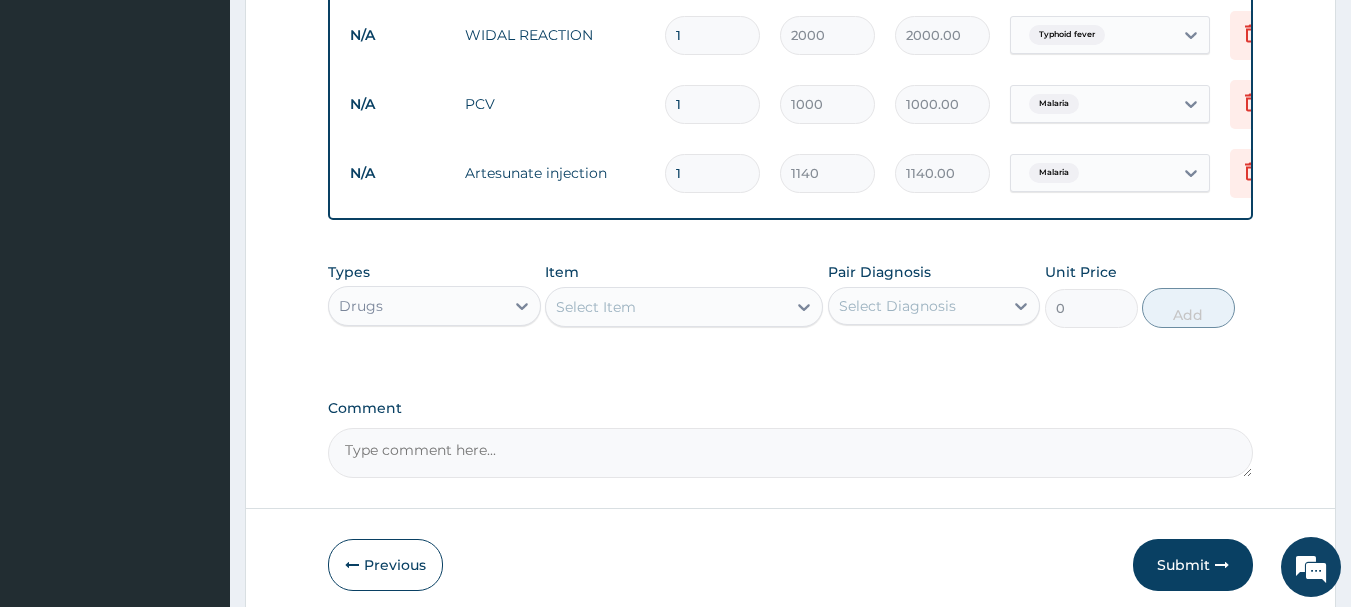 type 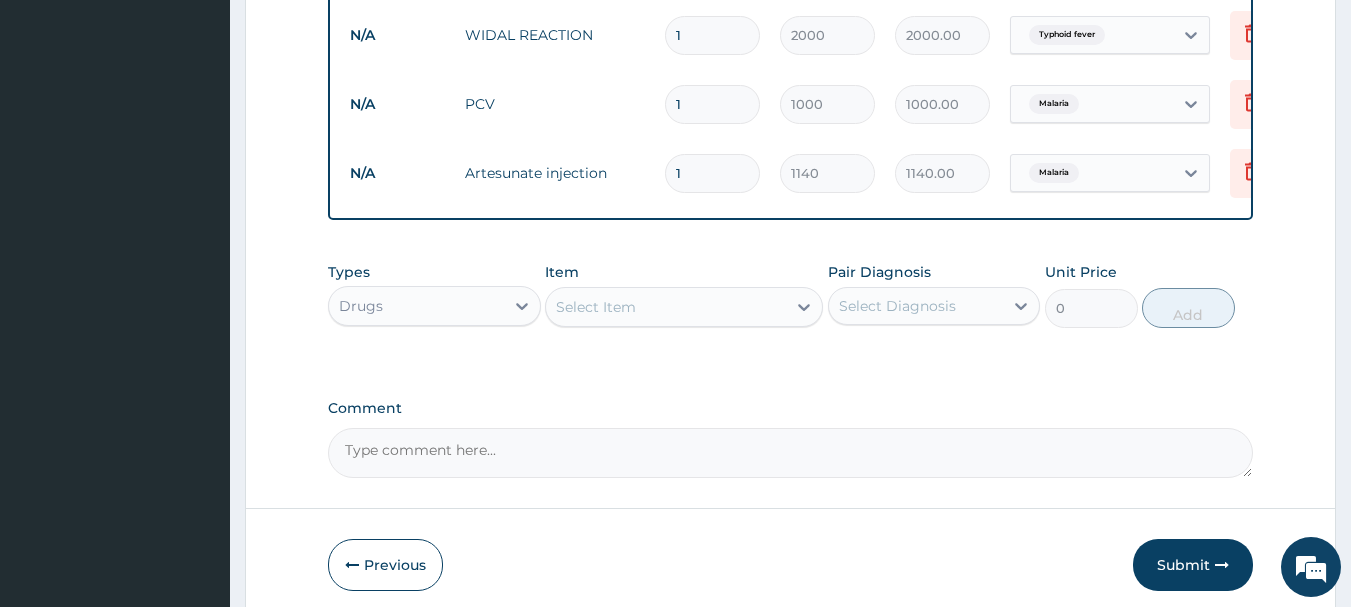 type on "0.00" 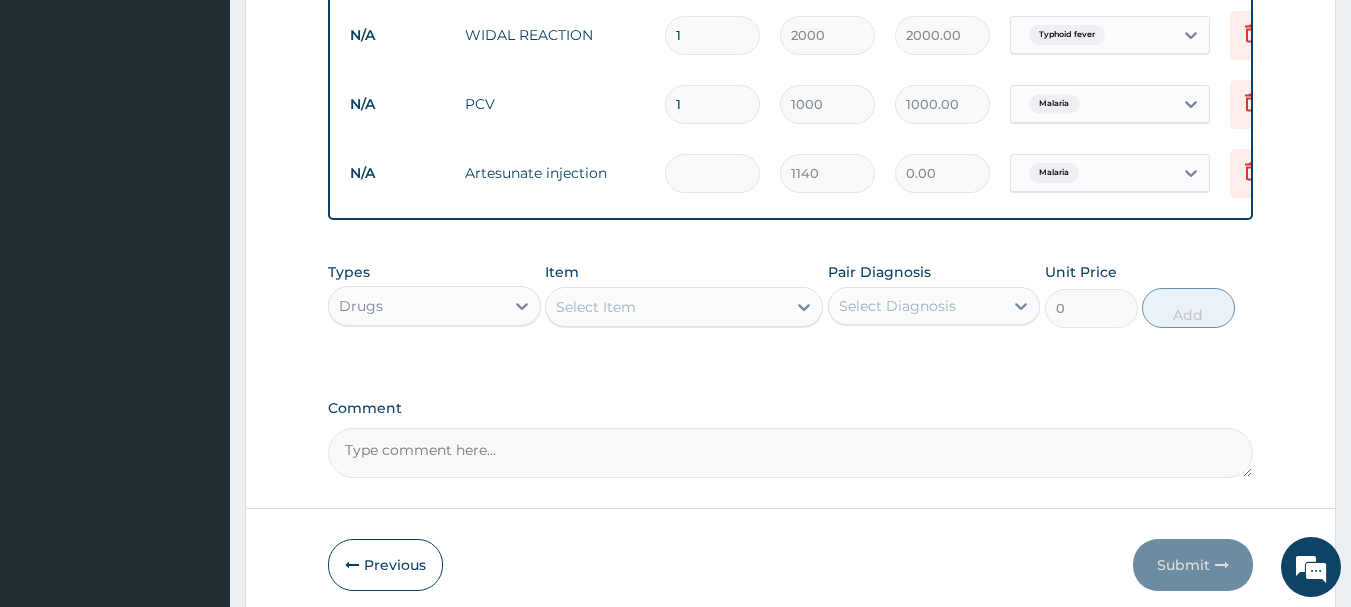 type on "3" 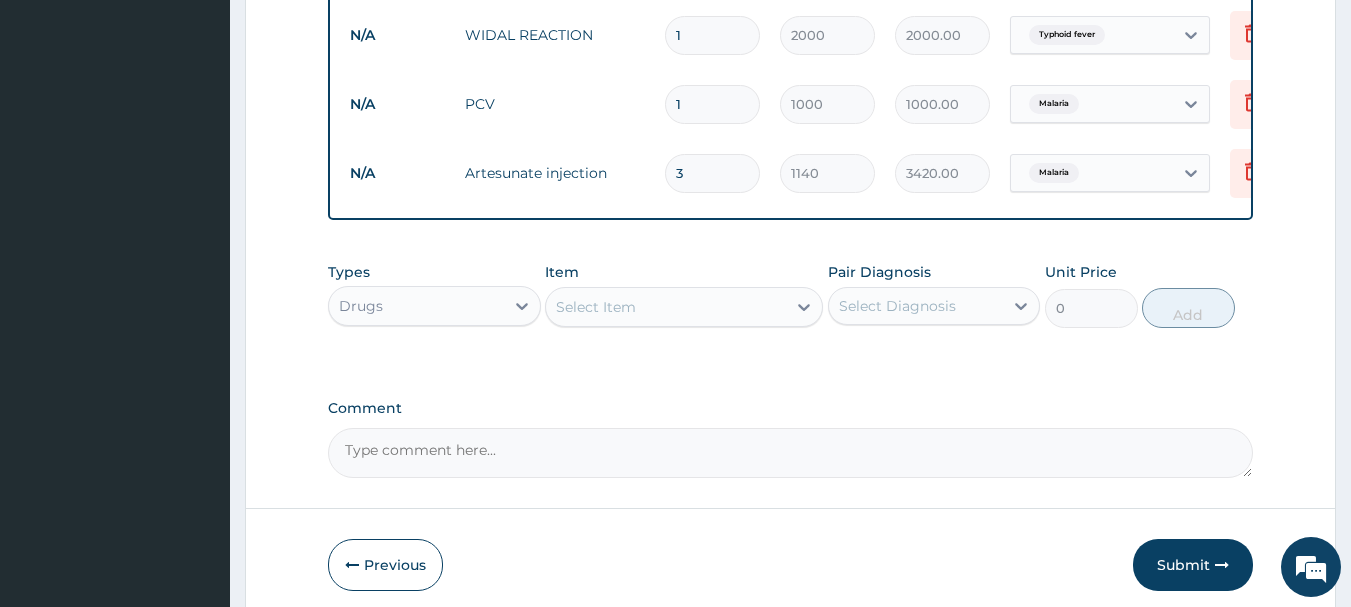 type on "3" 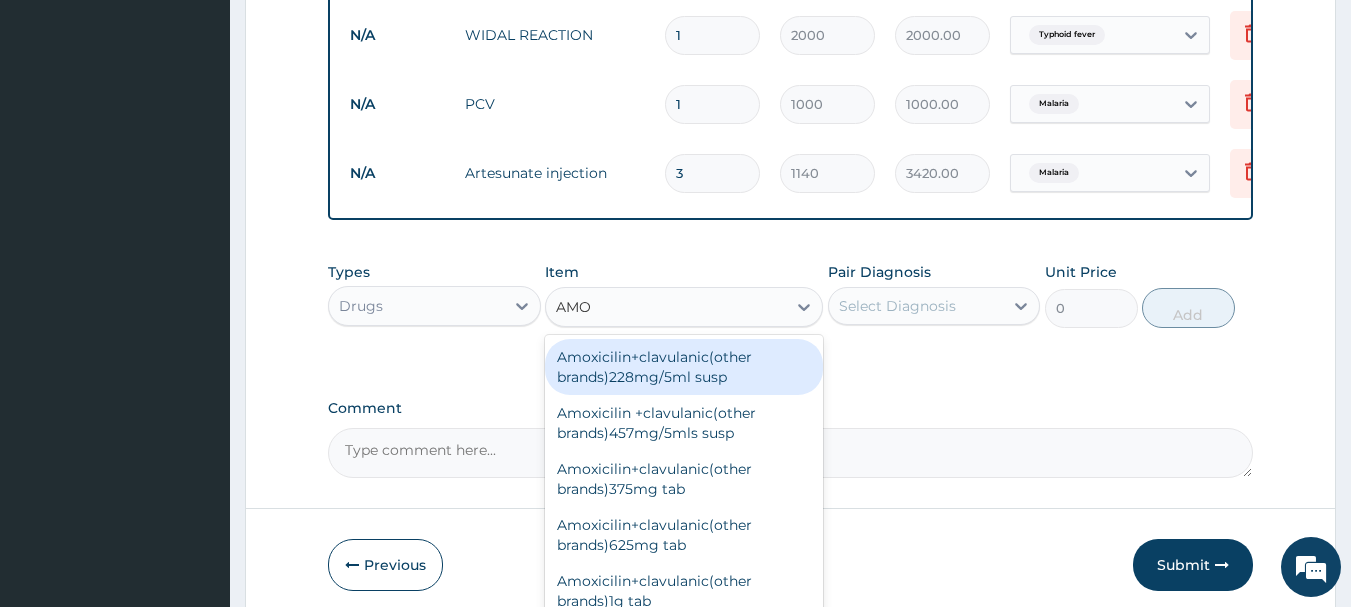 type on "AMOX" 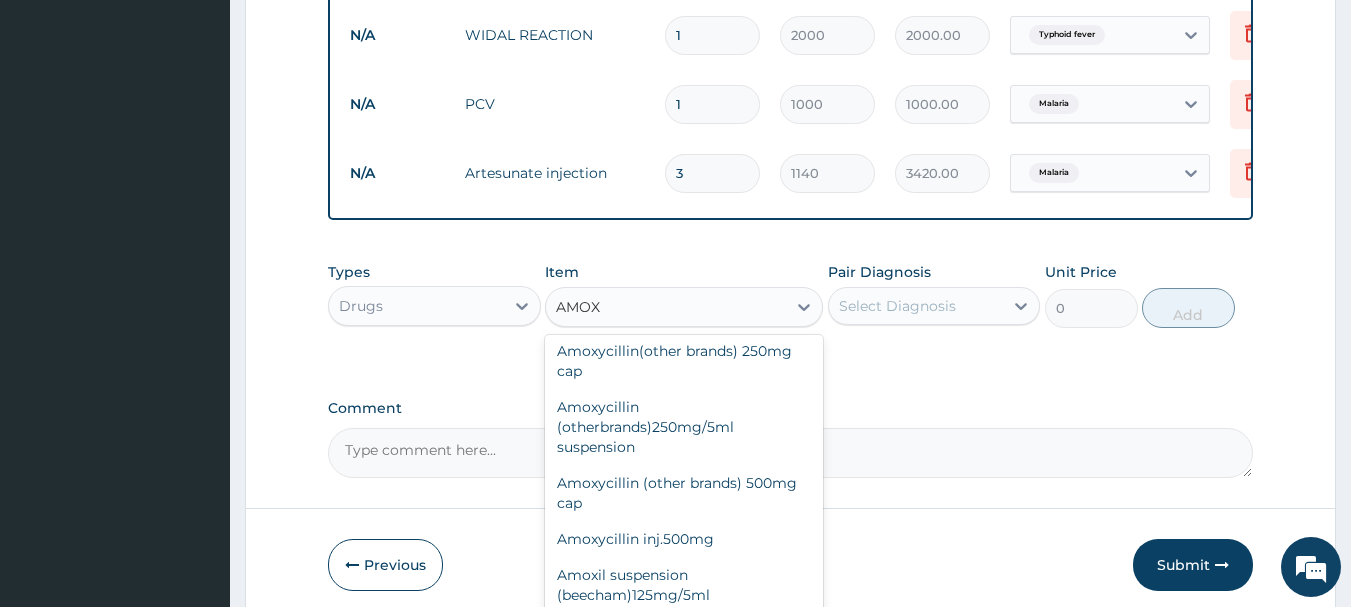 scroll, scrollTop: 453, scrollLeft: 0, axis: vertical 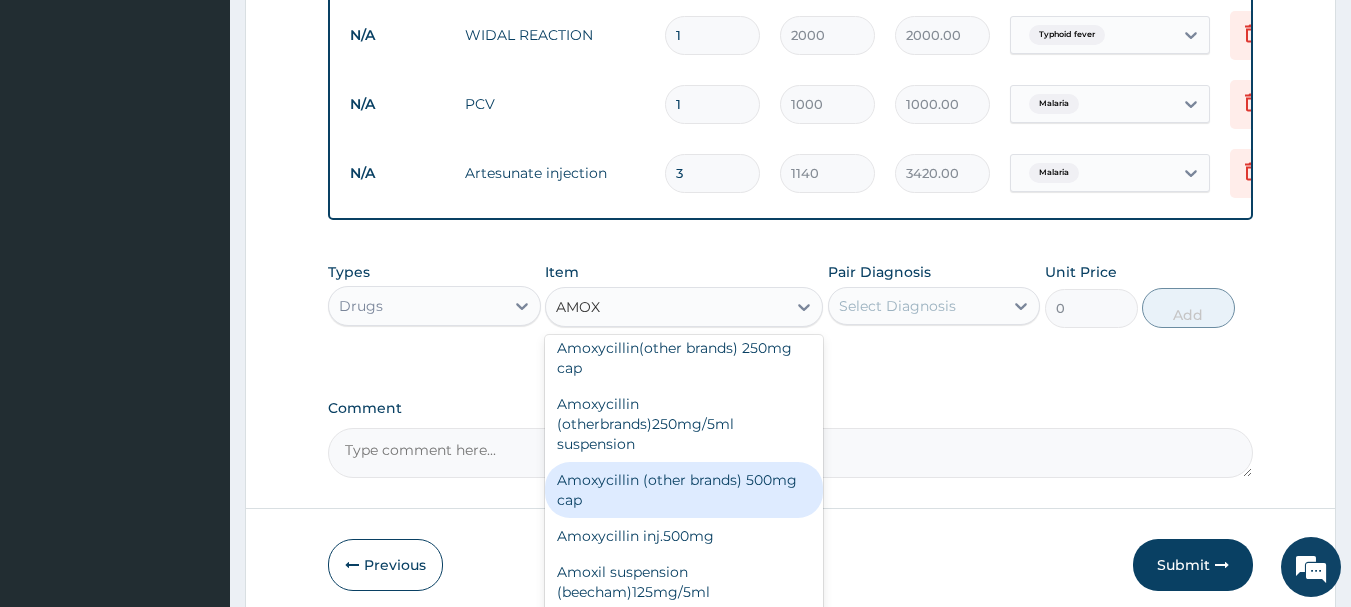 click on "Amoxycillin (other brands) 500mg cap" at bounding box center [684, 490] 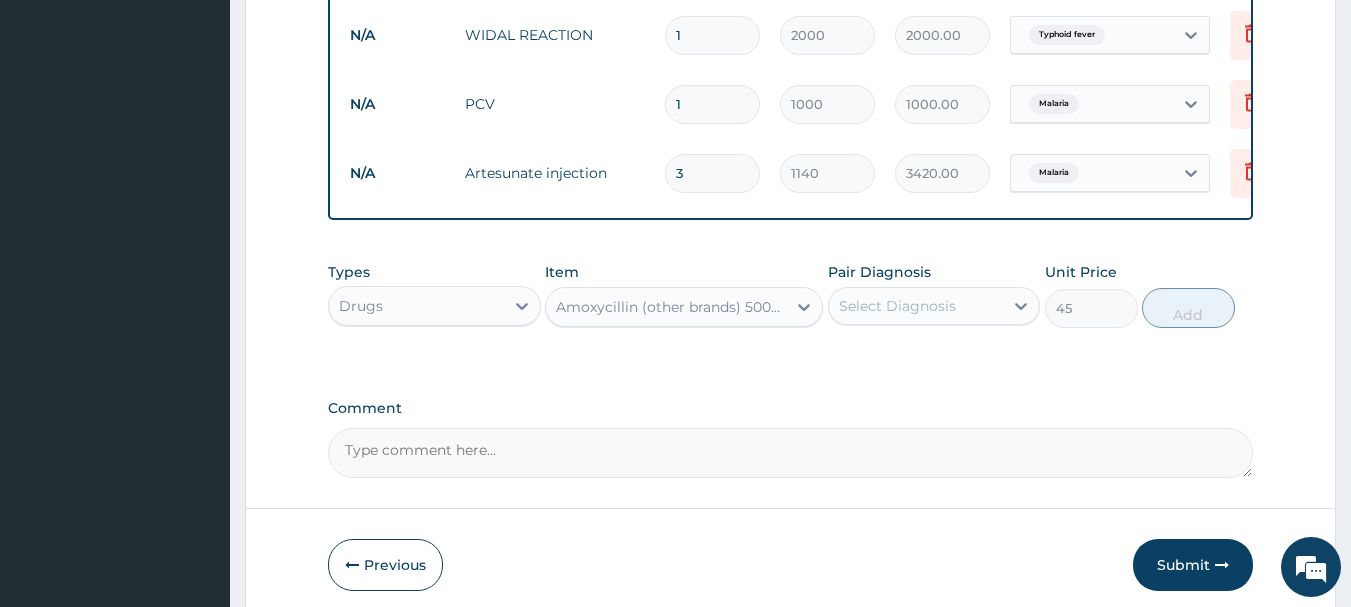 click on "Select Diagnosis" at bounding box center (916, 306) 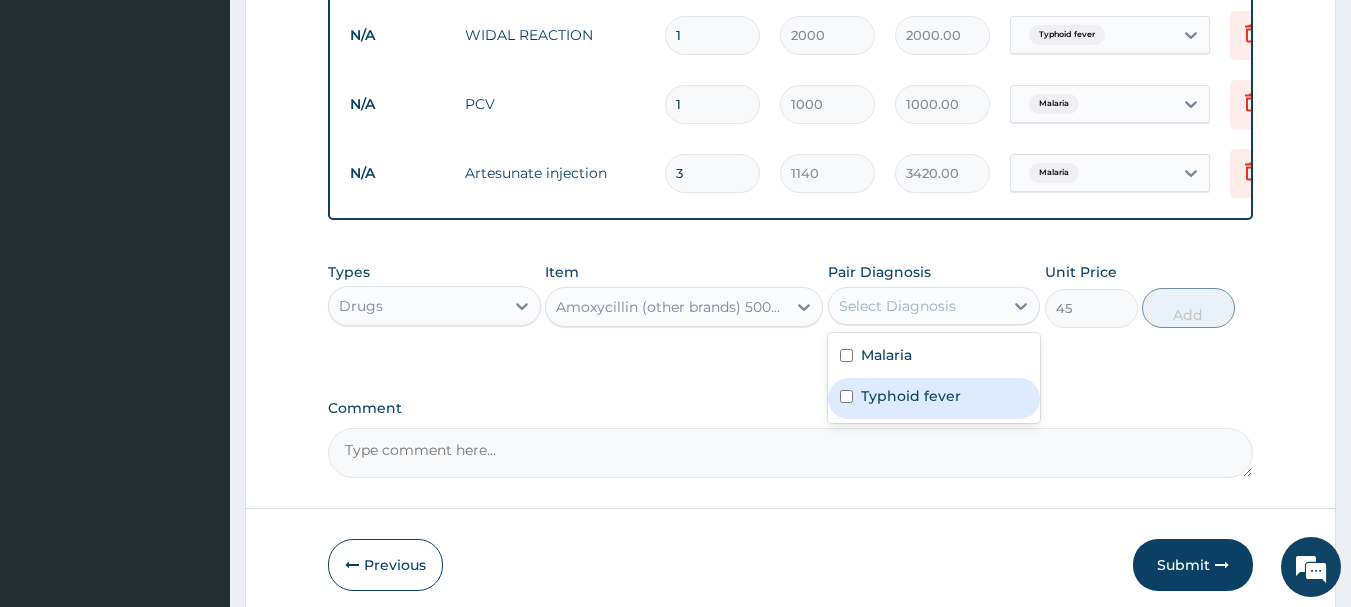 click on "Typhoid fever" at bounding box center [911, 396] 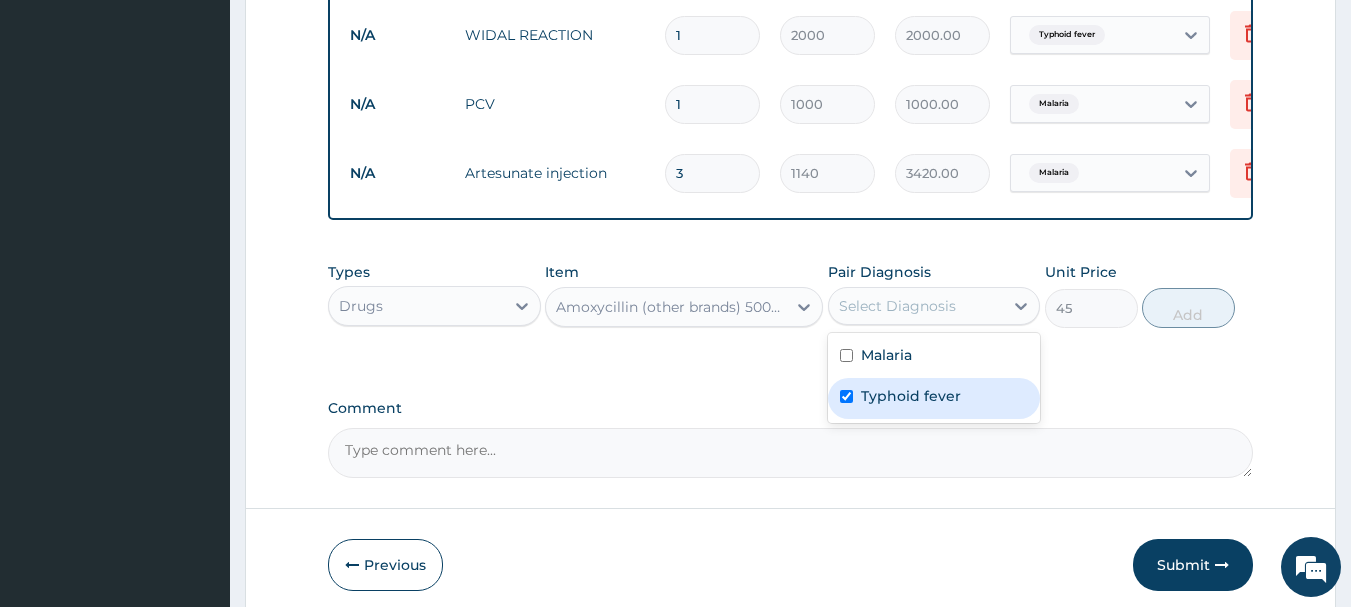 checkbox on "true" 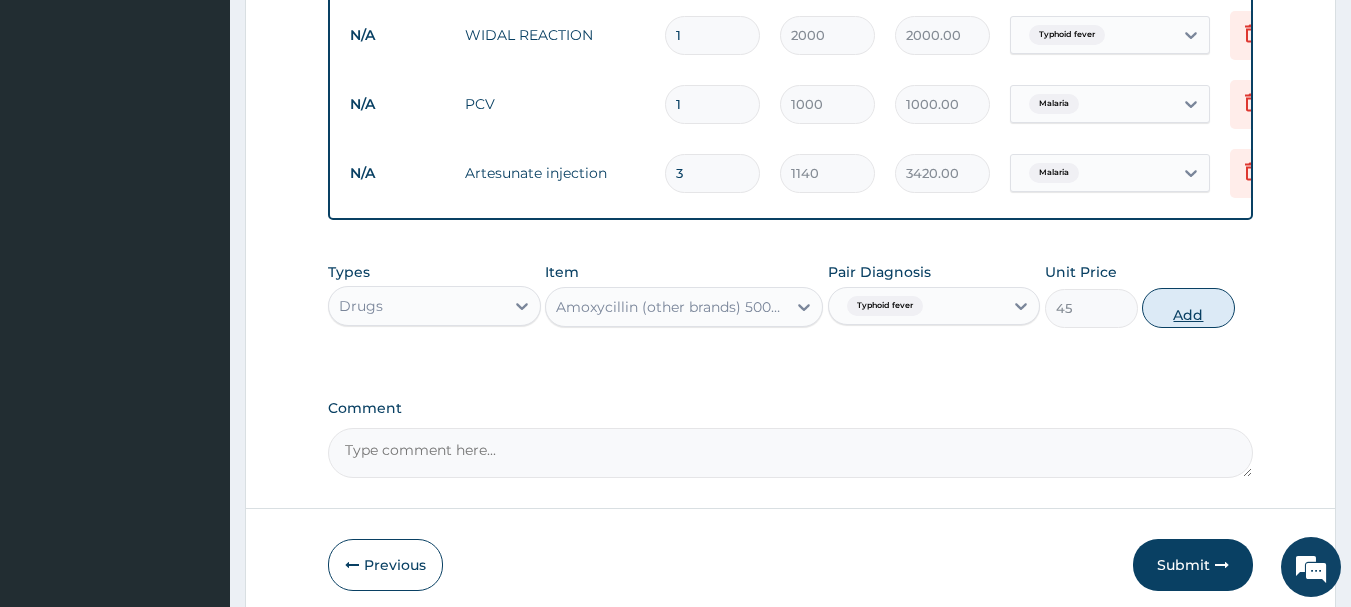 click on "Add" at bounding box center (1188, 308) 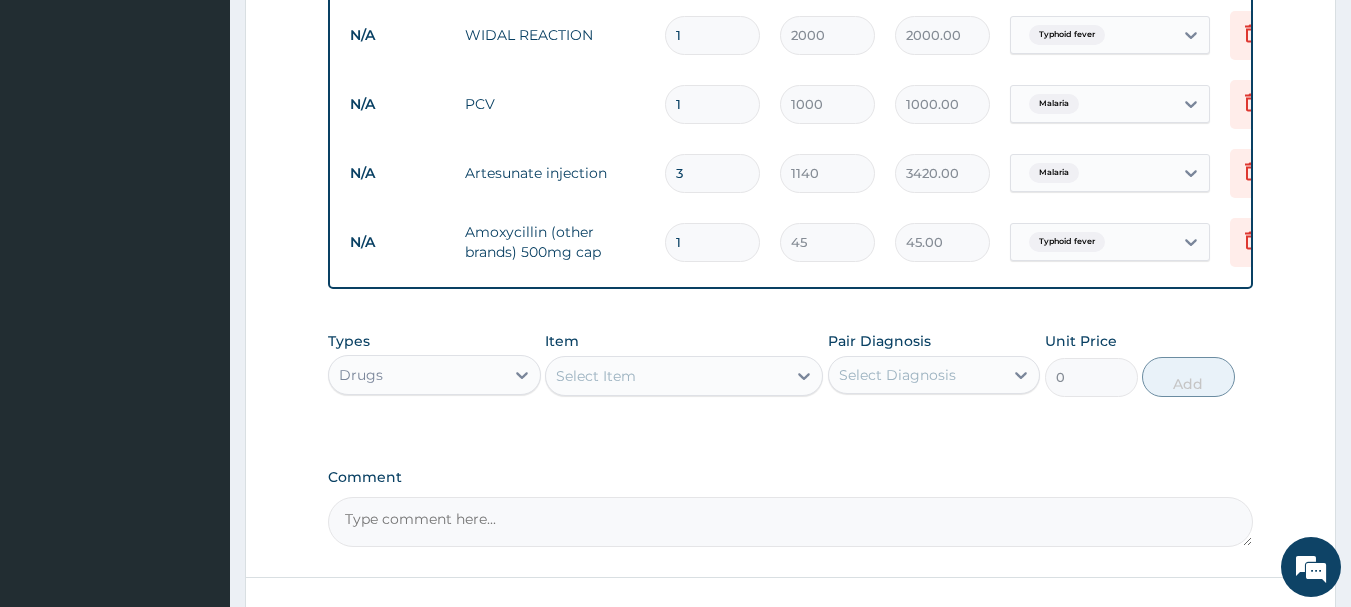 type on "15" 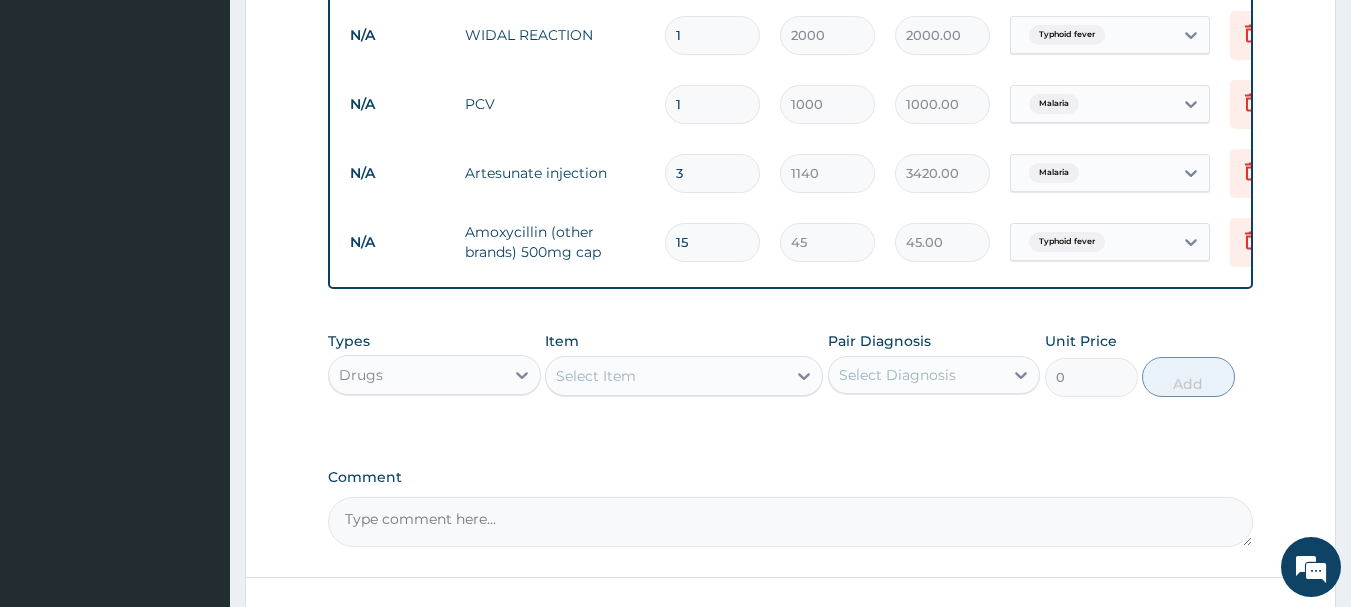 type on "675.00" 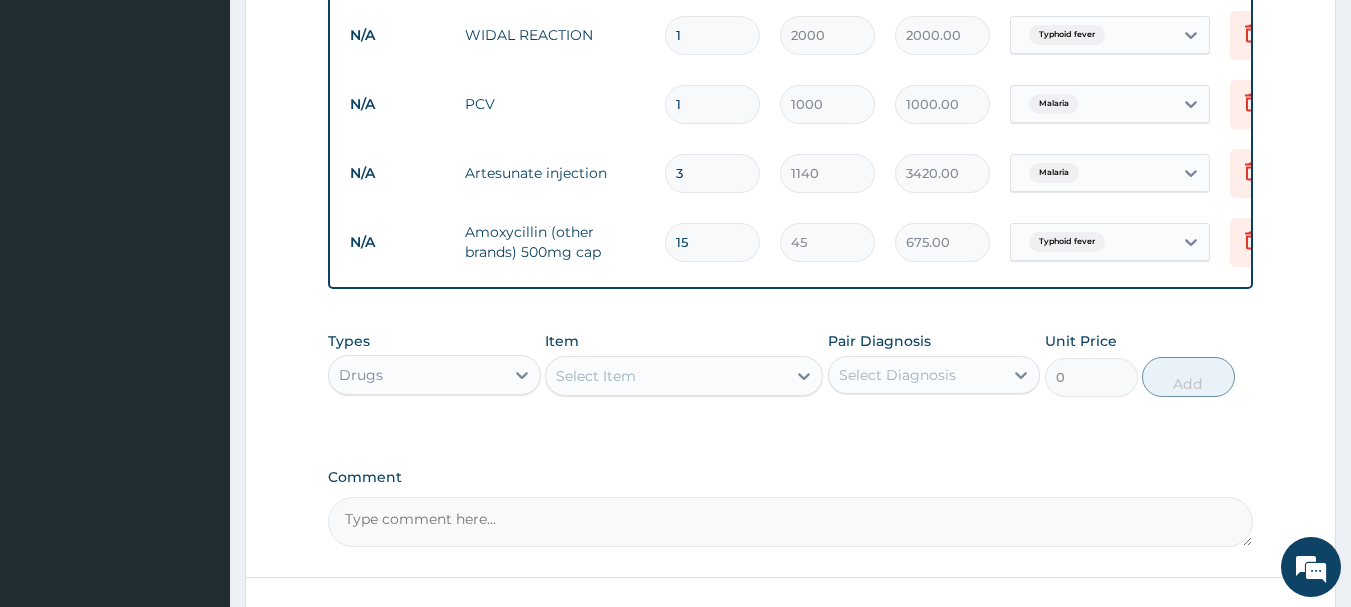 type on "15" 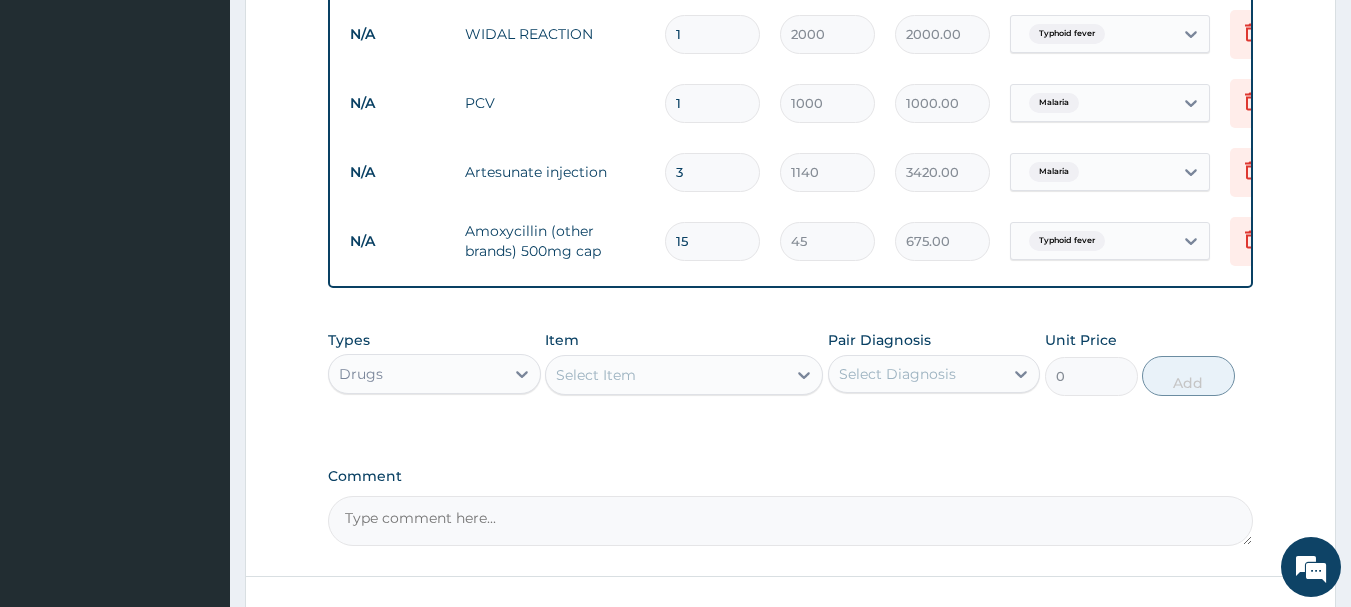 scroll, scrollTop: 948, scrollLeft: 0, axis: vertical 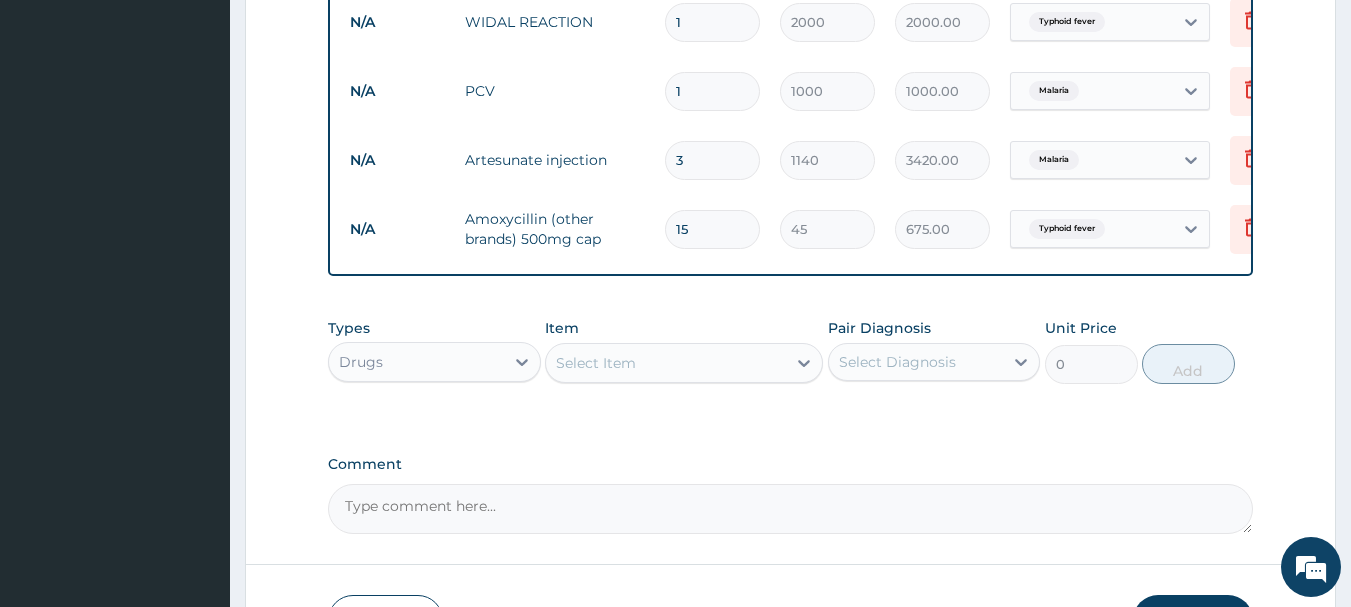 click on "Select Item" at bounding box center (666, 363) 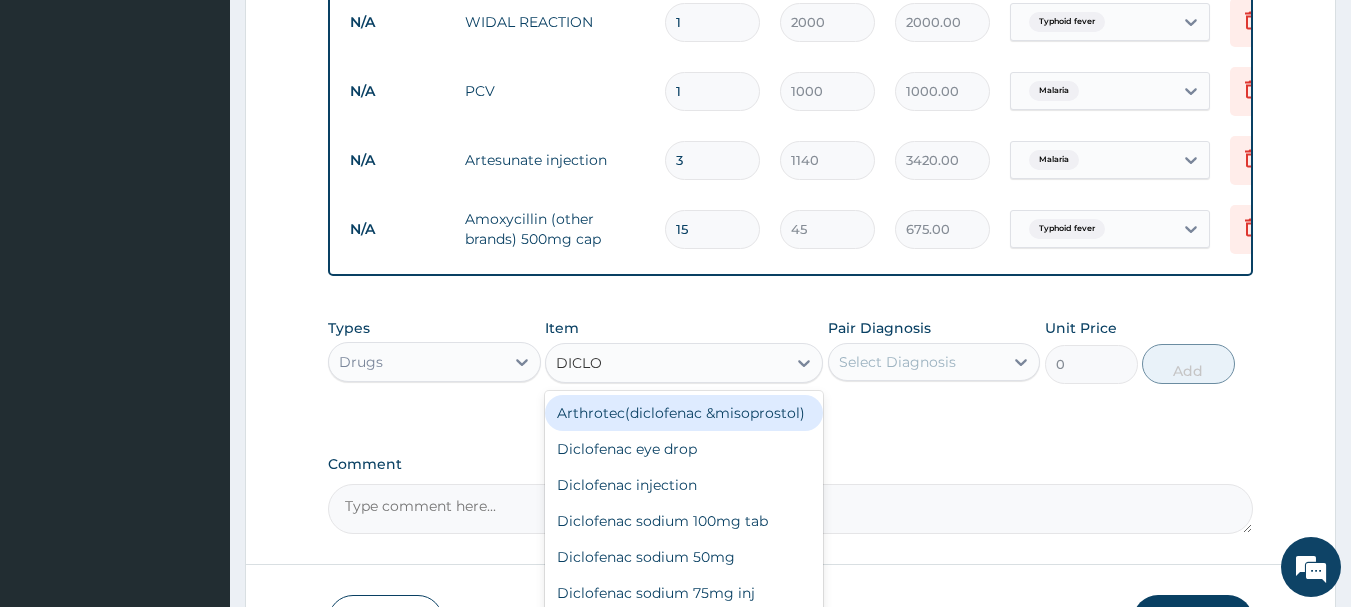 type on "DICLOF" 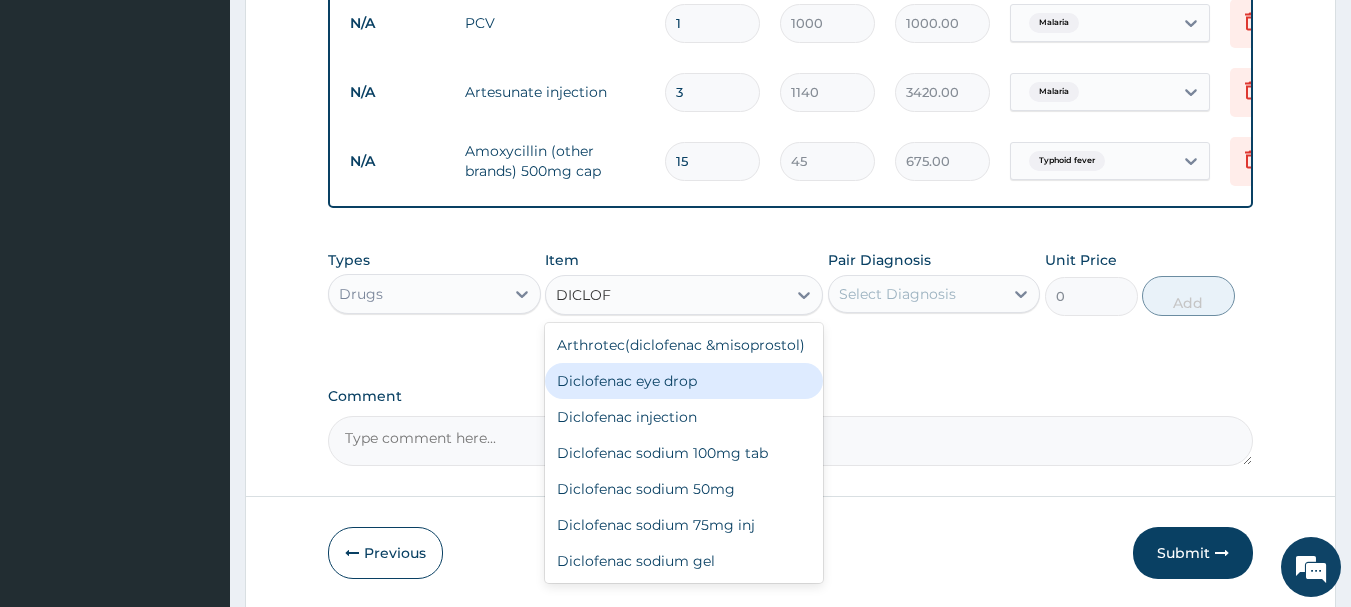 scroll, scrollTop: 1100, scrollLeft: 0, axis: vertical 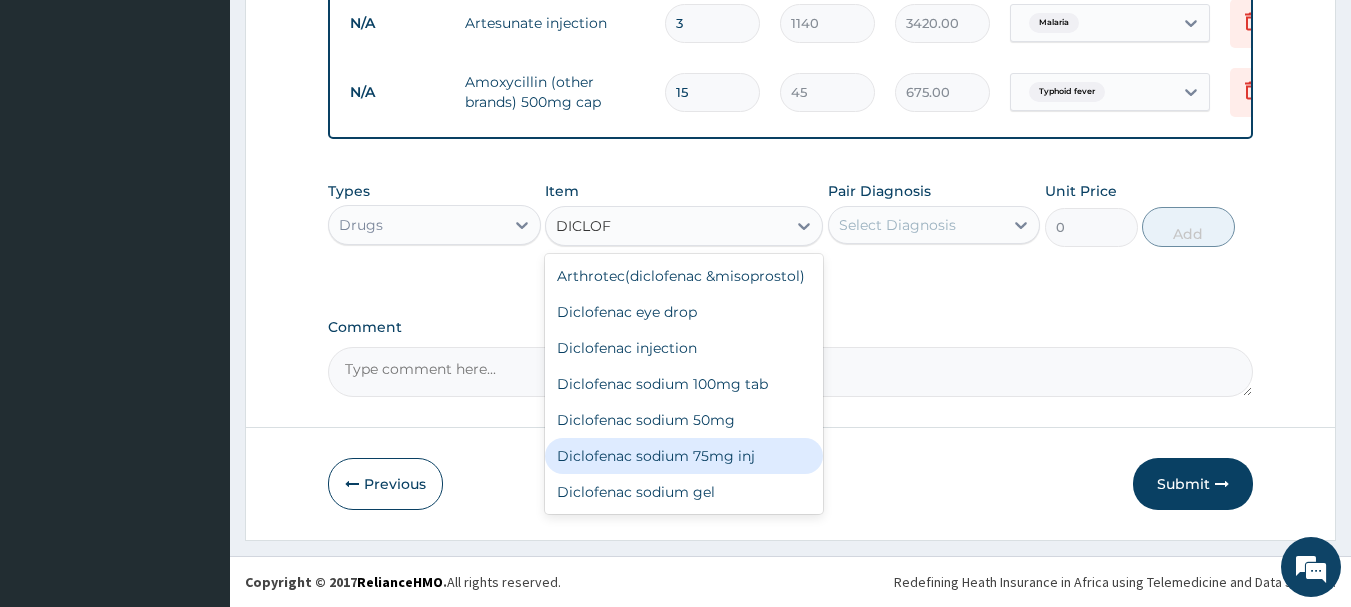 click on "Diclofenac sodium 75mg inj" at bounding box center (684, 456) 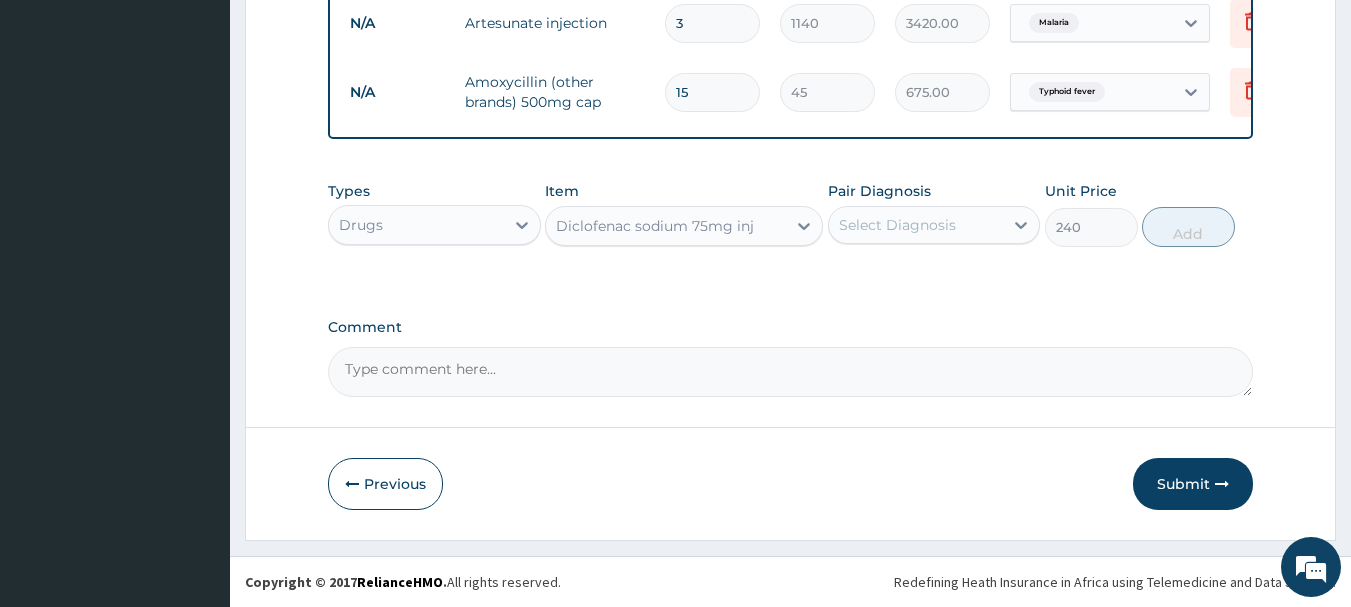 click on "Select Diagnosis" at bounding box center [916, 225] 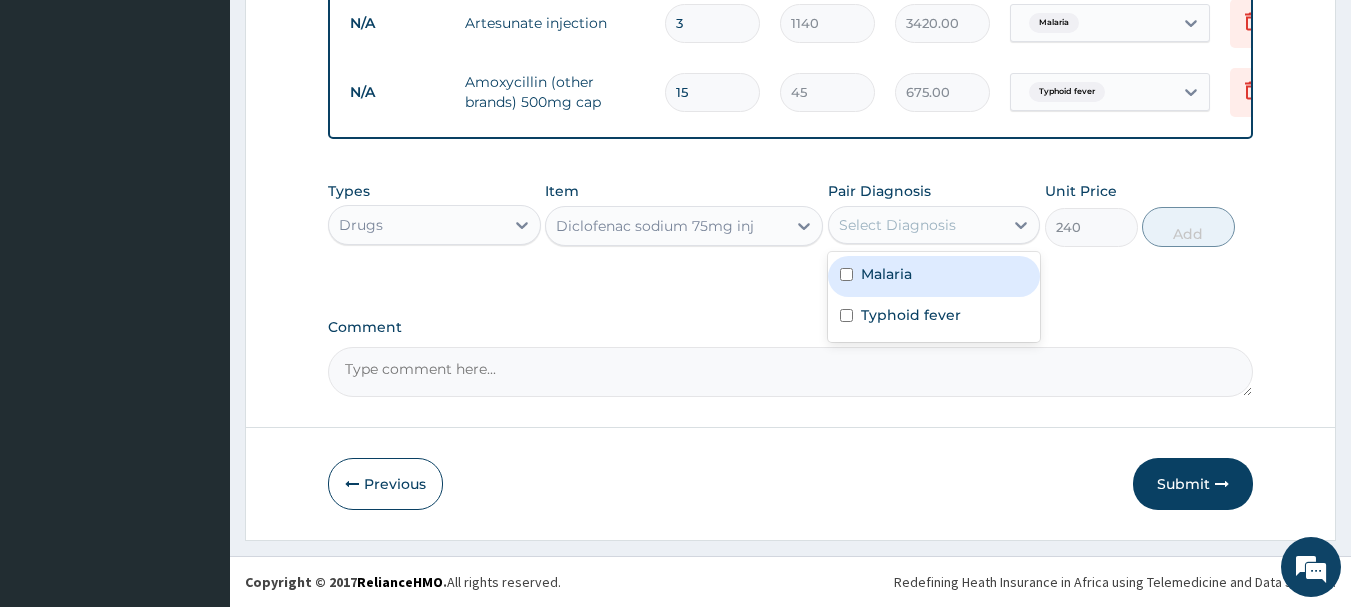 click on "Malaria" at bounding box center [934, 276] 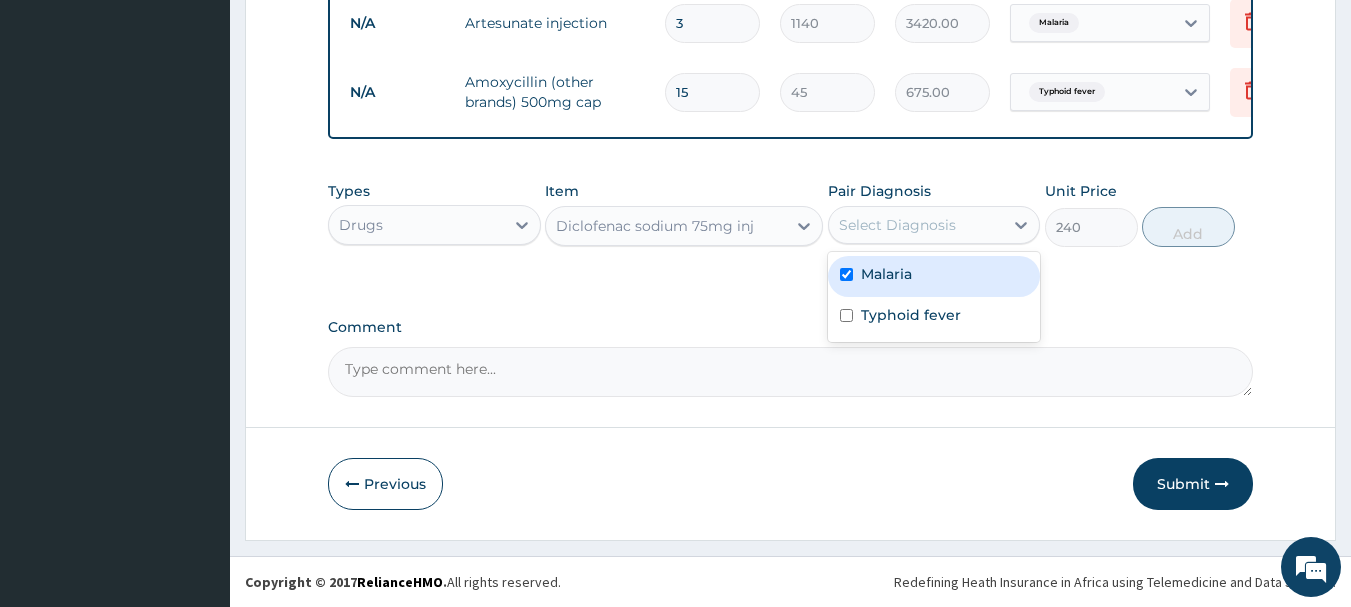checkbox on "true" 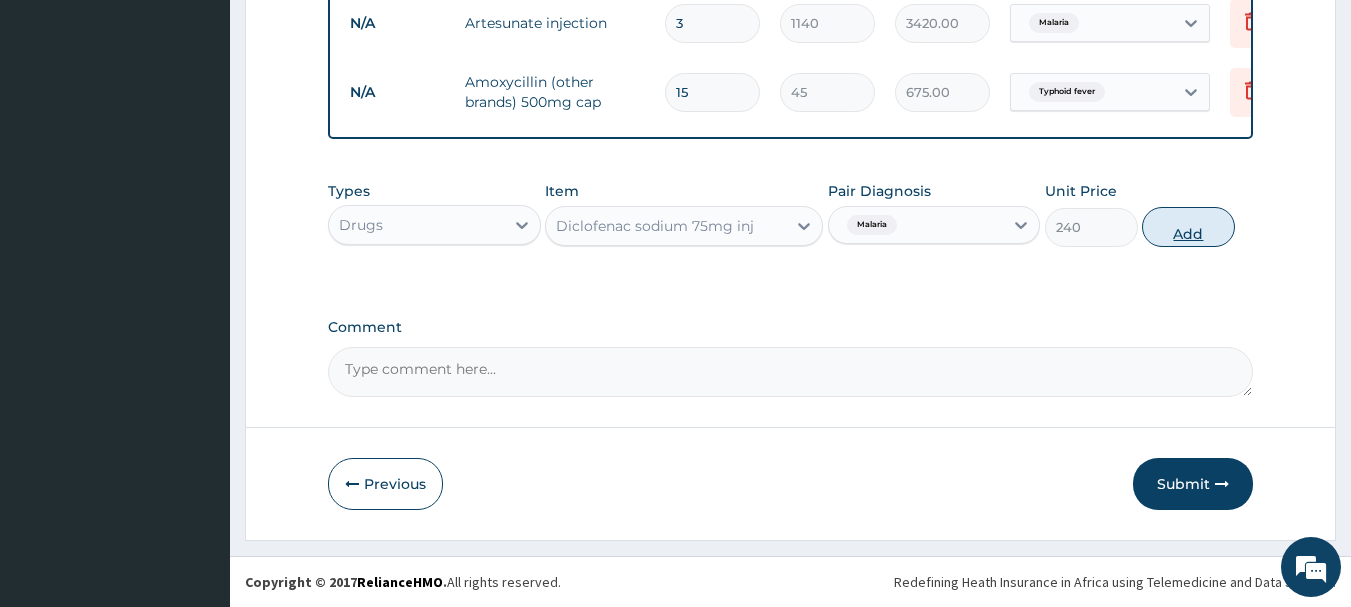 click on "Add" at bounding box center (1188, 227) 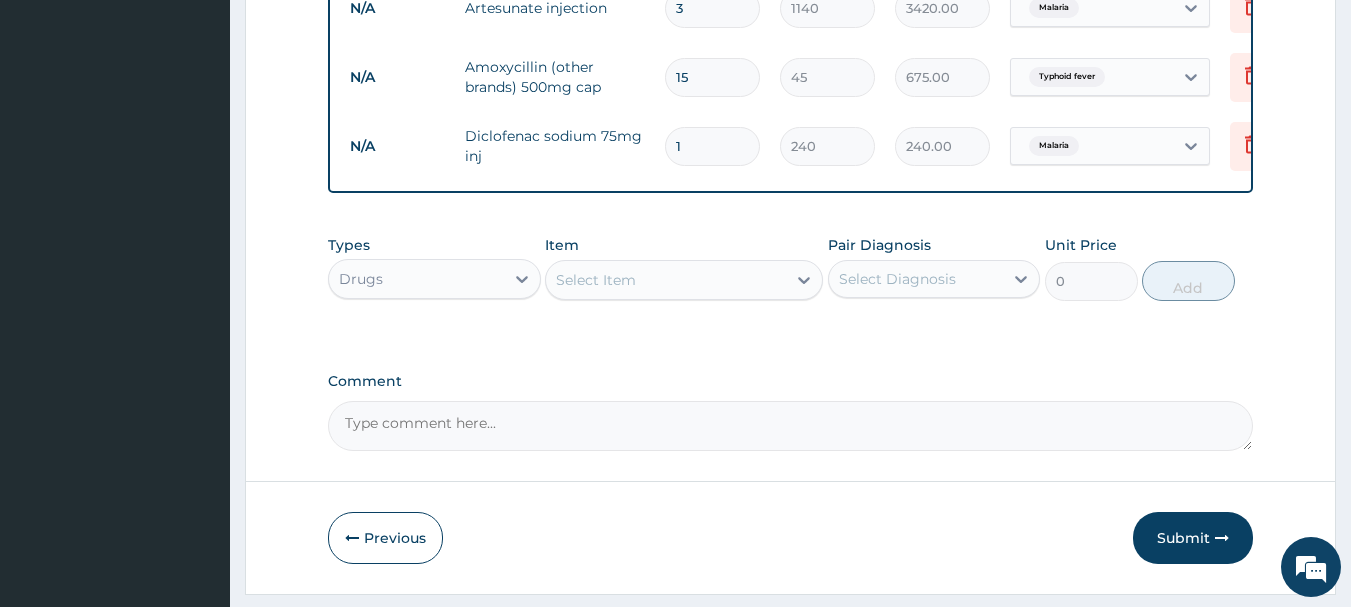 click on "Select Item" at bounding box center (666, 280) 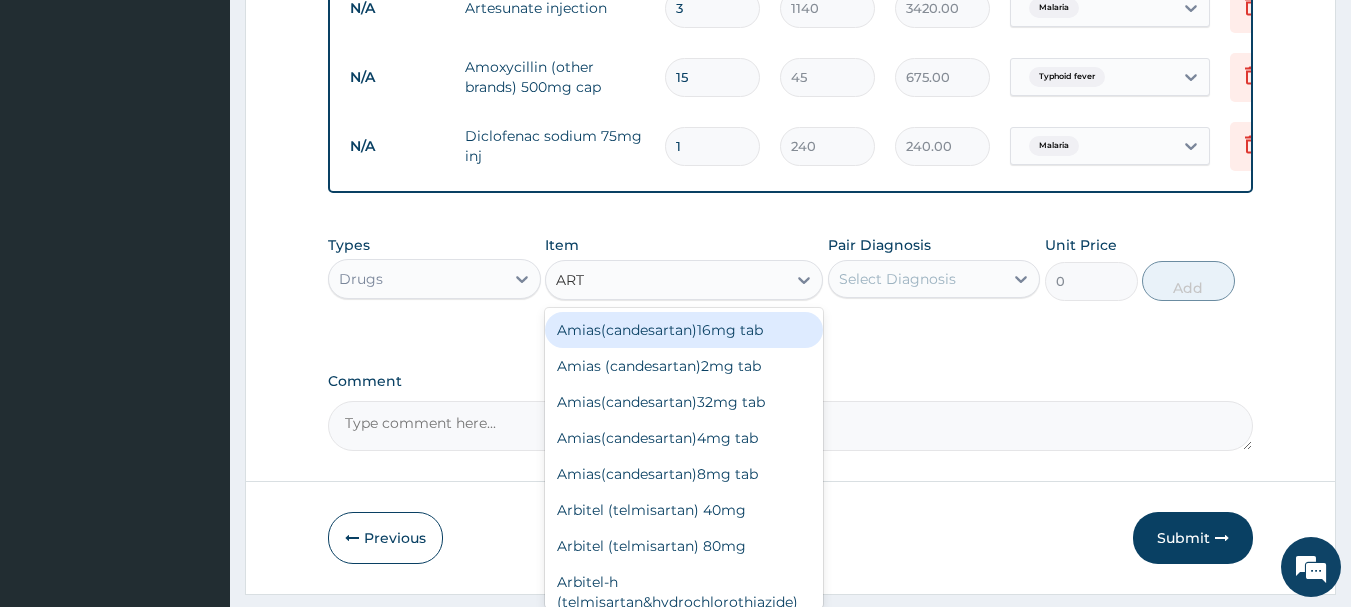 type on "ARTE" 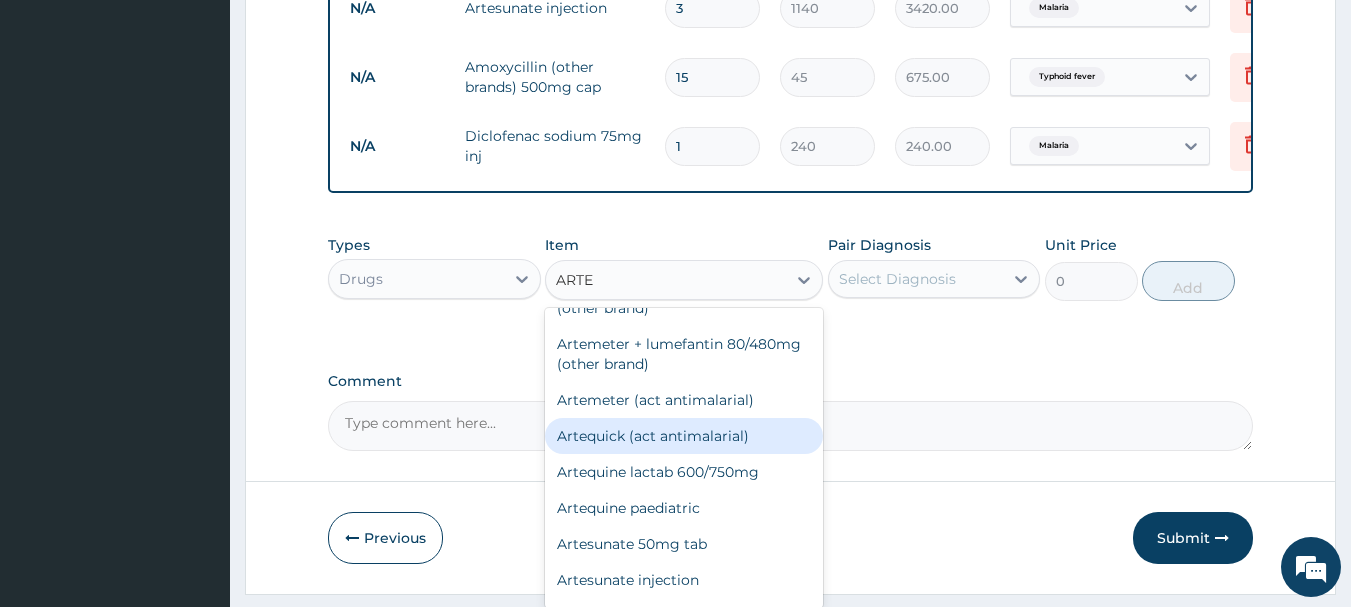 scroll, scrollTop: 53, scrollLeft: 0, axis: vertical 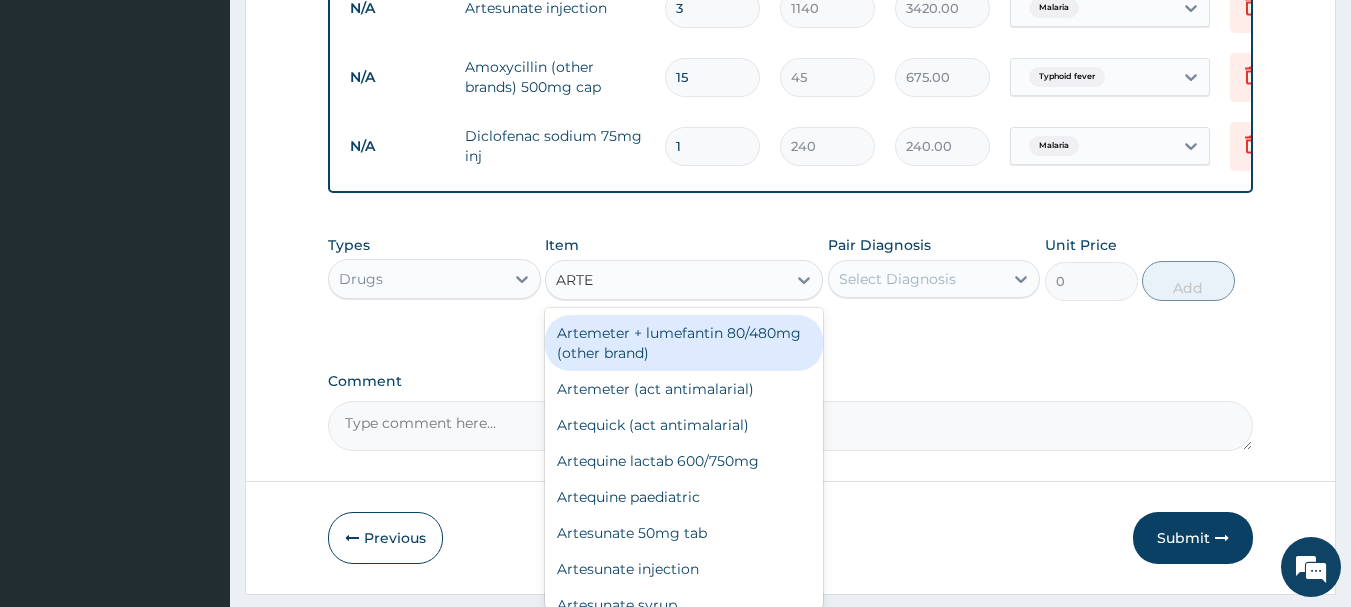 click on "Artemeter + lumefantin 80/480mg (other brand)" at bounding box center (684, 343) 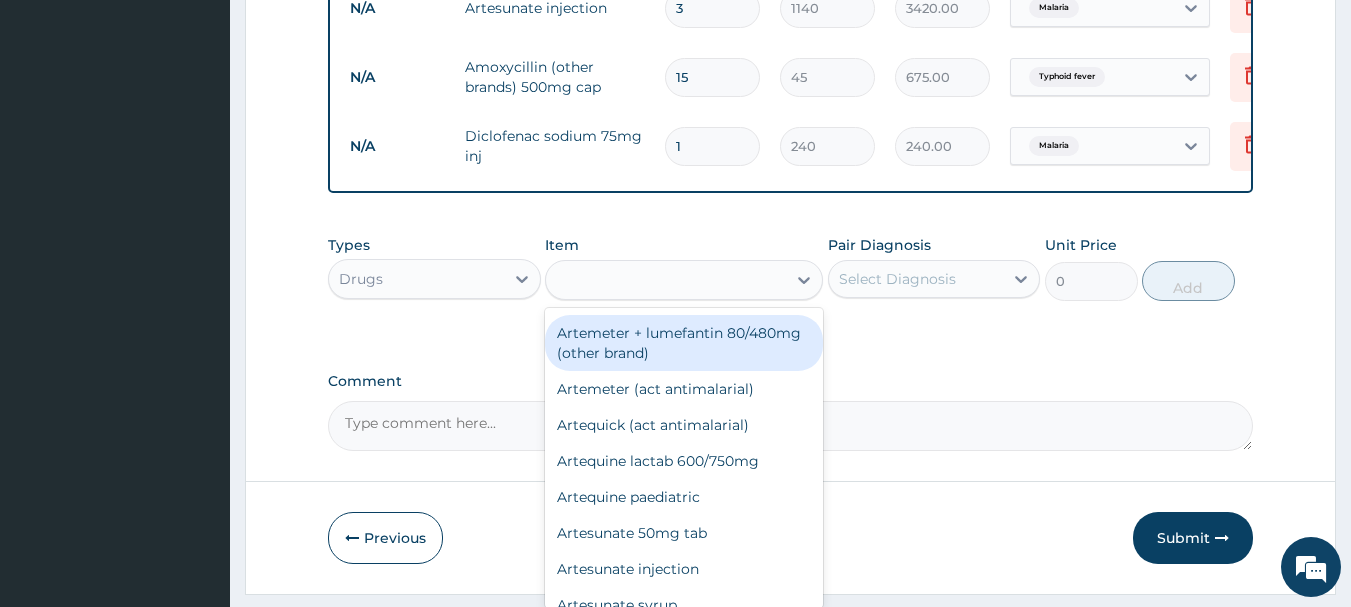 type on "192" 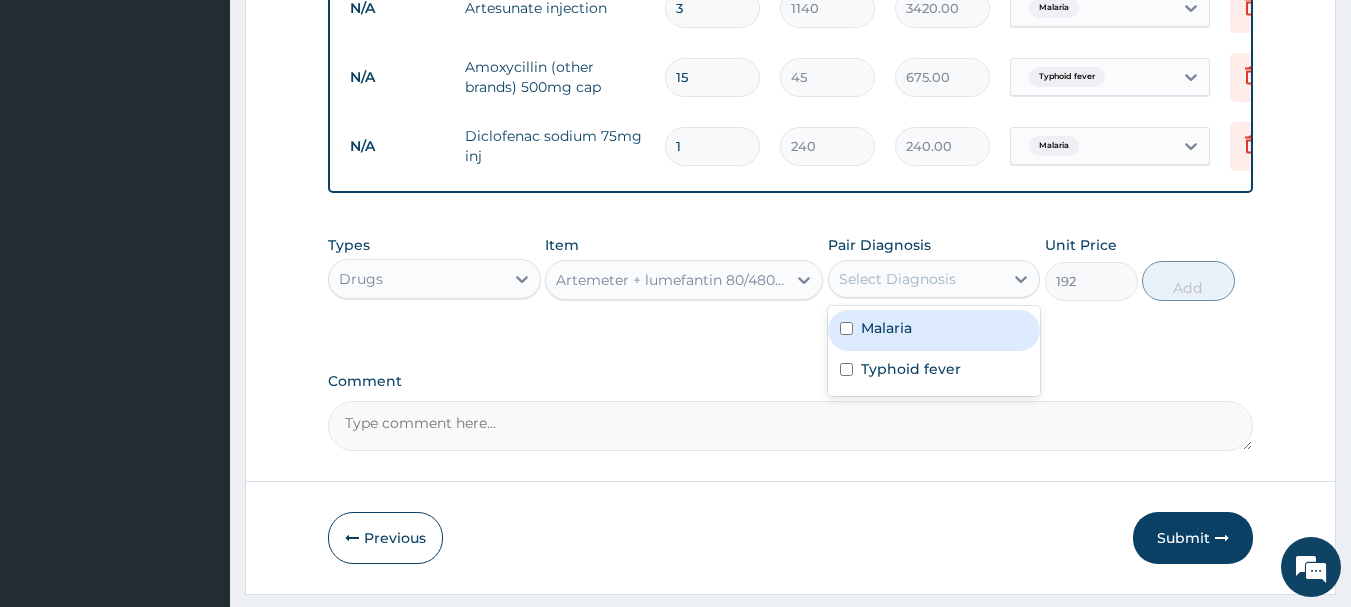 click on "Select Diagnosis" at bounding box center [897, 279] 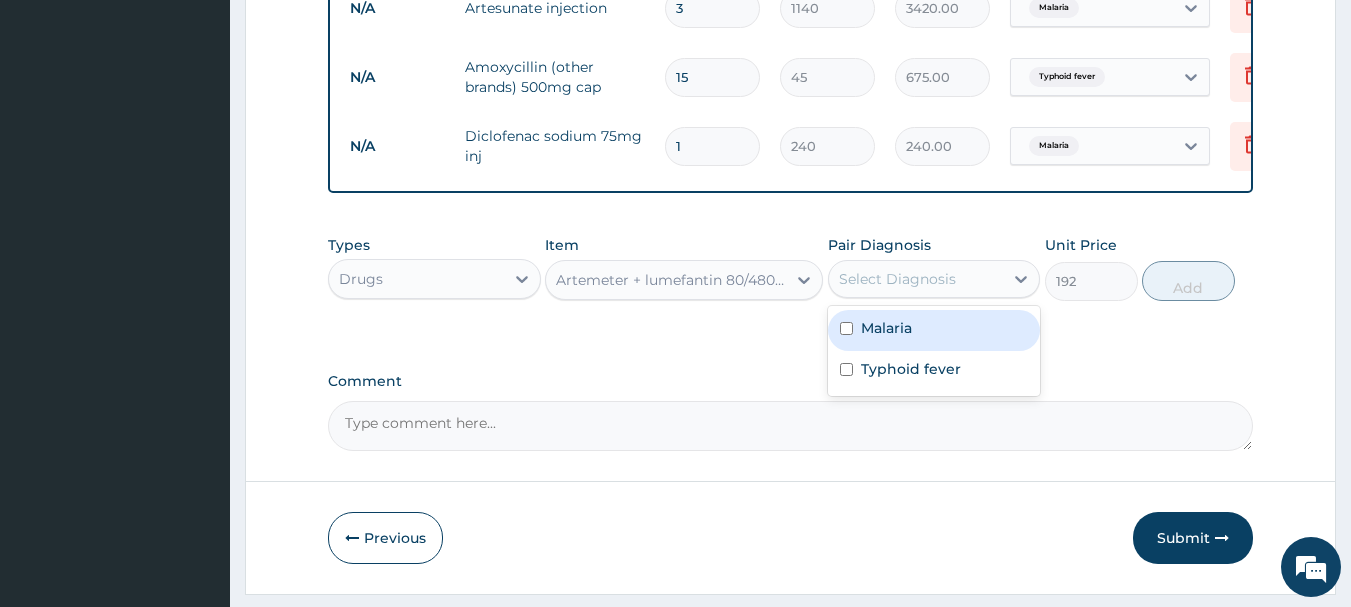 click on "Malaria" at bounding box center [934, 330] 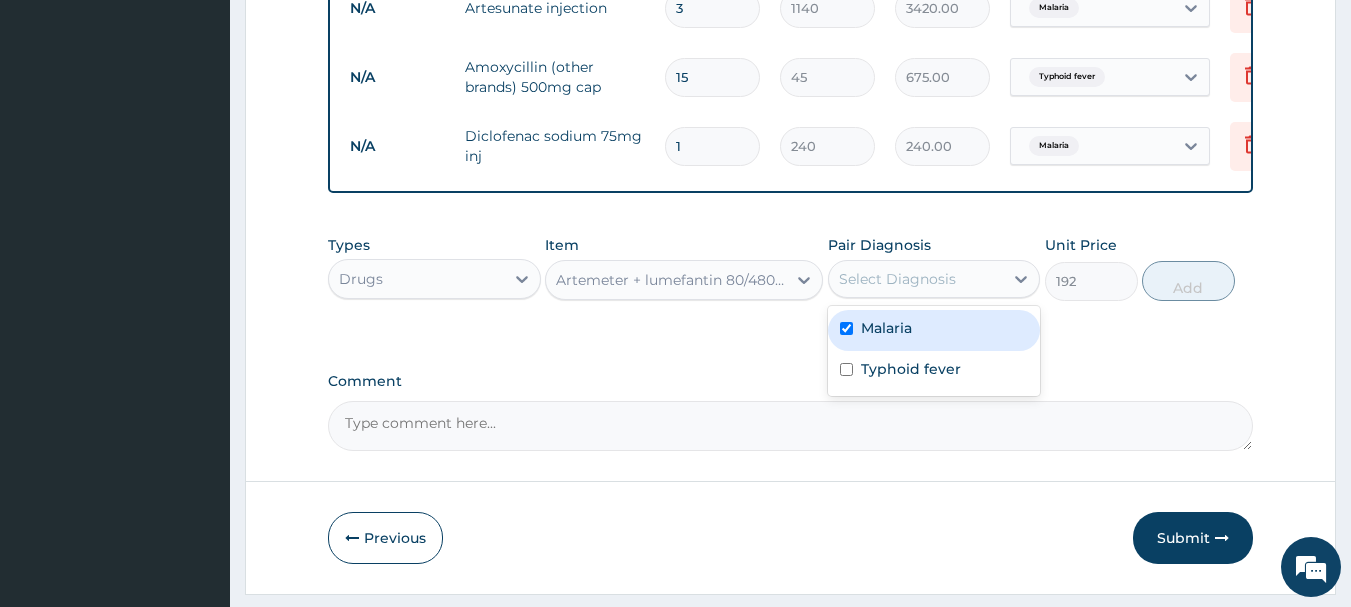 checkbox on "true" 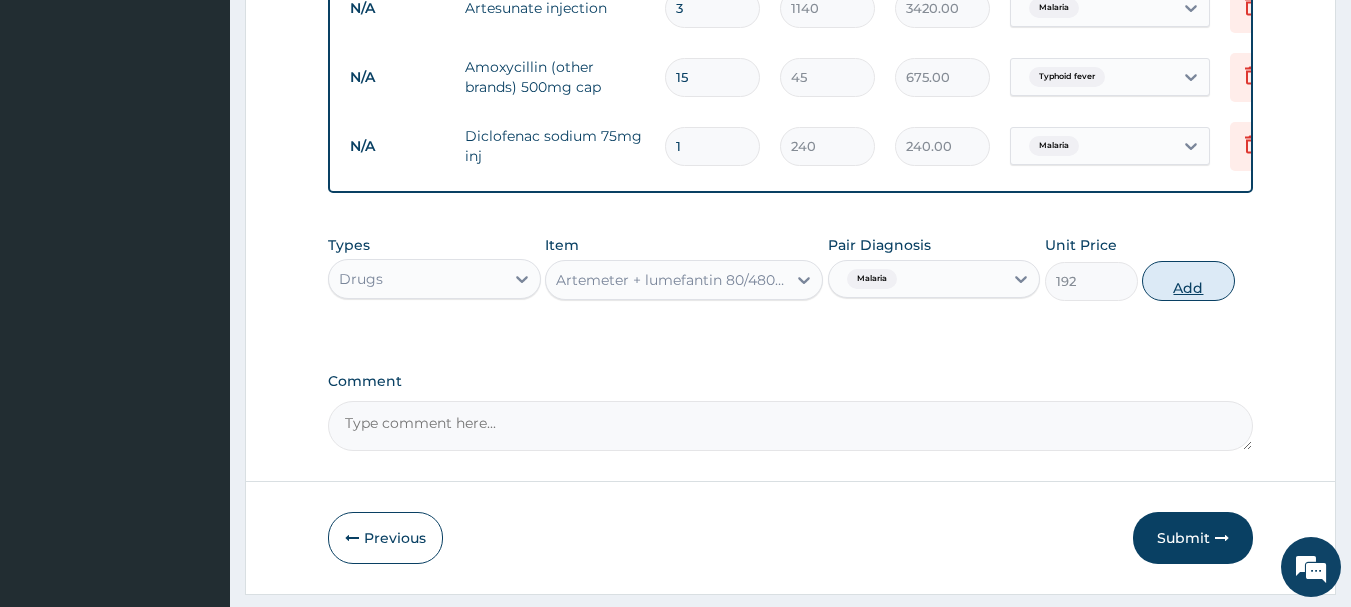 click on "Add" at bounding box center [1188, 281] 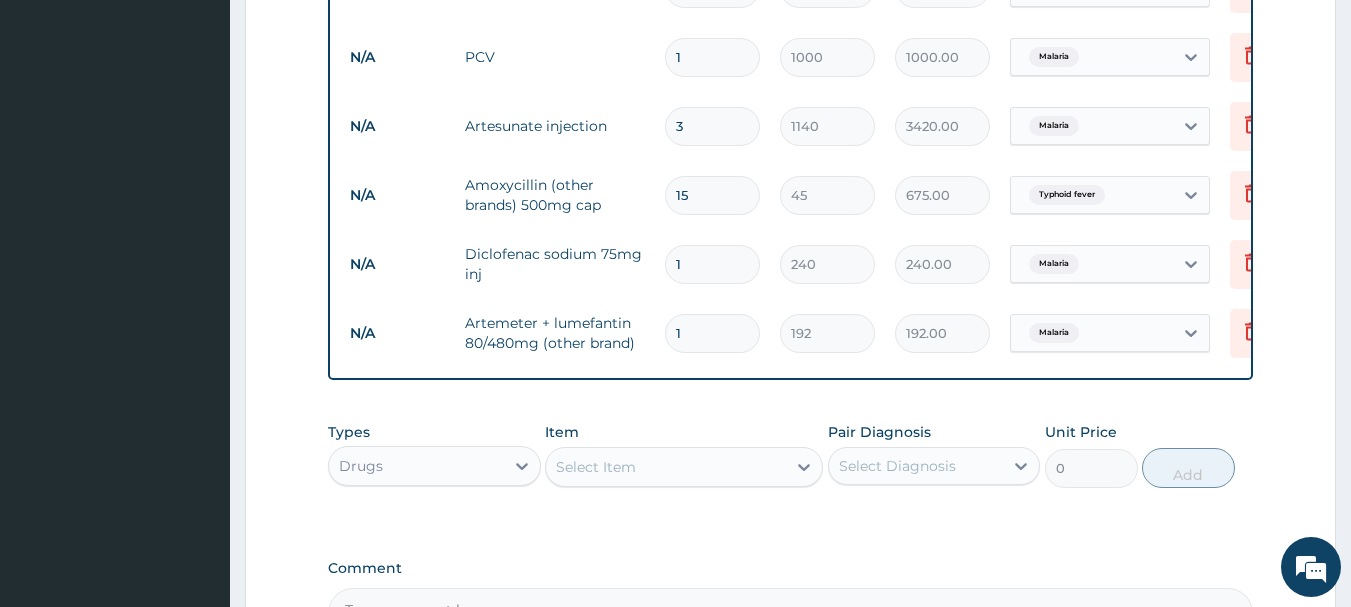 scroll, scrollTop: 973, scrollLeft: 0, axis: vertical 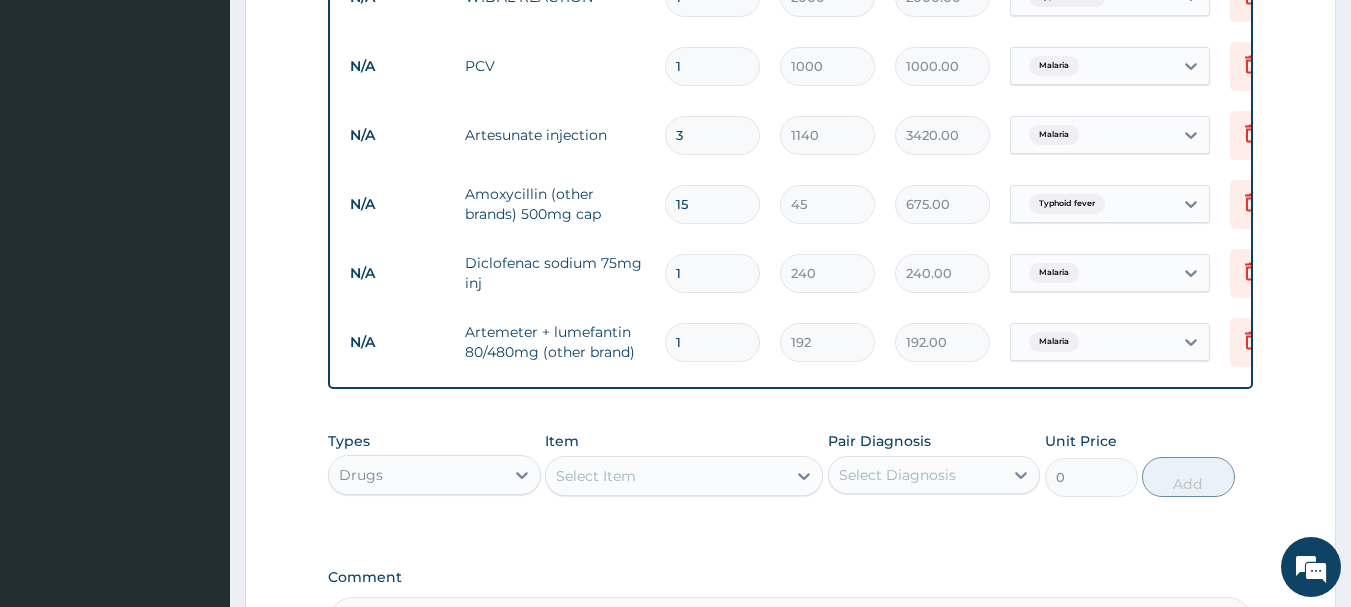 type 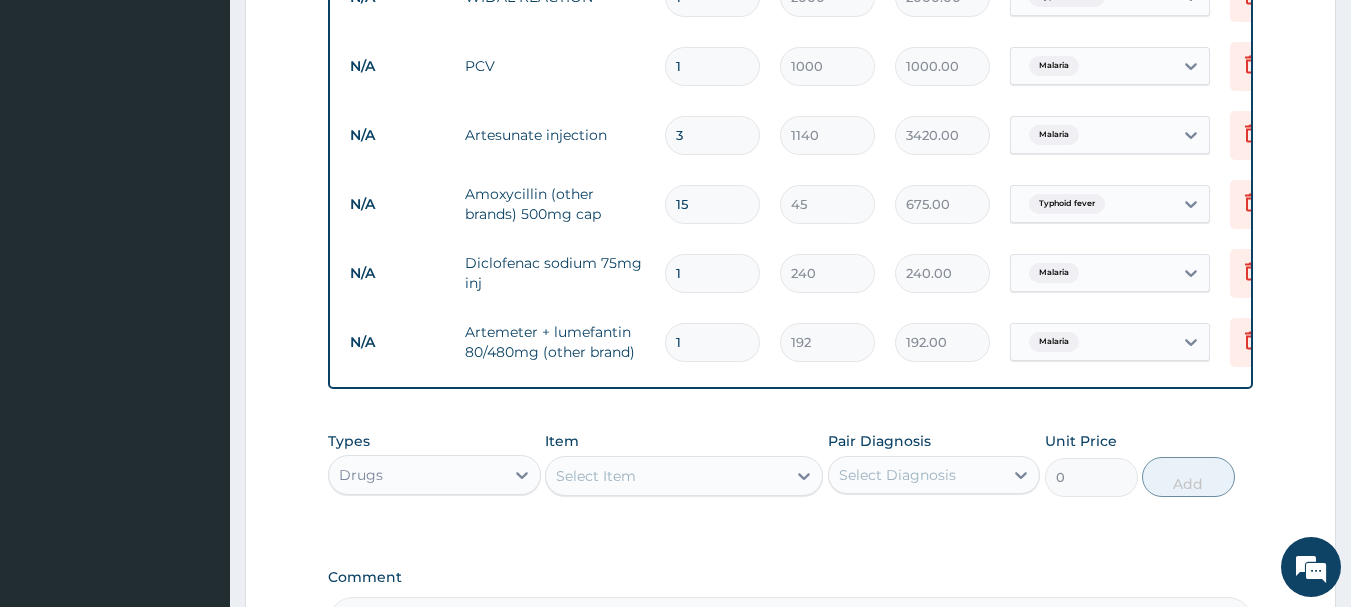 type on "0.00" 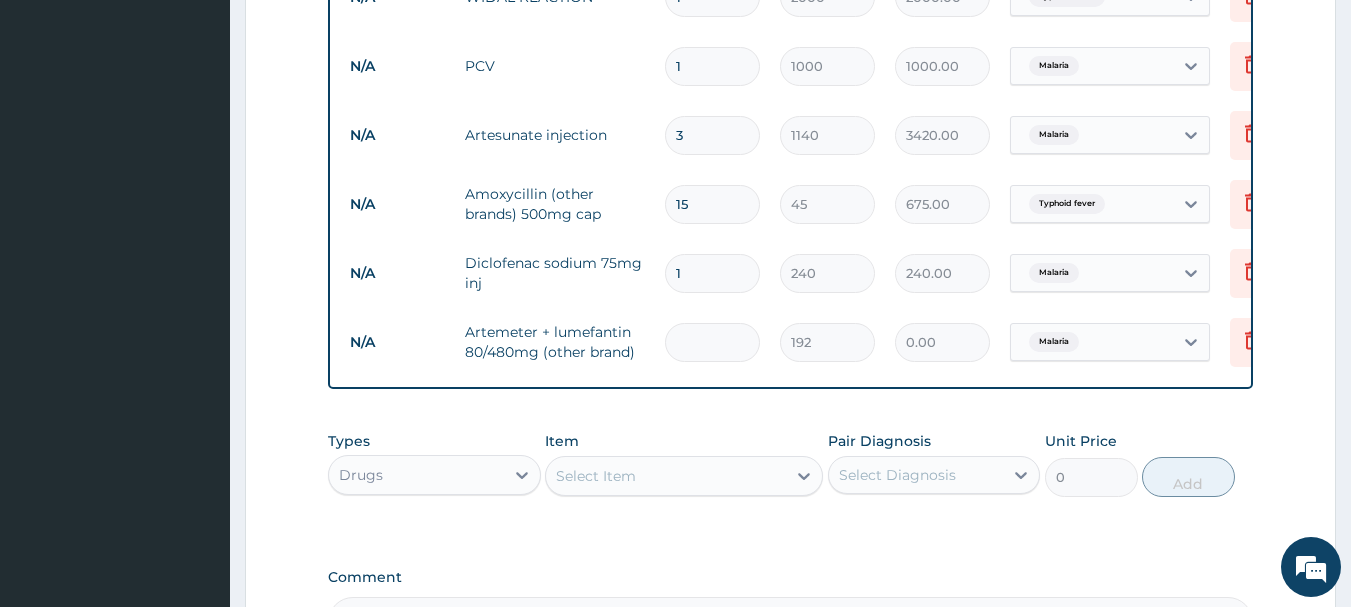 type on "6" 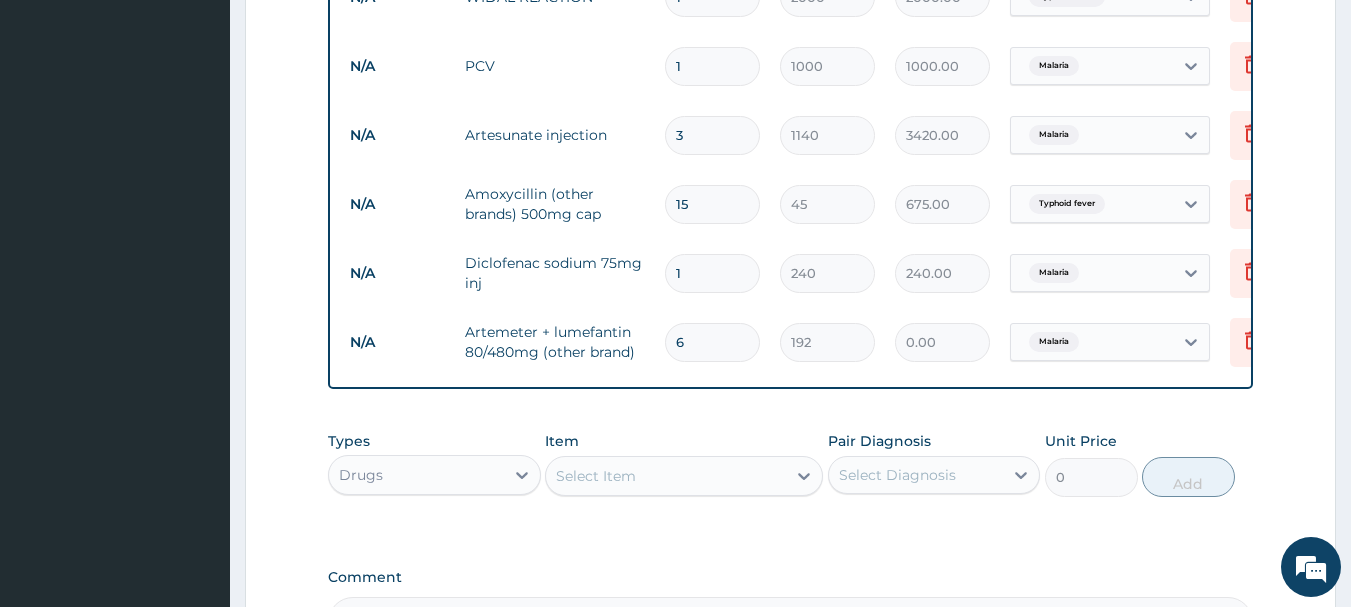 type on "1152.00" 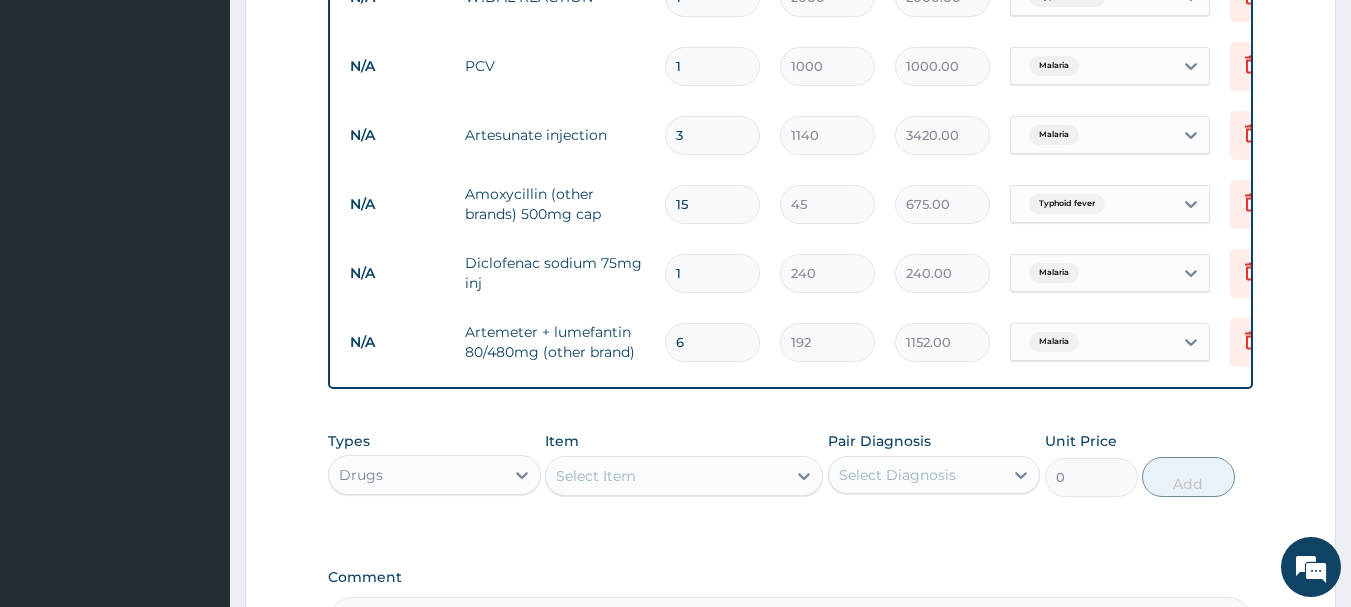 type on "6" 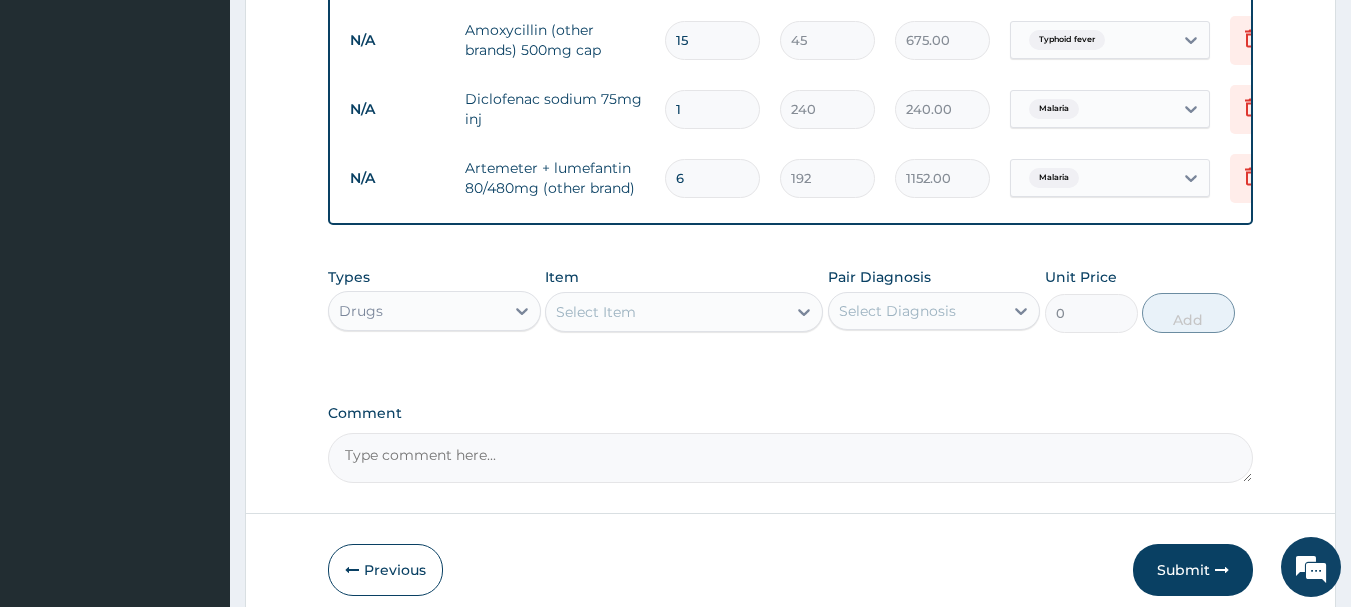 scroll, scrollTop: 1193, scrollLeft: 0, axis: vertical 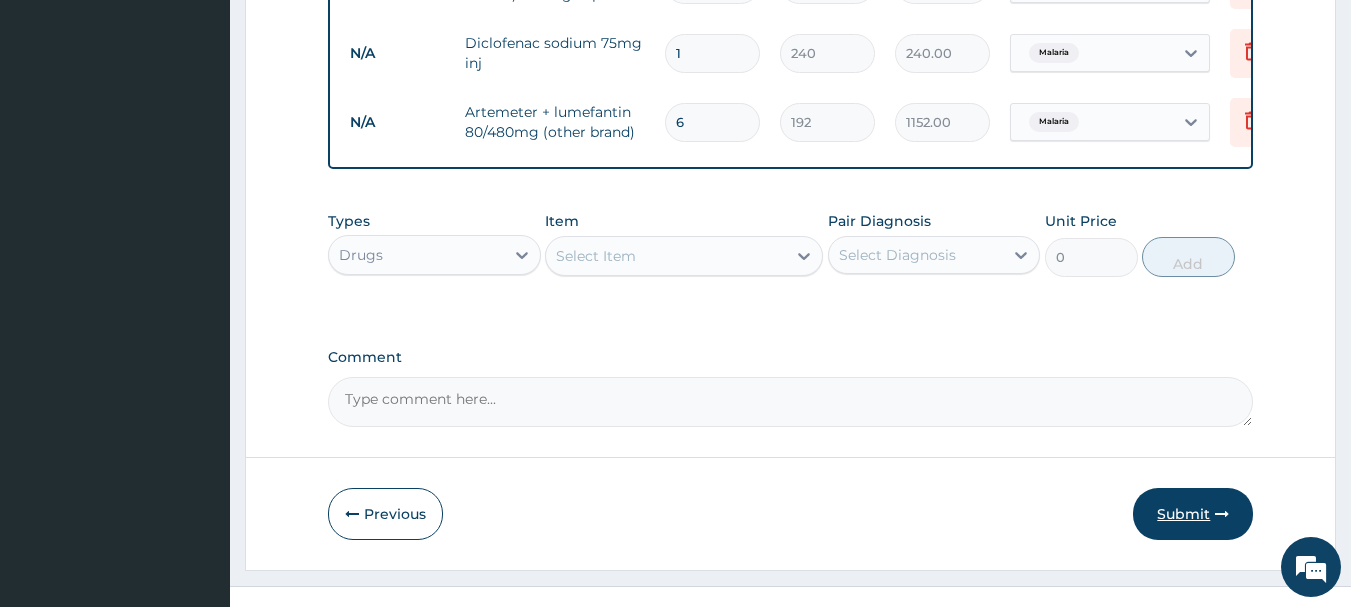 click on "Submit" at bounding box center [1193, 514] 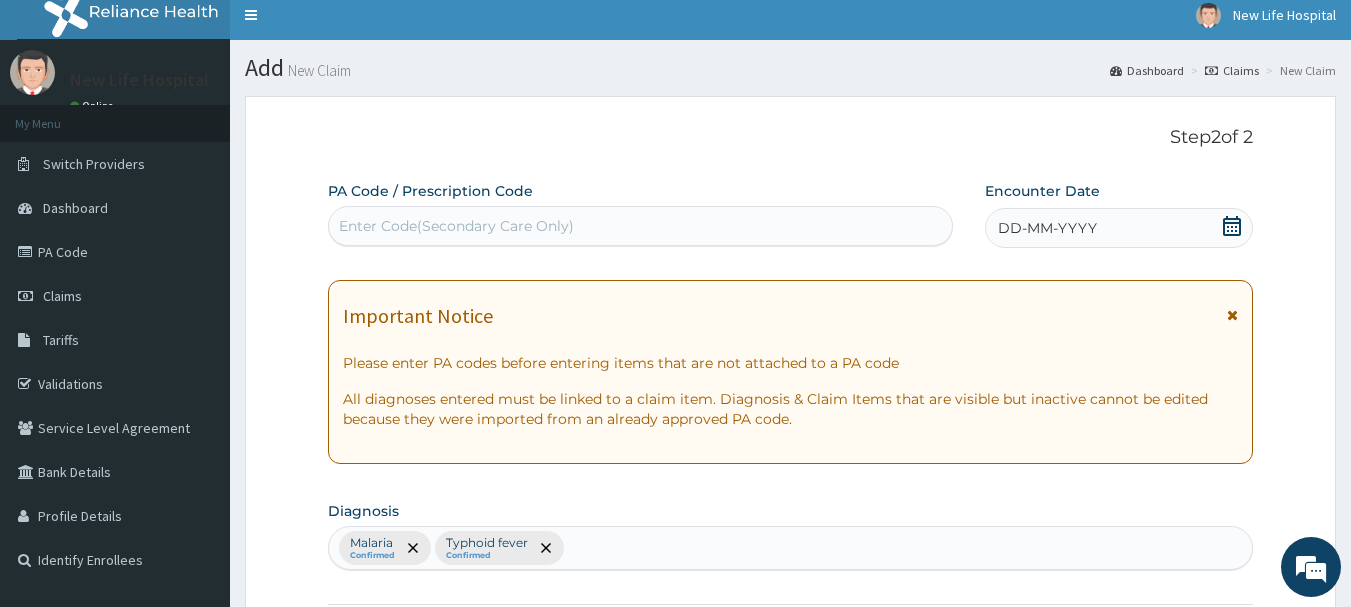 scroll, scrollTop: 0, scrollLeft: 0, axis: both 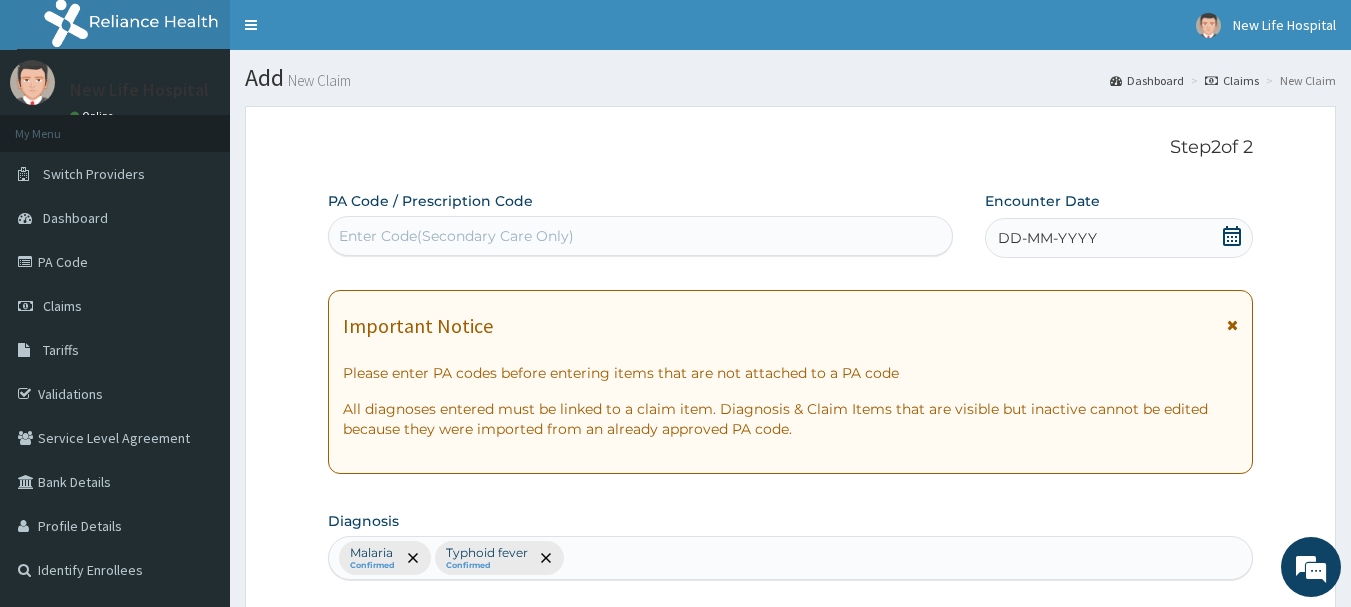 click 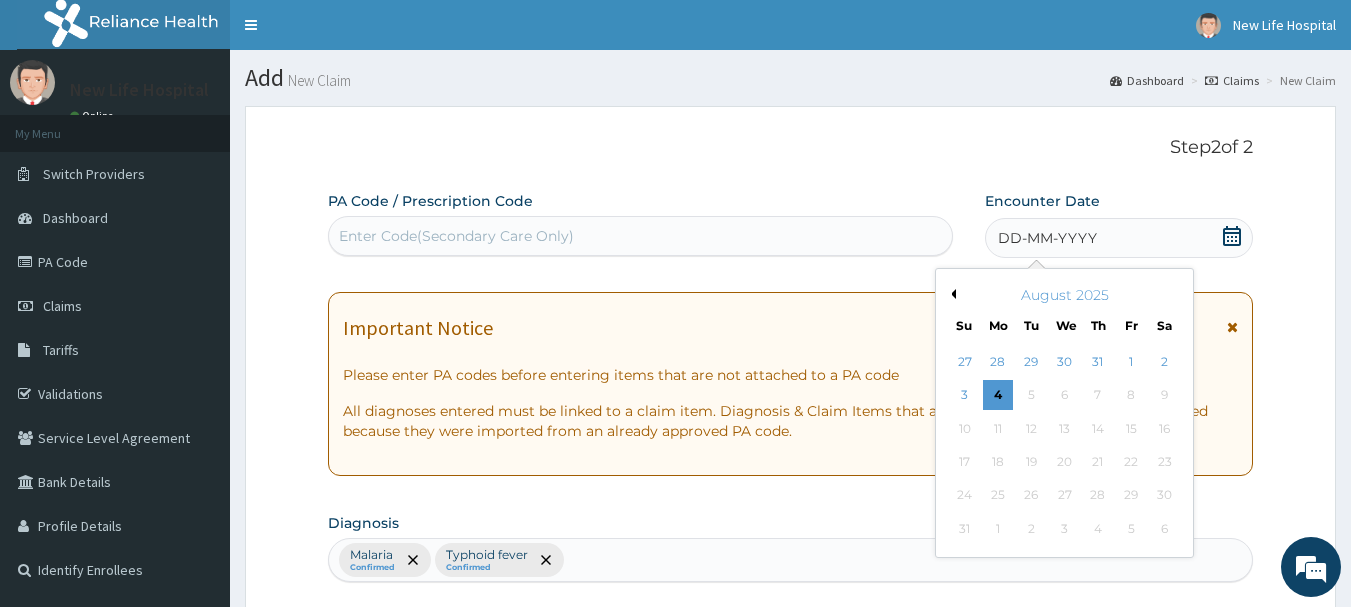 click on "August 2025" at bounding box center [1064, 295] 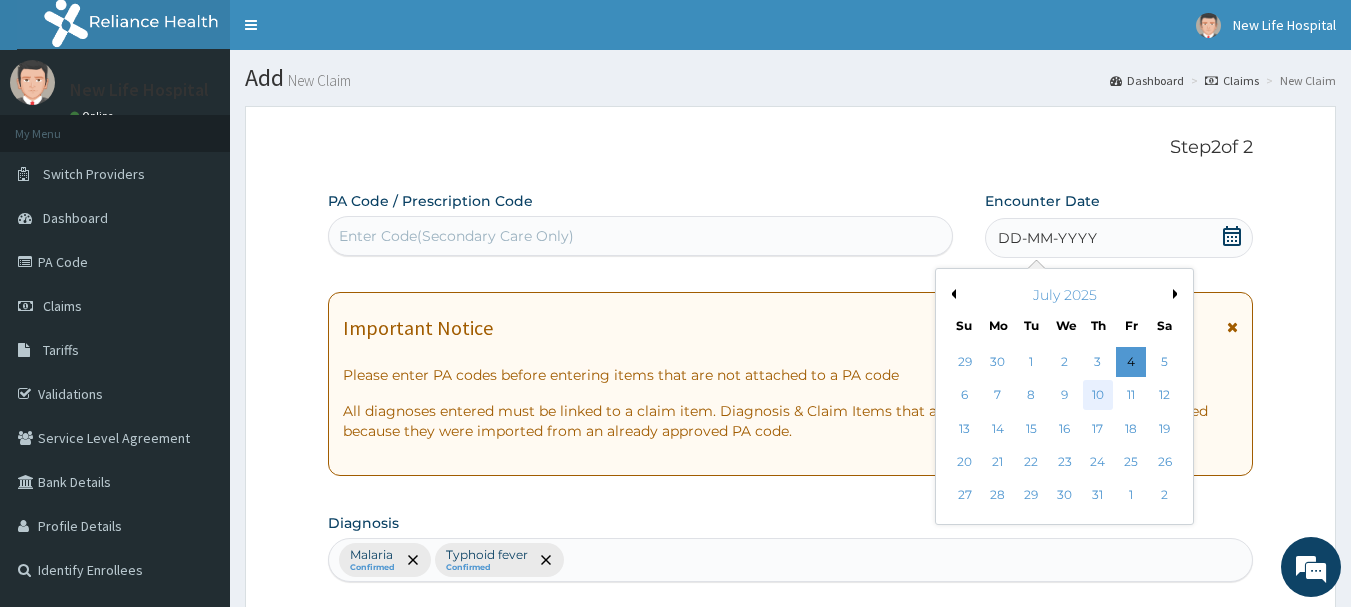 click on "10" at bounding box center [1098, 396] 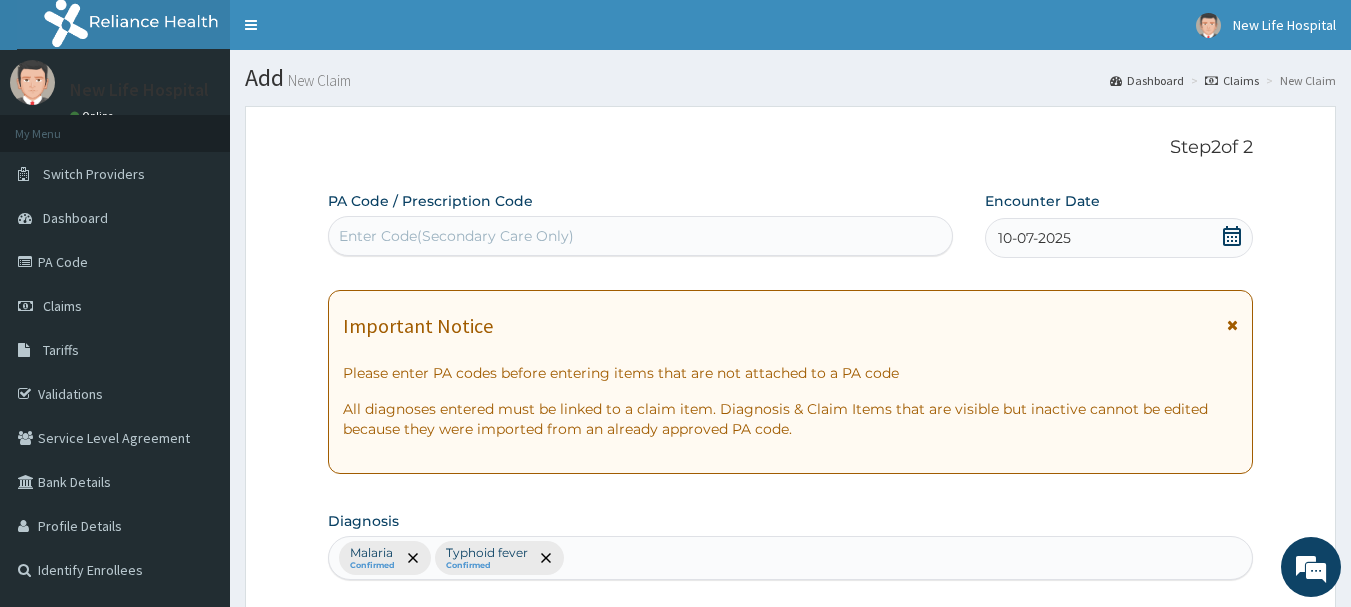 click on "Step  2  of 2 [CODE] / [CODE] Enter Code(Secondary Care Only) Encounter Date [DATE] Important Notice Please enter PA codes before entering items that are not attached to a PA code   All diagnoses entered must be linked to a claim item. Diagnosis & Claim Items that are visible but inactive cannot be edited because they were imported from an already approved PA code. Diagnosis Malaria Confirmed Typhoid fever Confirmed NB: All diagnosis must be linked to a claim item Claim Items Type Name Quantity Unit Price Total Price Pair Diagnosis Actions N/A General Practitioner (1st consultation) 1 3000 3000.00 Malaria Delete N/A MALARIA PARASITE (MP) 1 1400 1400.00 Malaria Delete N/A WIDAL REACTION 1 2000 2000.00 Typhoid fever Delete N/A PCV 1 1000 1000.00 Malaria Delete N/A Artesunate injection 3 1140 3420.00 Malaria Delete N/A Amoxycillin (other brands) 500mg cap 15 45 675.00 Typhoid fever Delete N/A Diclofenac sodium 75mg inj 1 240 240.00 Malaria Delete N/A Artemeter + lumefantin 80/480mg (other brand)" at bounding box center (790, 934) 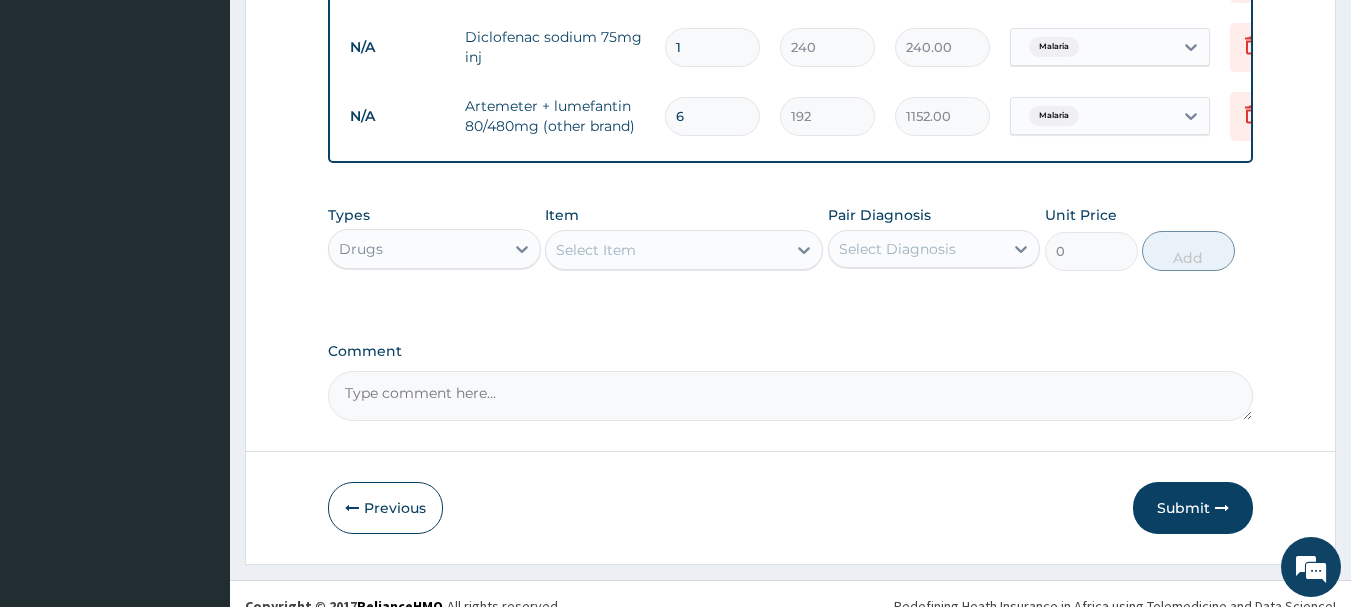 scroll, scrollTop: 1238, scrollLeft: 0, axis: vertical 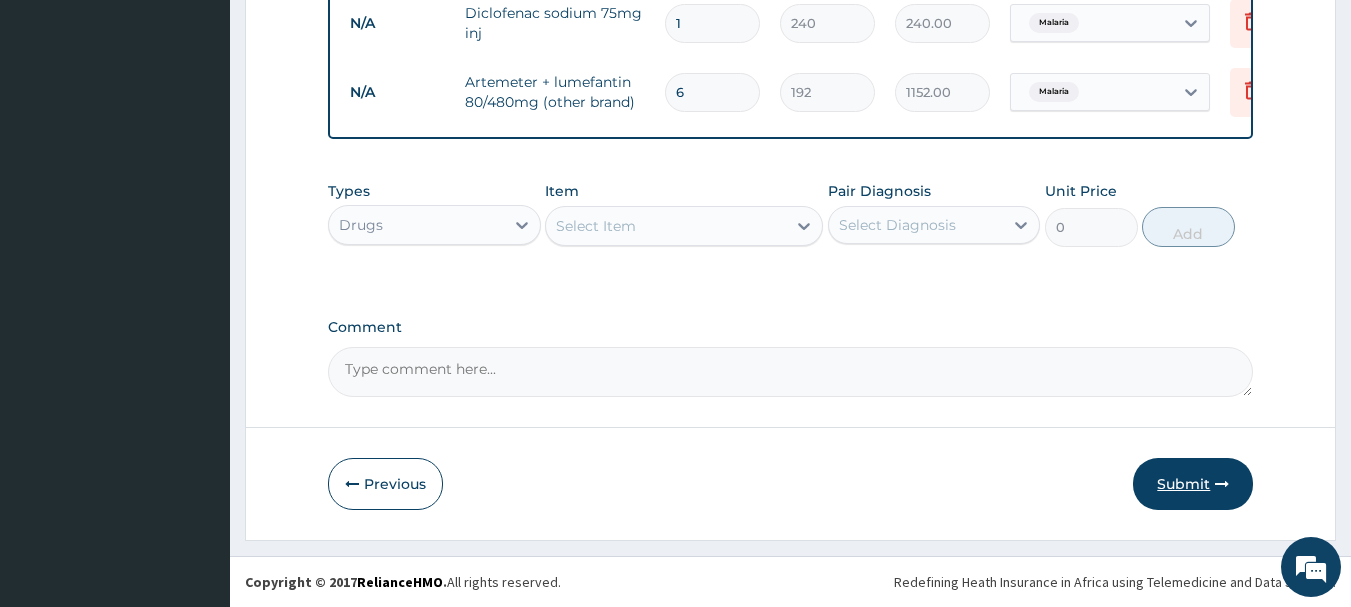 click on "Submit" at bounding box center (1193, 484) 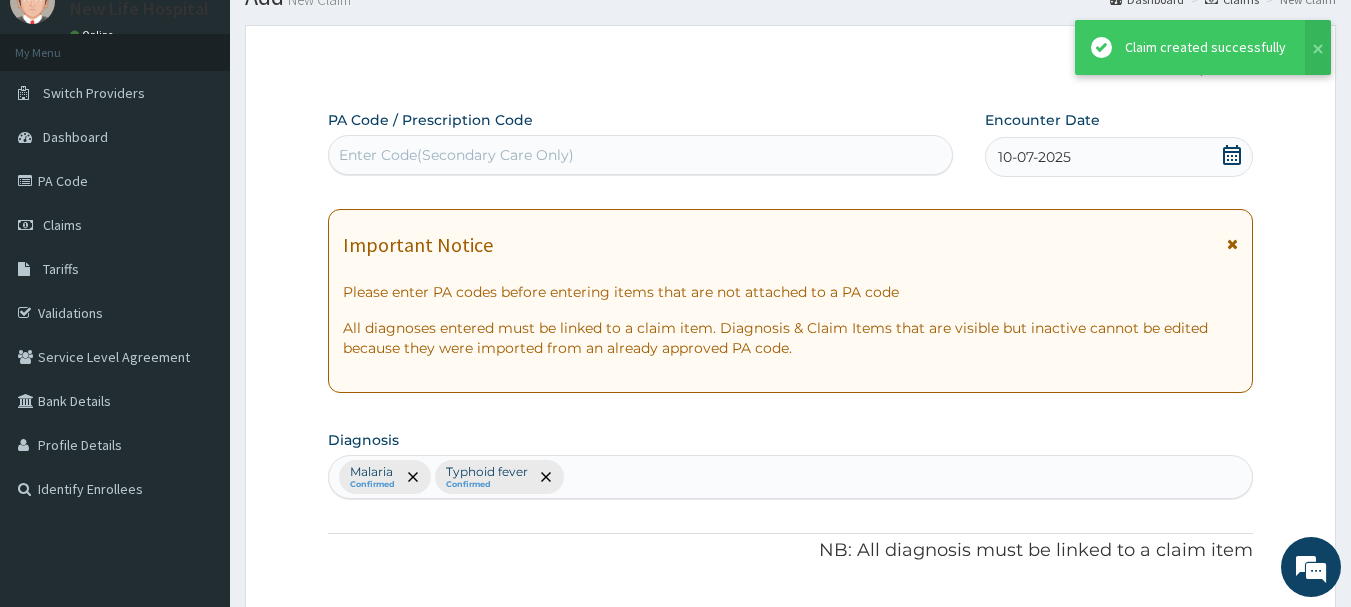 scroll, scrollTop: 1238, scrollLeft: 0, axis: vertical 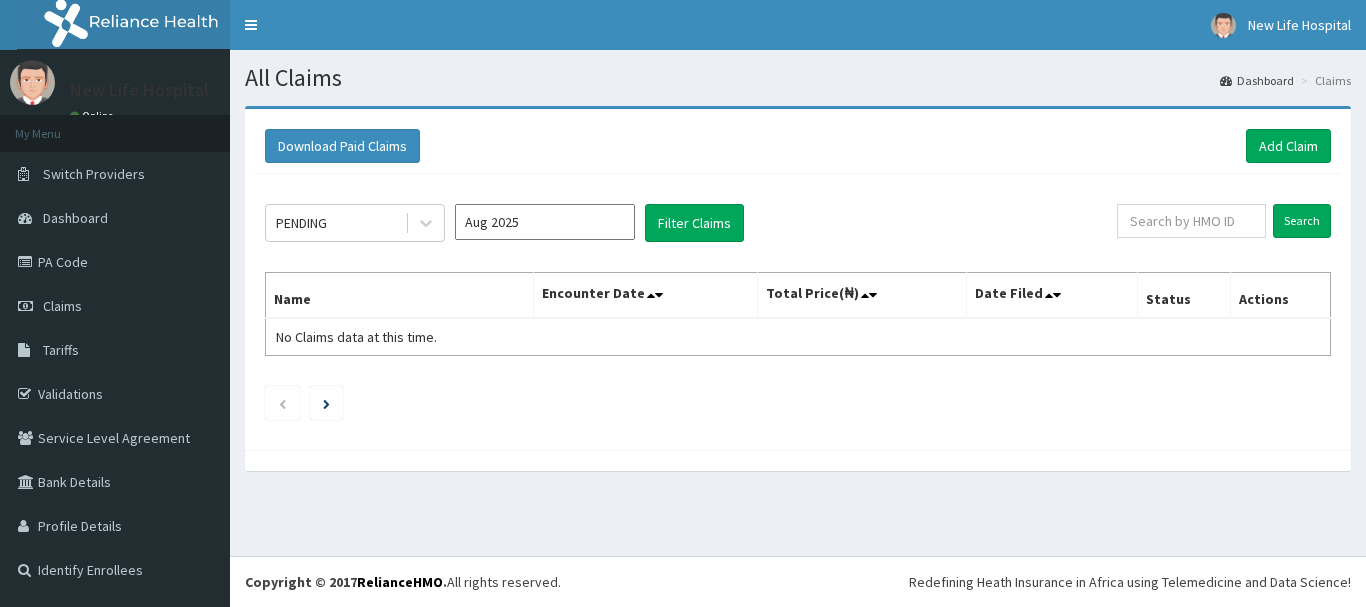 click on "Aug 2025" at bounding box center [545, 222] 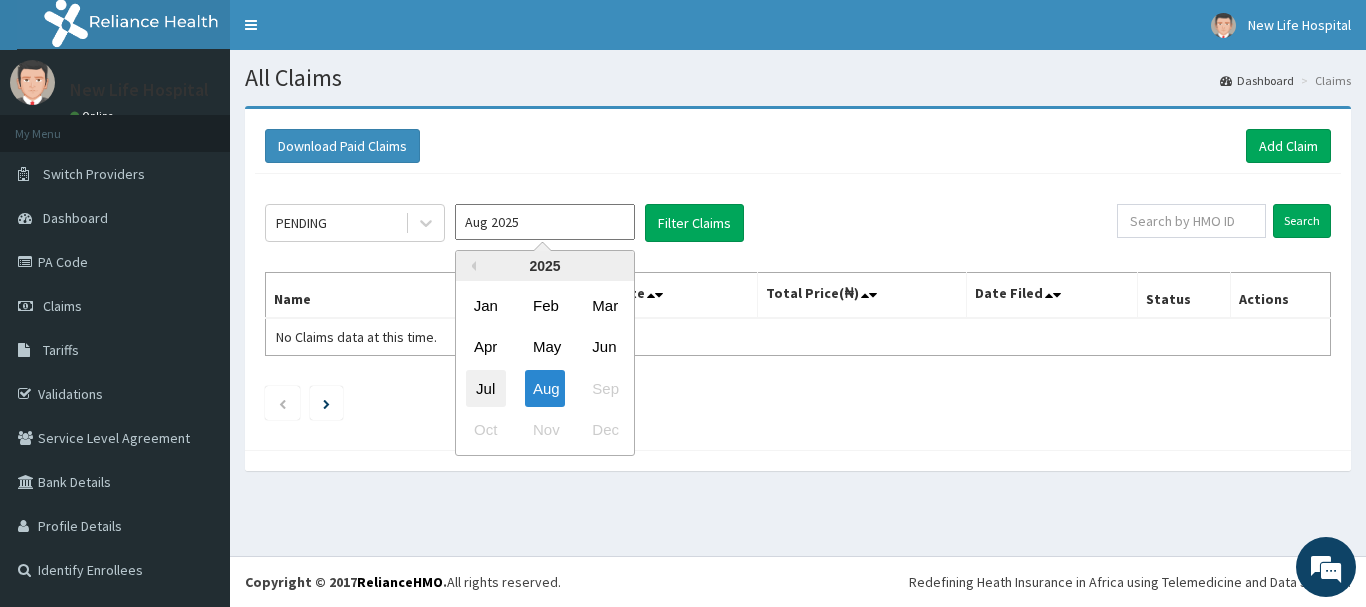 click on "Jul" at bounding box center [486, 388] 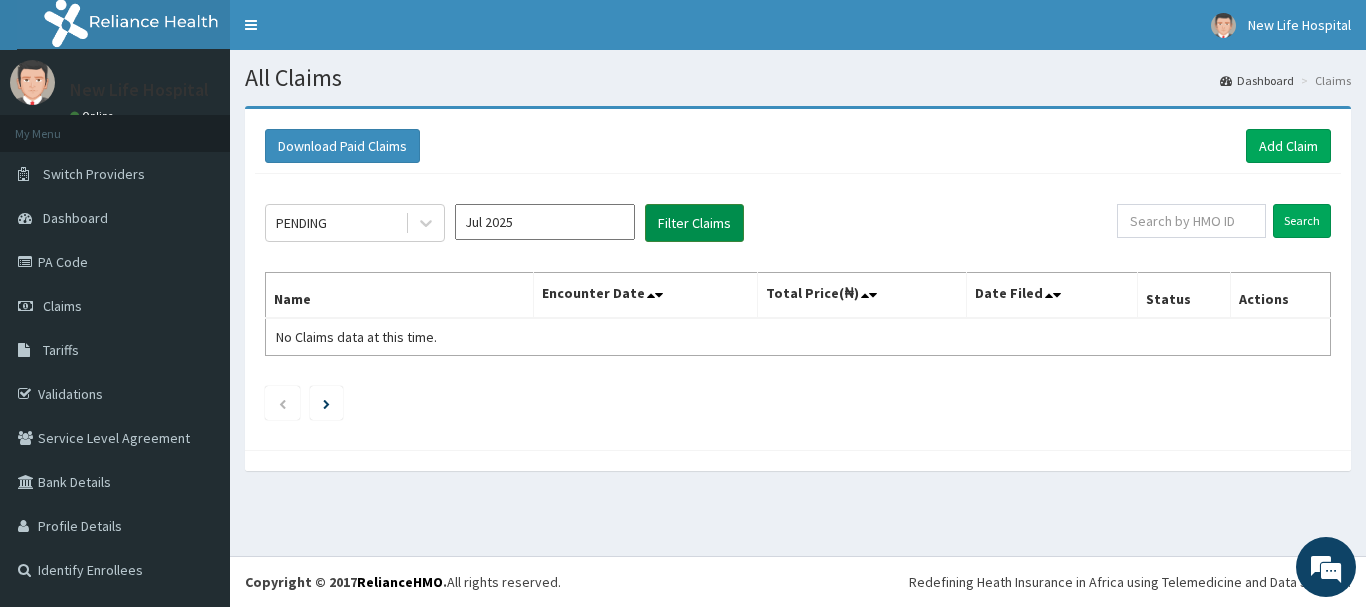 click on "Filter Claims" at bounding box center [694, 223] 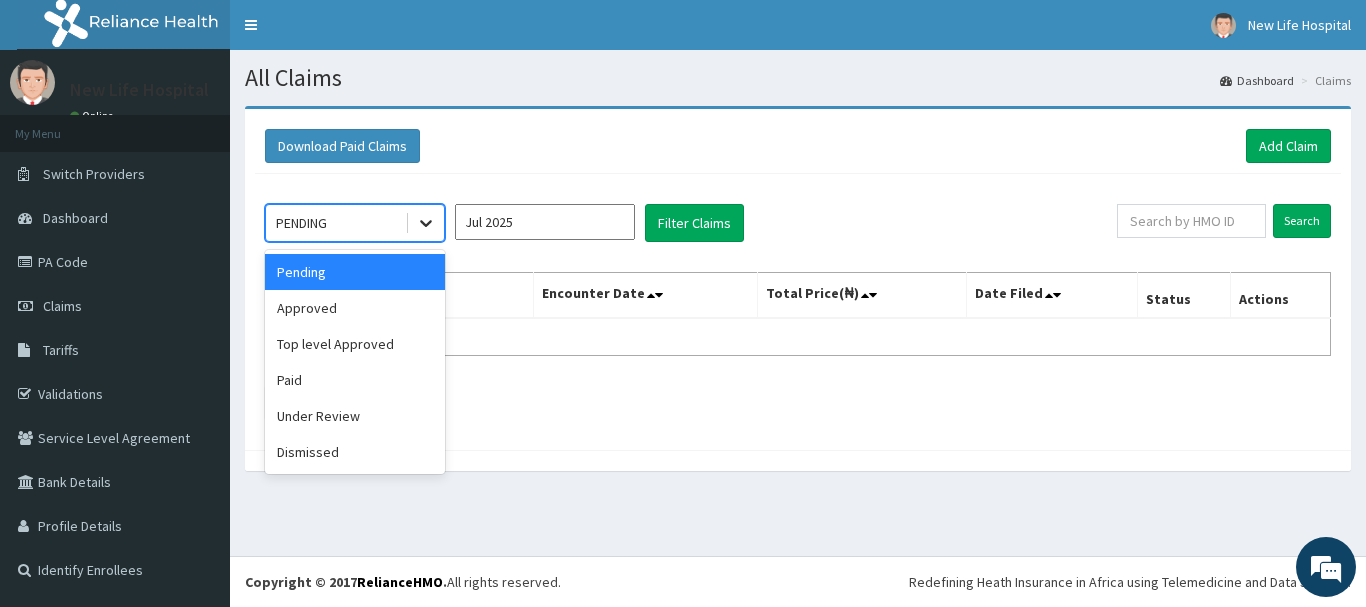 click 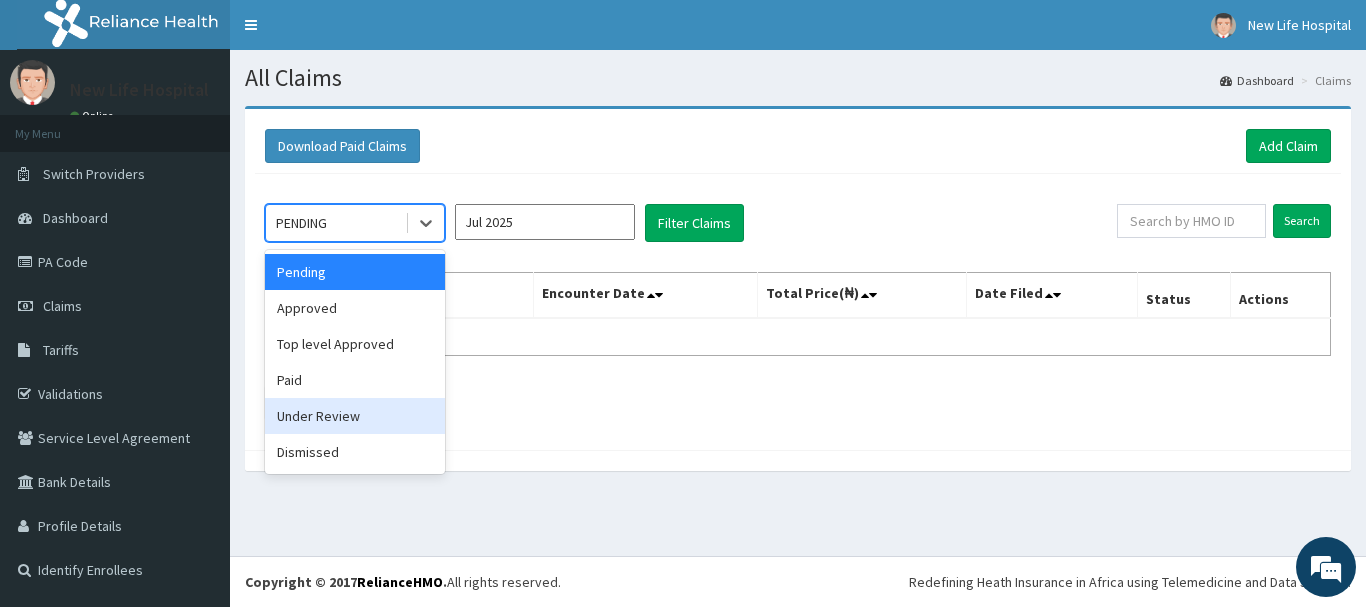 click on "Under Review" at bounding box center (355, 416) 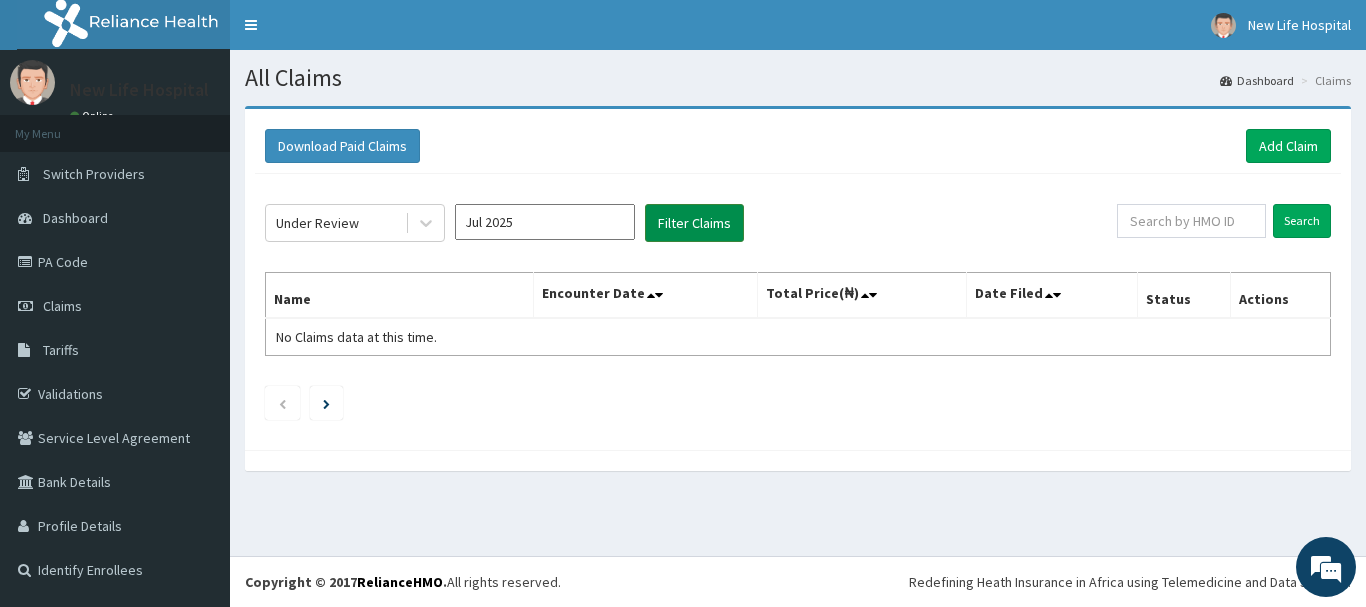 click on "Filter Claims" at bounding box center (694, 223) 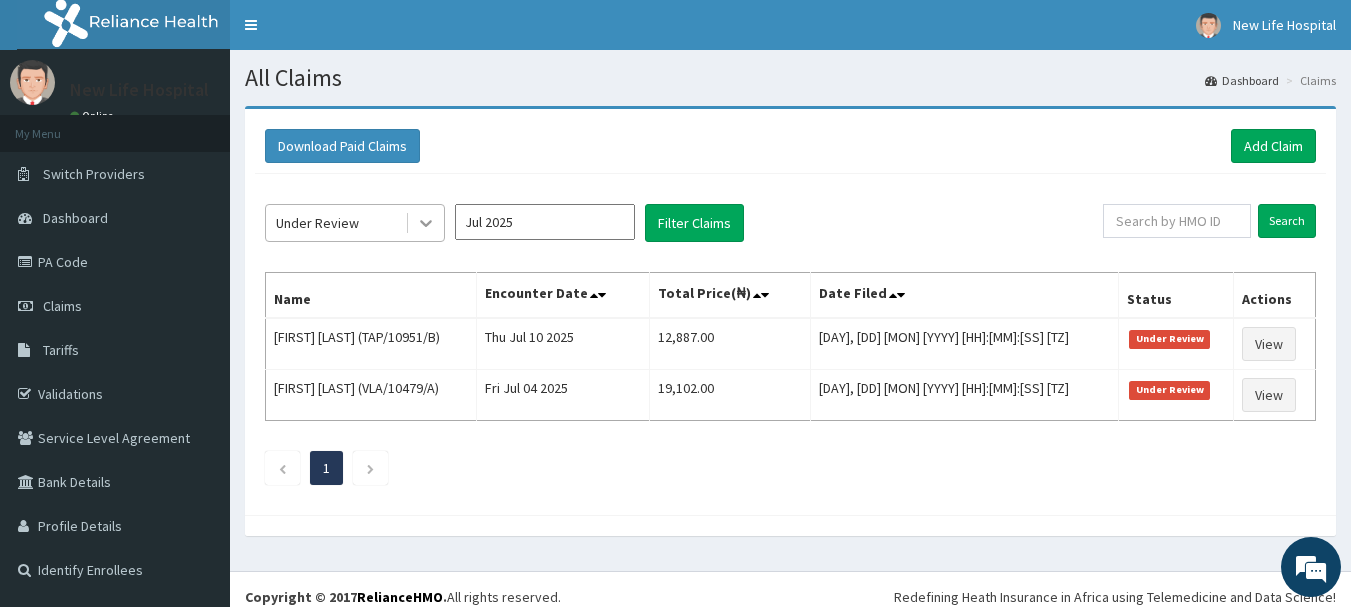 click 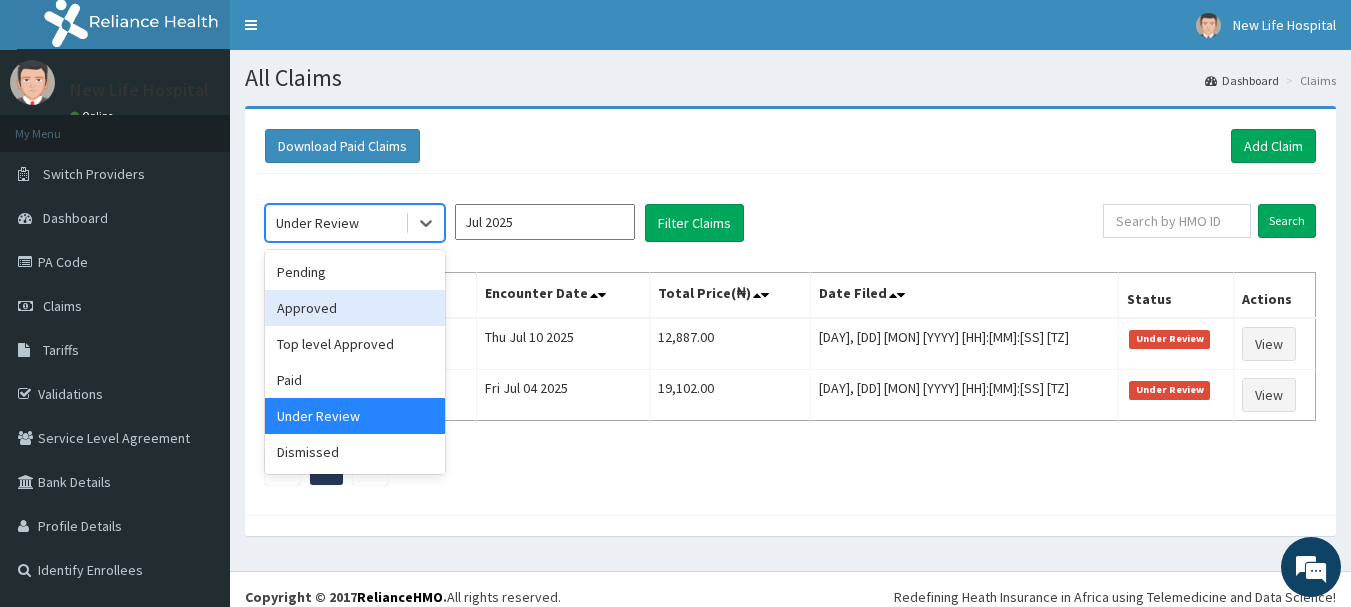 click on "Approved" at bounding box center (355, 308) 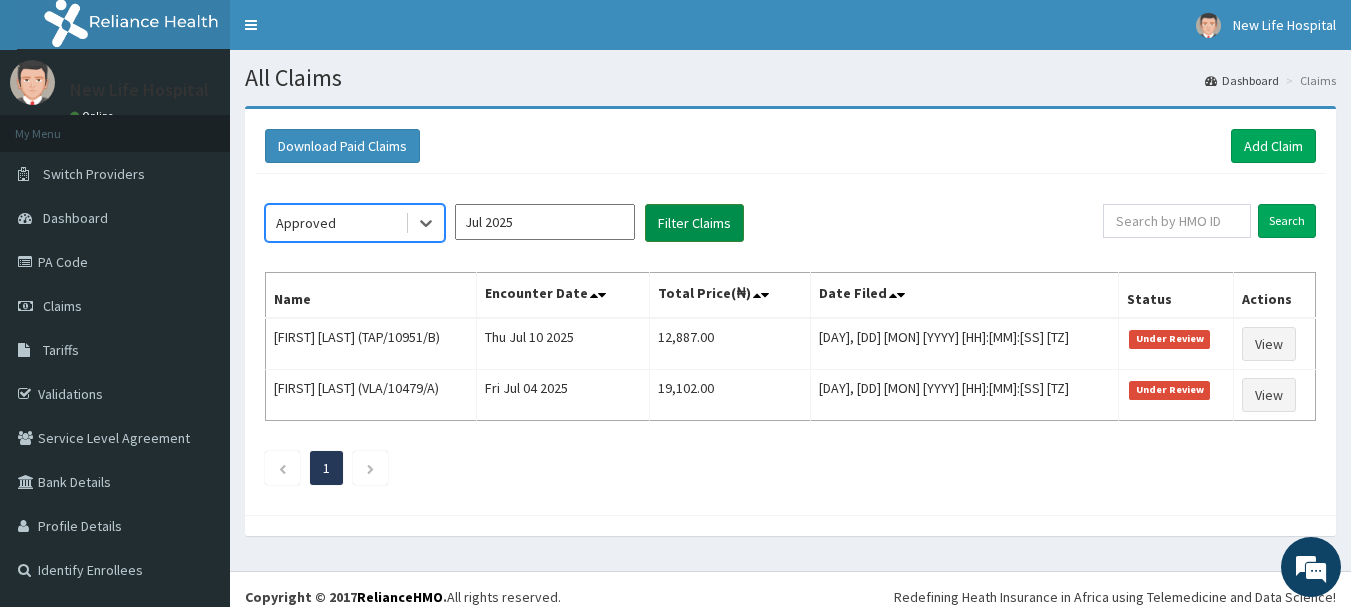click on "Filter Claims" at bounding box center (694, 223) 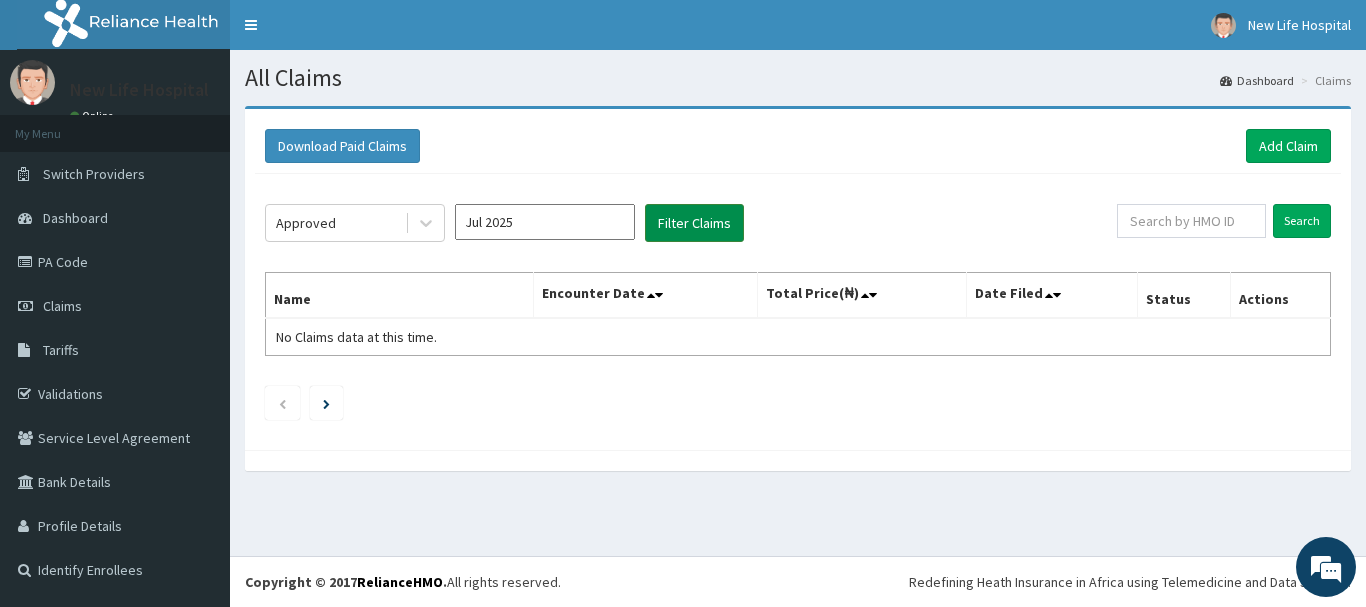 click on "Filter Claims" at bounding box center [694, 223] 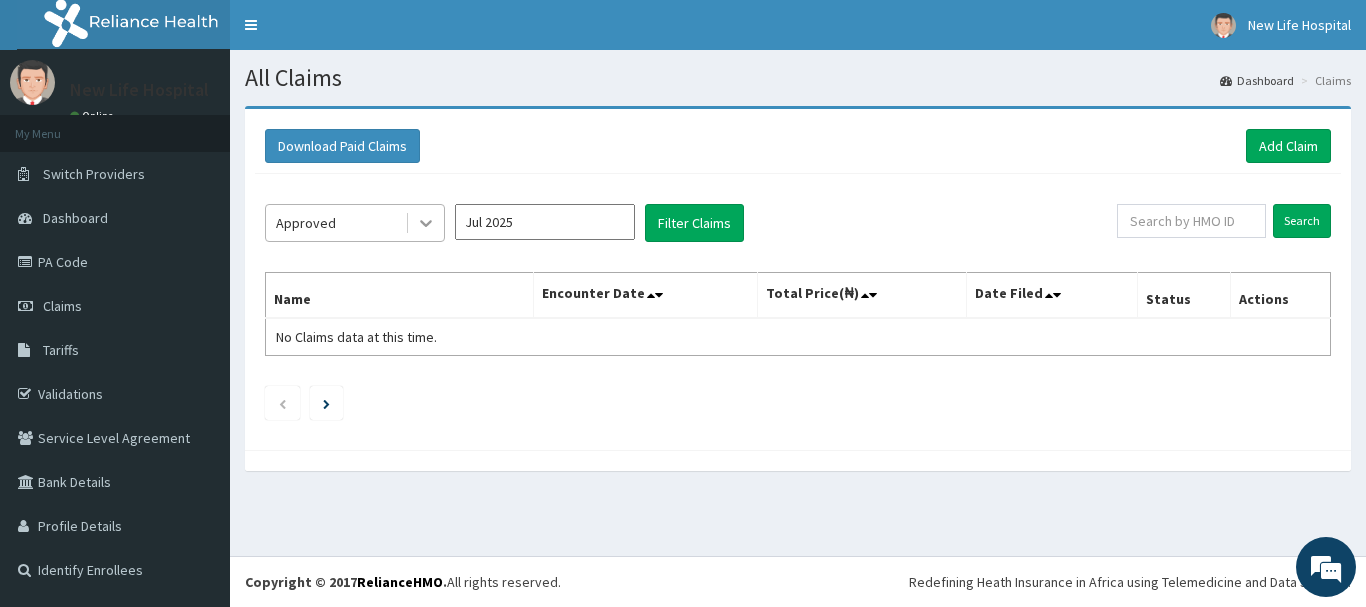 click 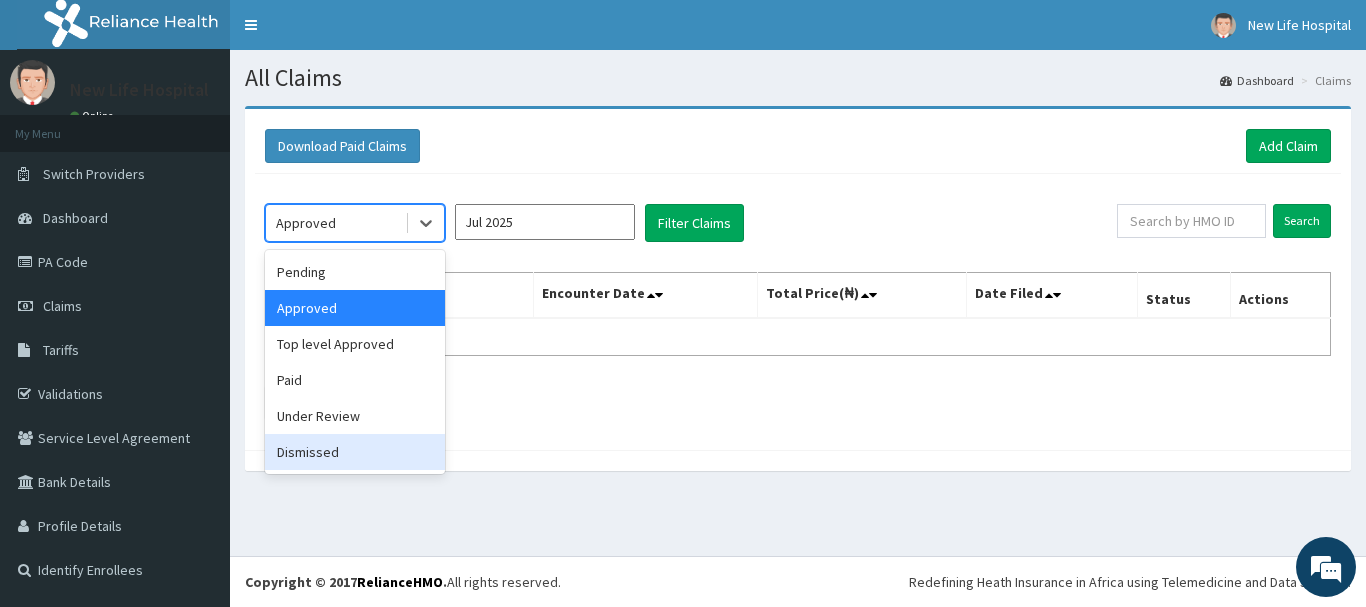 click on "Dismissed" at bounding box center (355, 452) 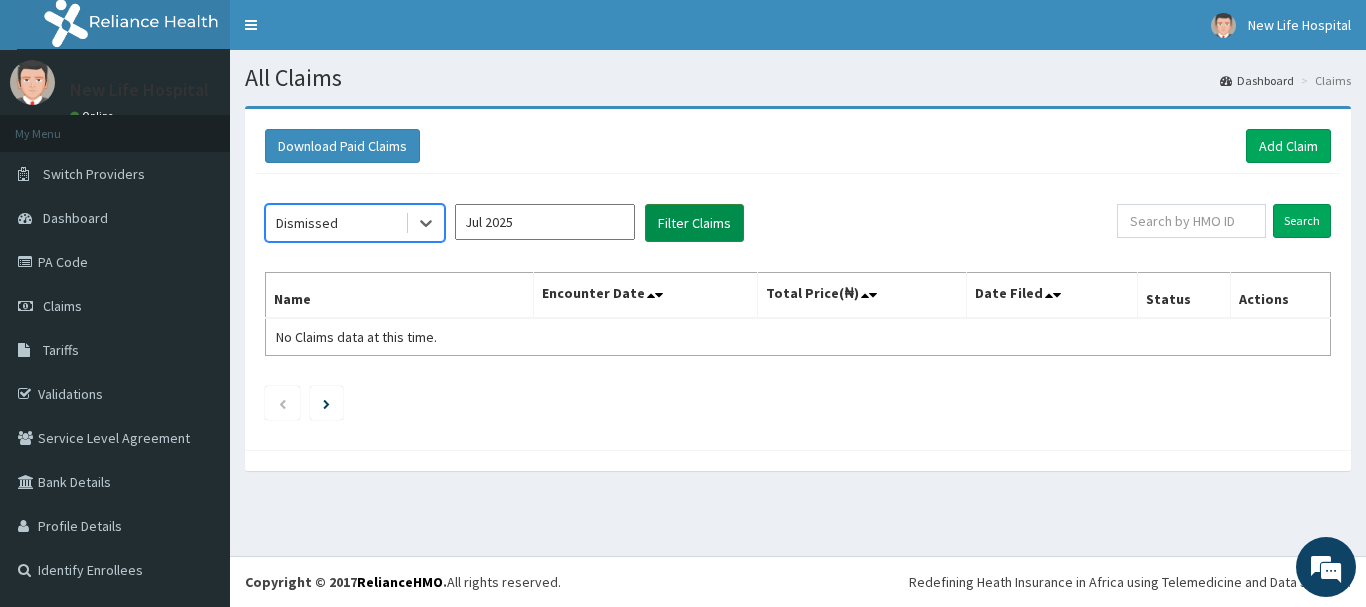 click on "Filter Claims" at bounding box center (694, 223) 